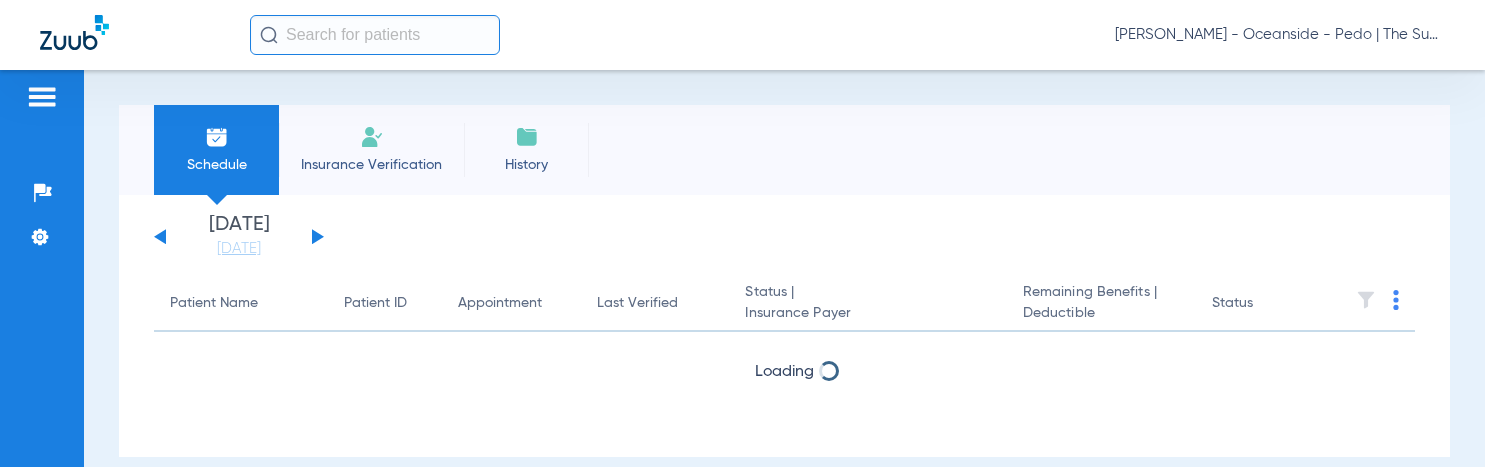 scroll, scrollTop: 0, scrollLeft: 0, axis: both 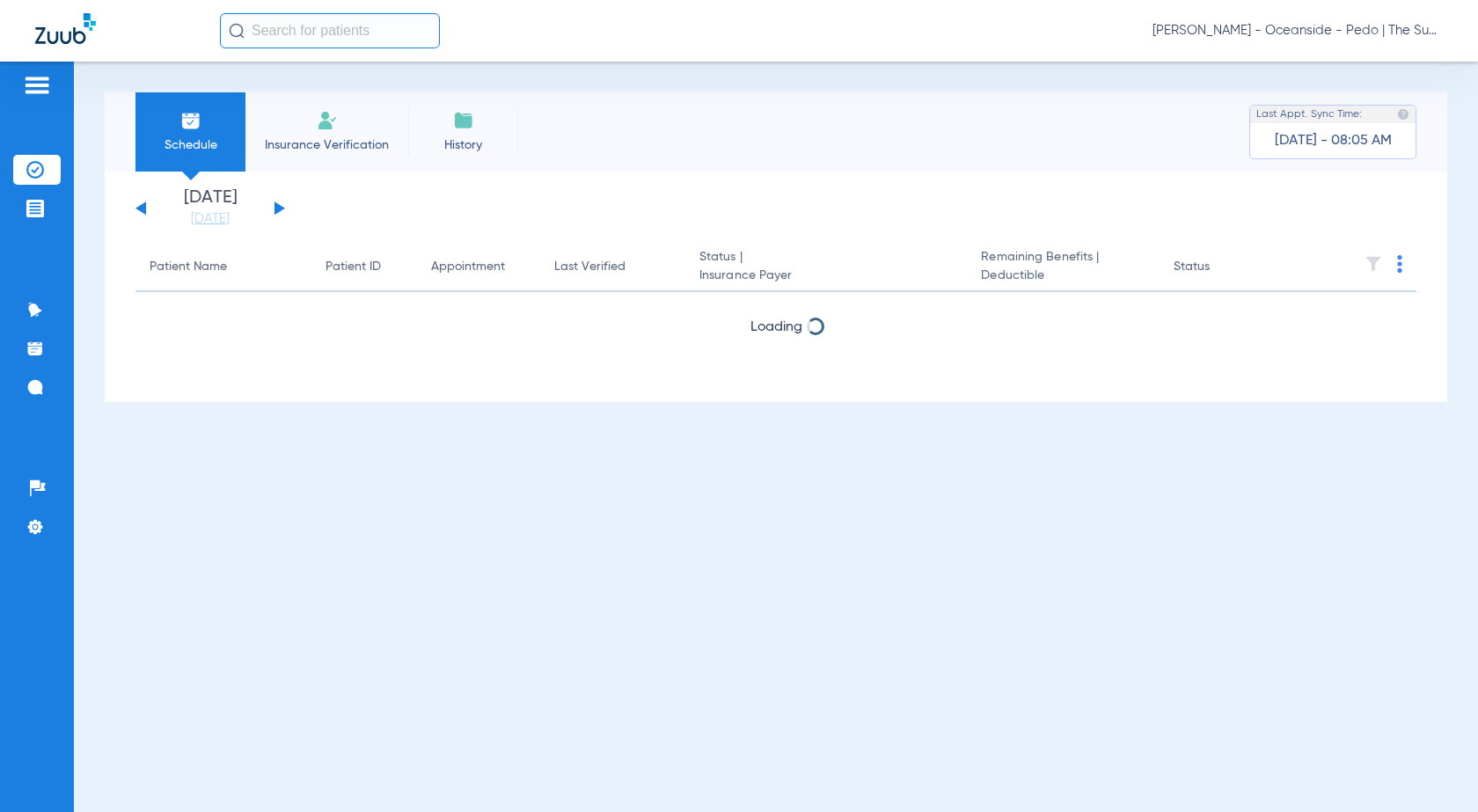 click on "Insurance Verification" 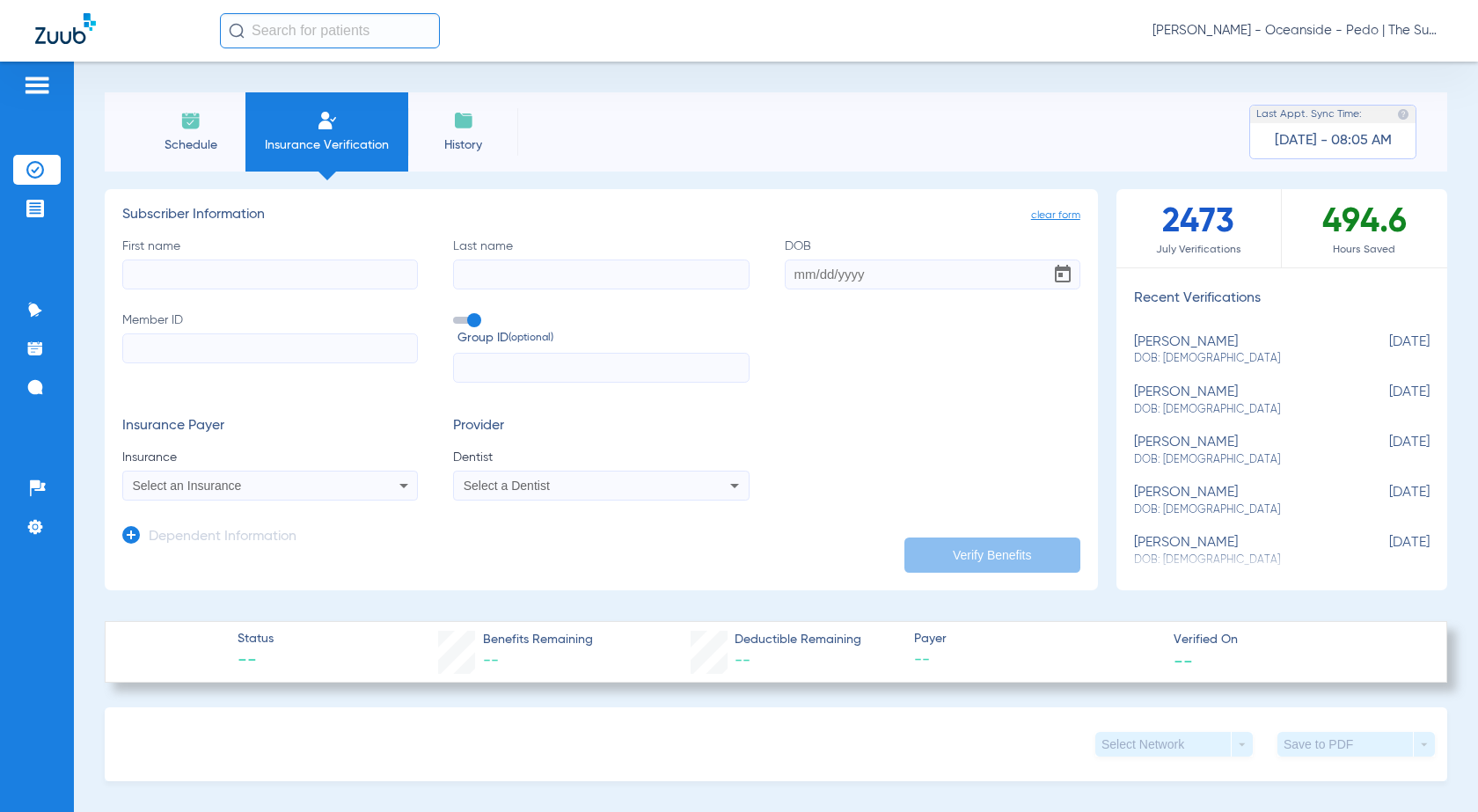 click on "First name" 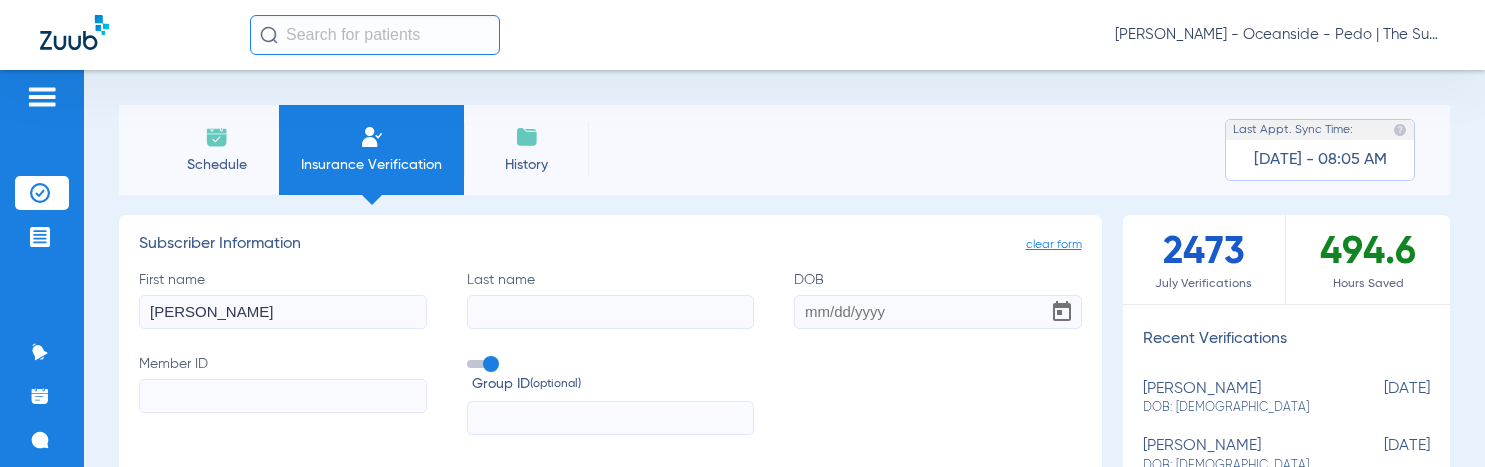 type on "[PERSON_NAME]" 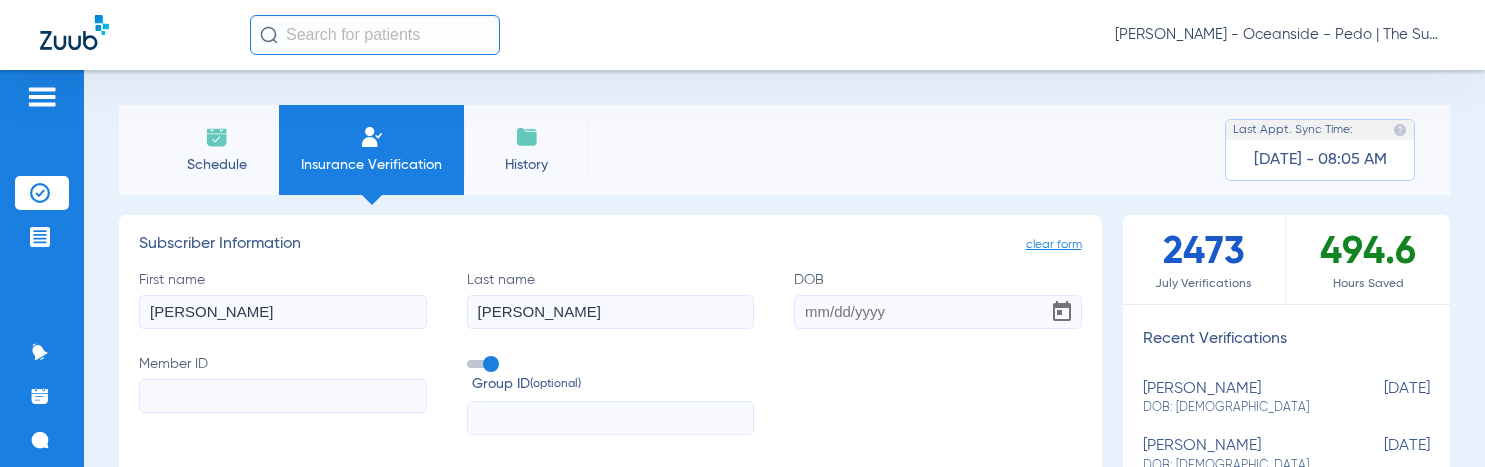 type on "[PERSON_NAME]" 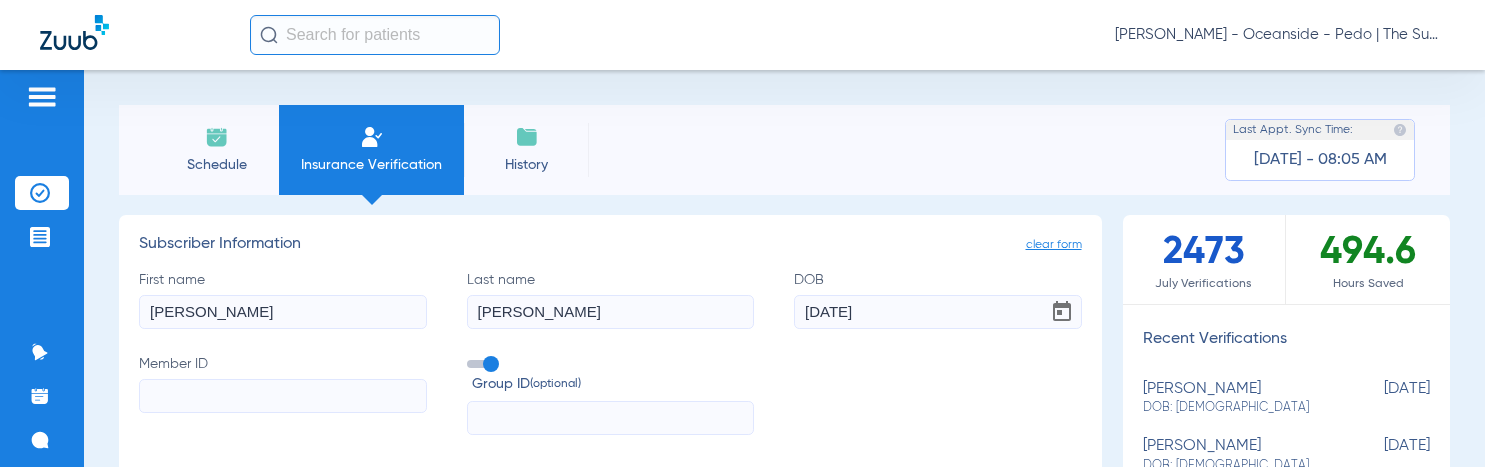 type on "[DATE]" 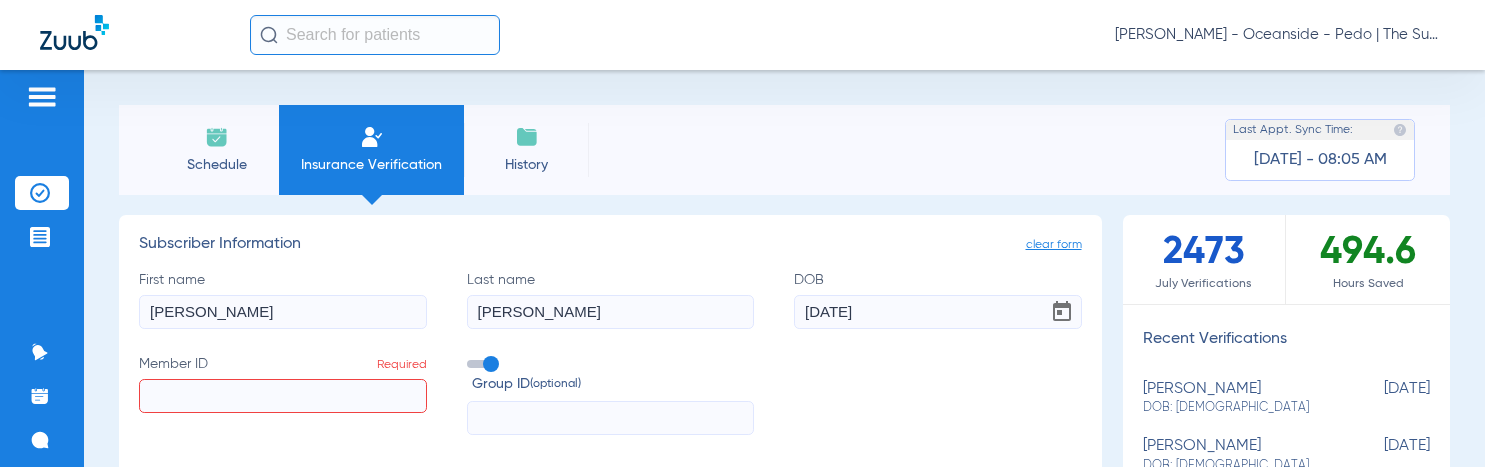 paste on "M:W209606062" 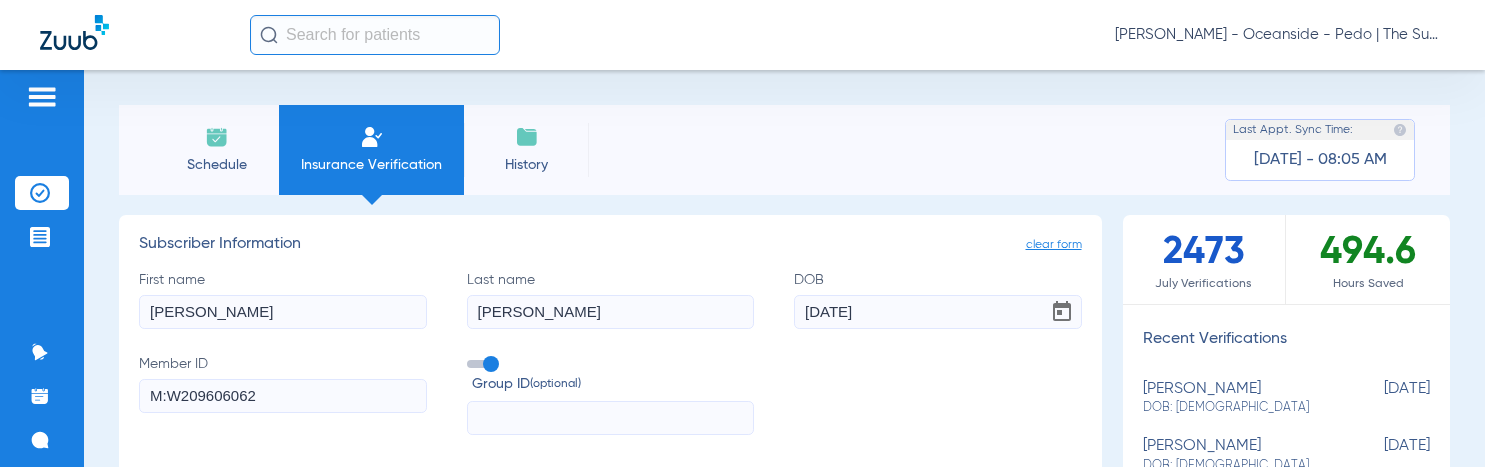 click on "M:W209606062" 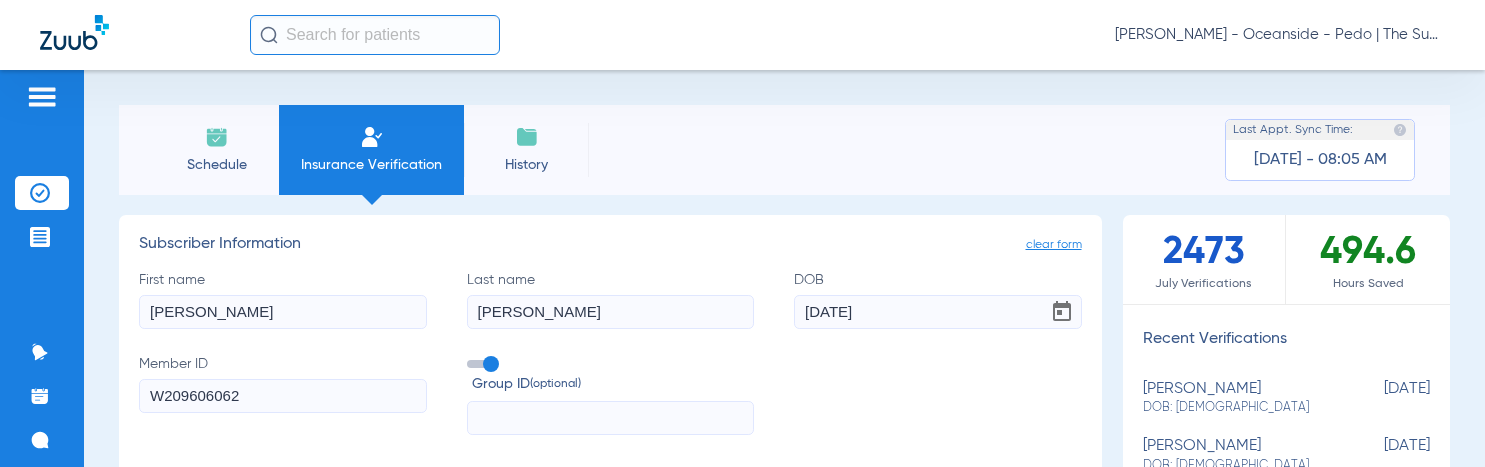 type on "W209606062" 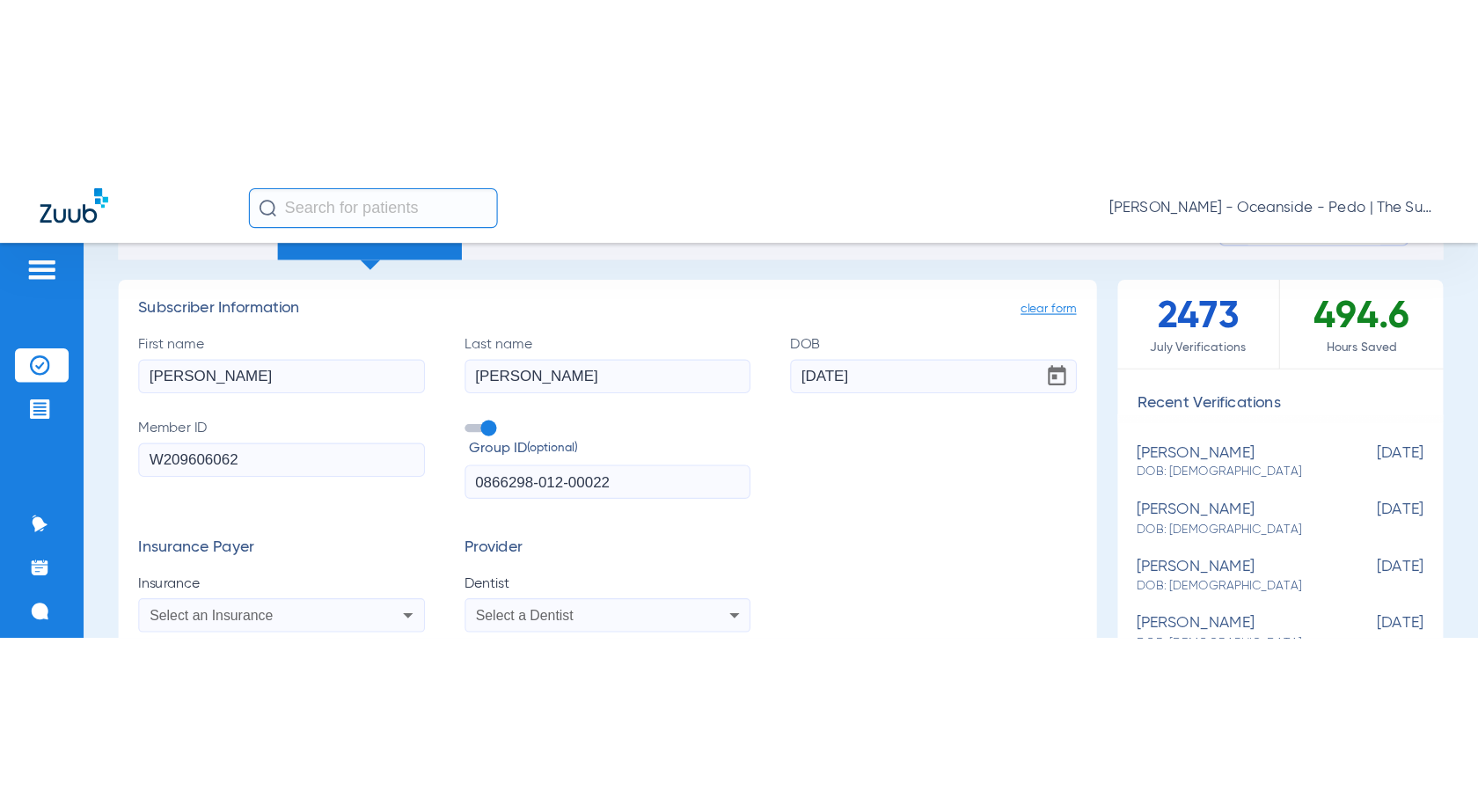 scroll, scrollTop: 264, scrollLeft: 0, axis: vertical 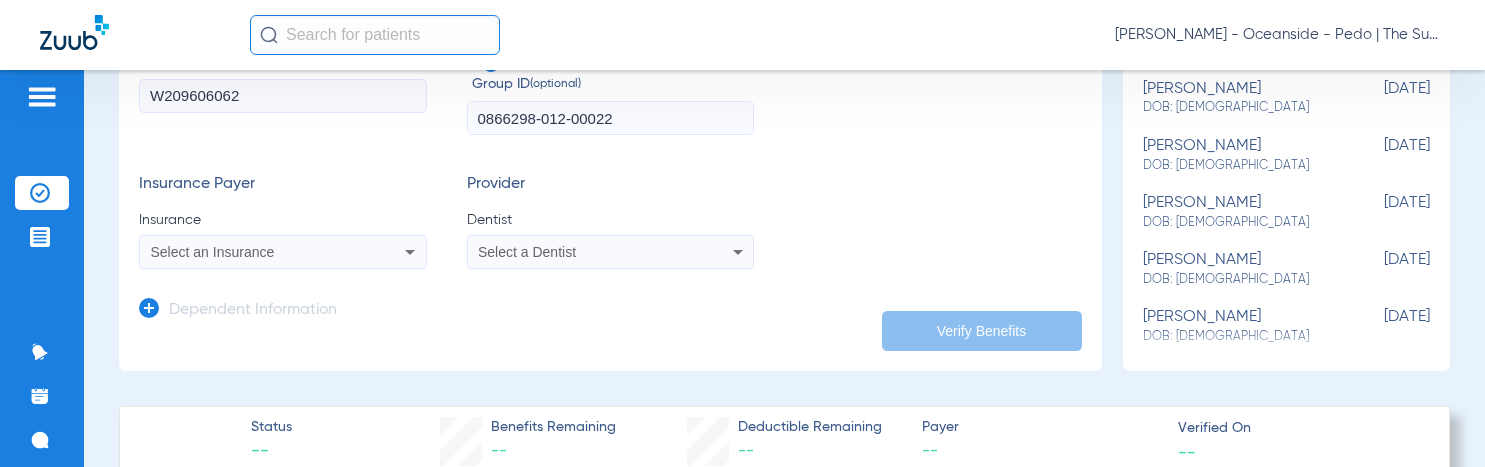 type on "0866298-012-00022" 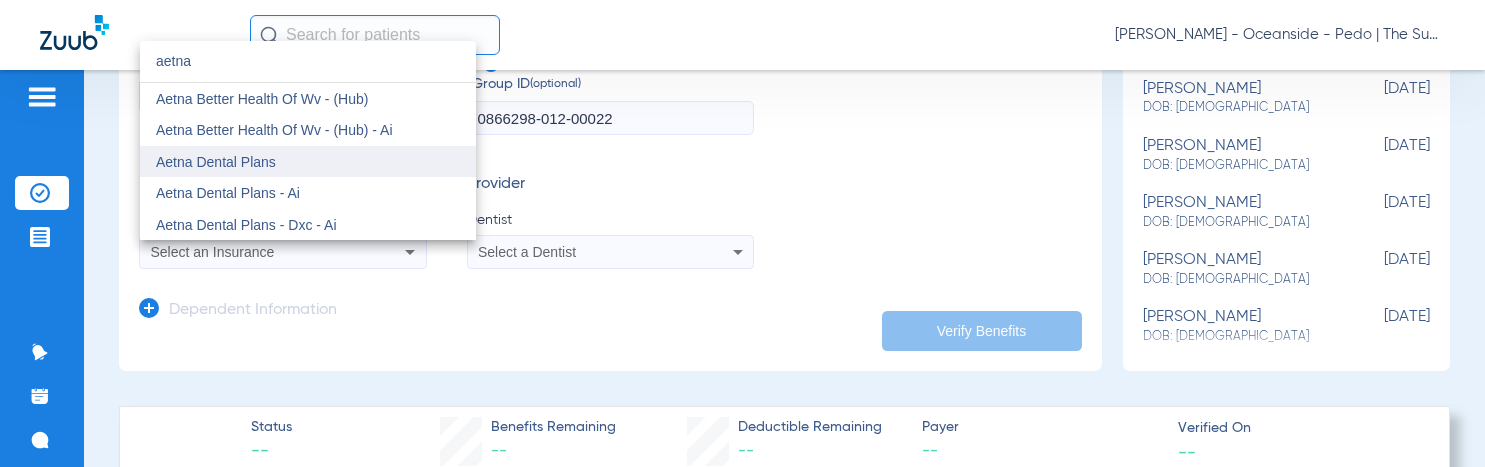 type on "aetna" 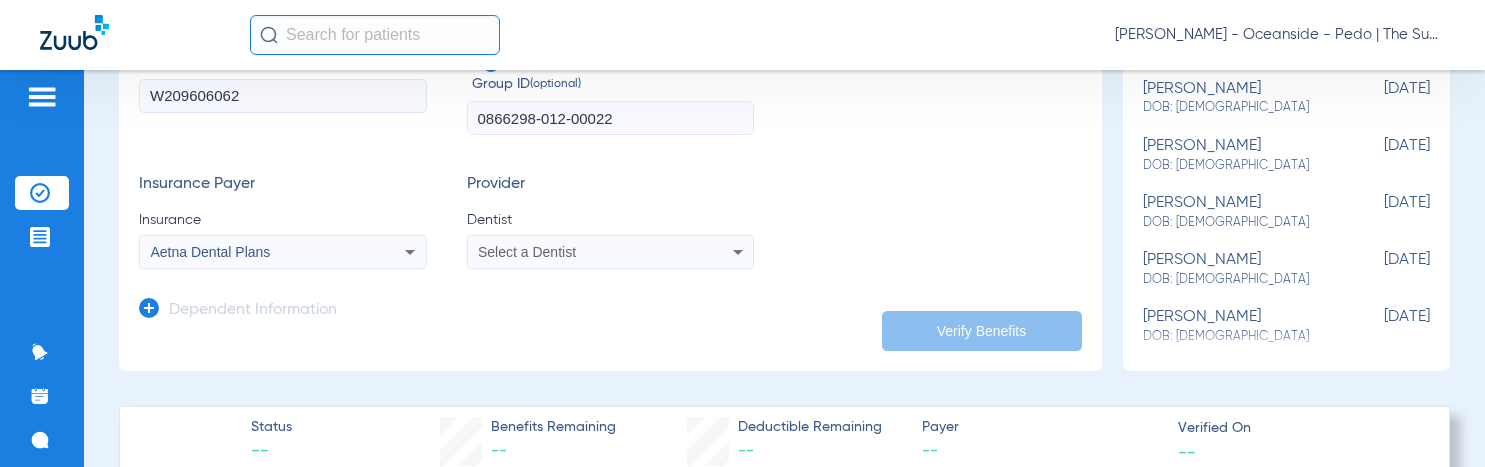 click on "Select a Dentist" at bounding box center (527, 252) 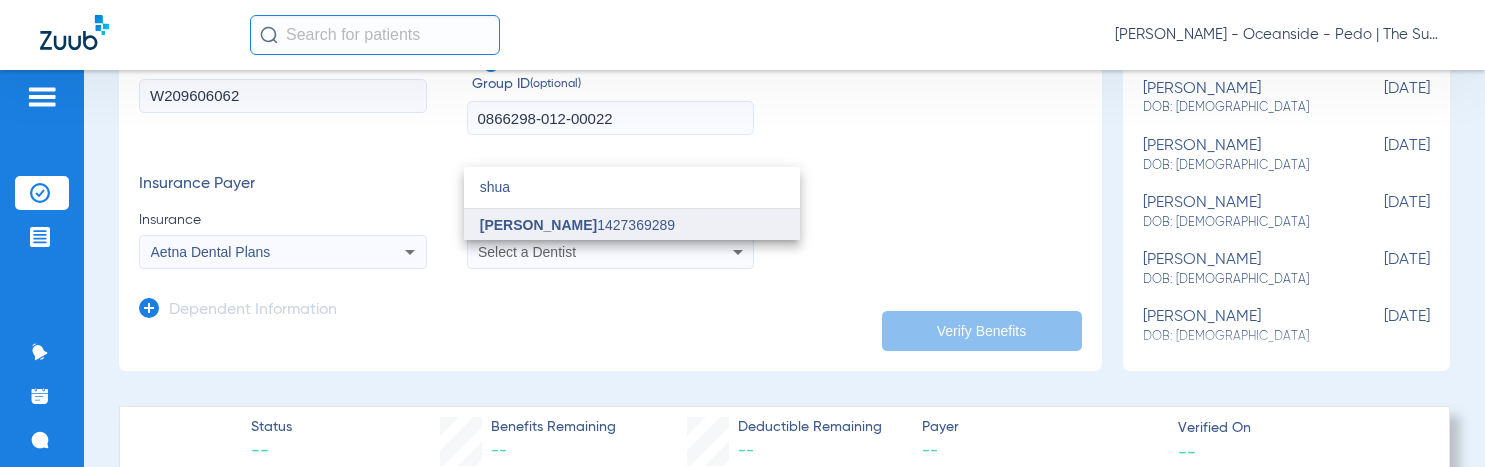type on "shua" 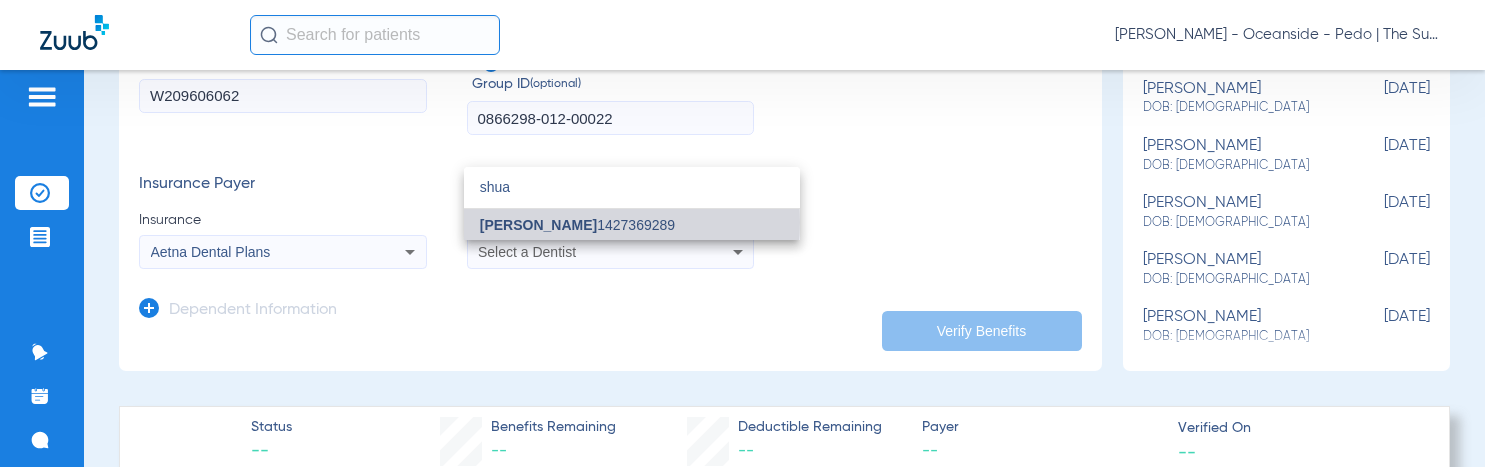 click on "[PERSON_NAME]   1427369289" at bounding box center (577, 225) 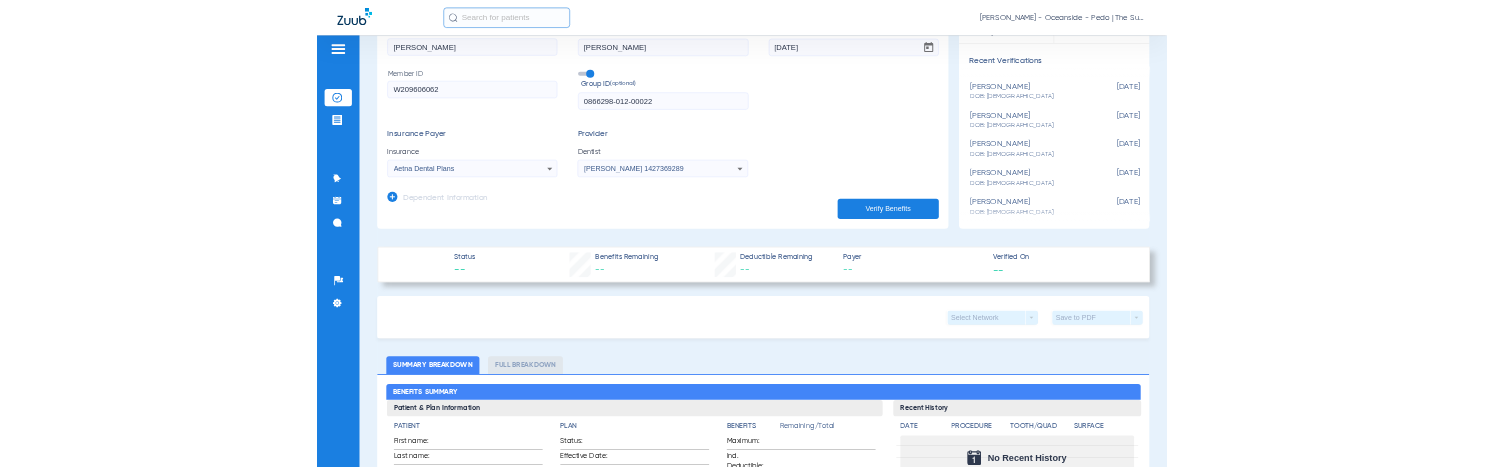 scroll, scrollTop: 100, scrollLeft: 0, axis: vertical 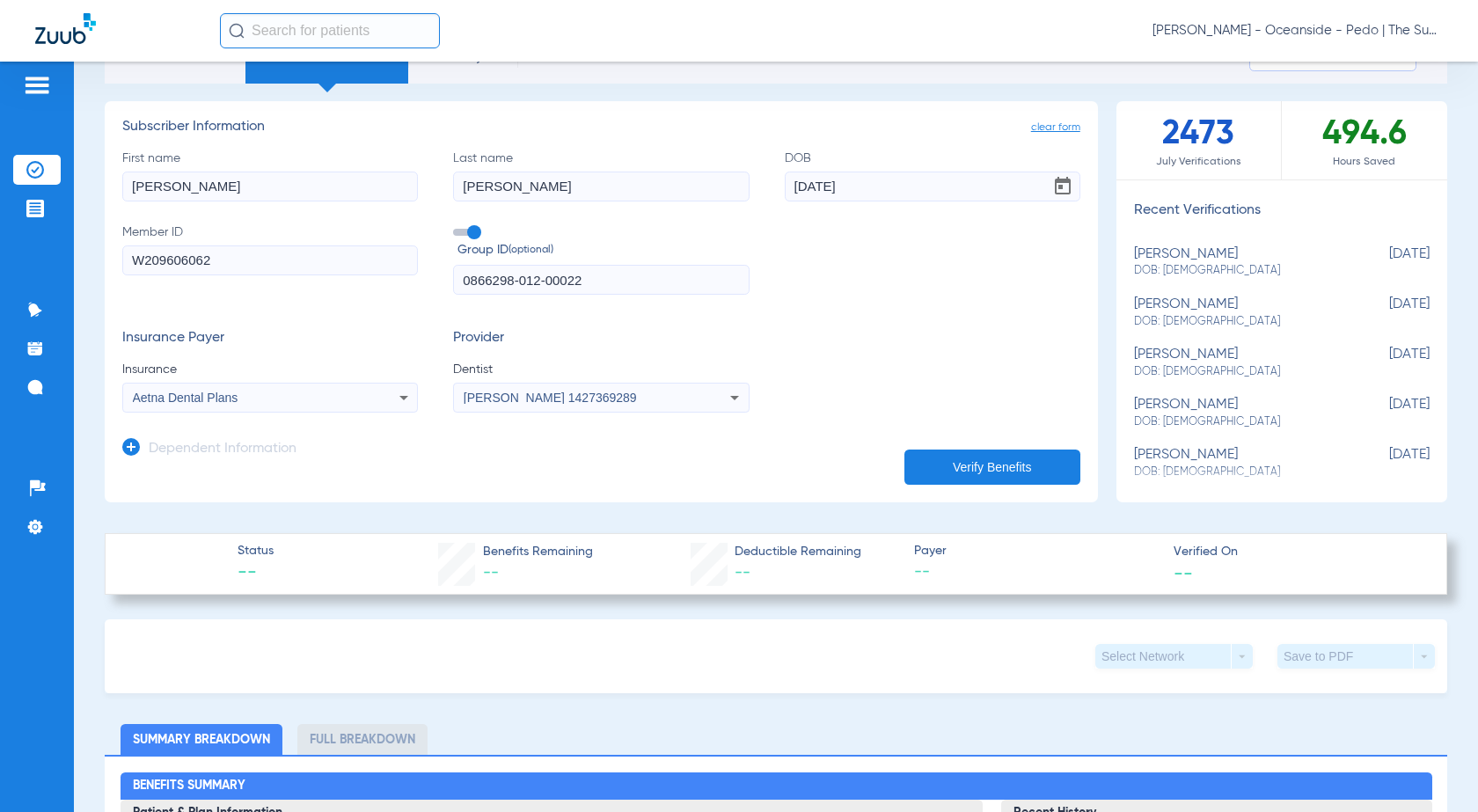 click 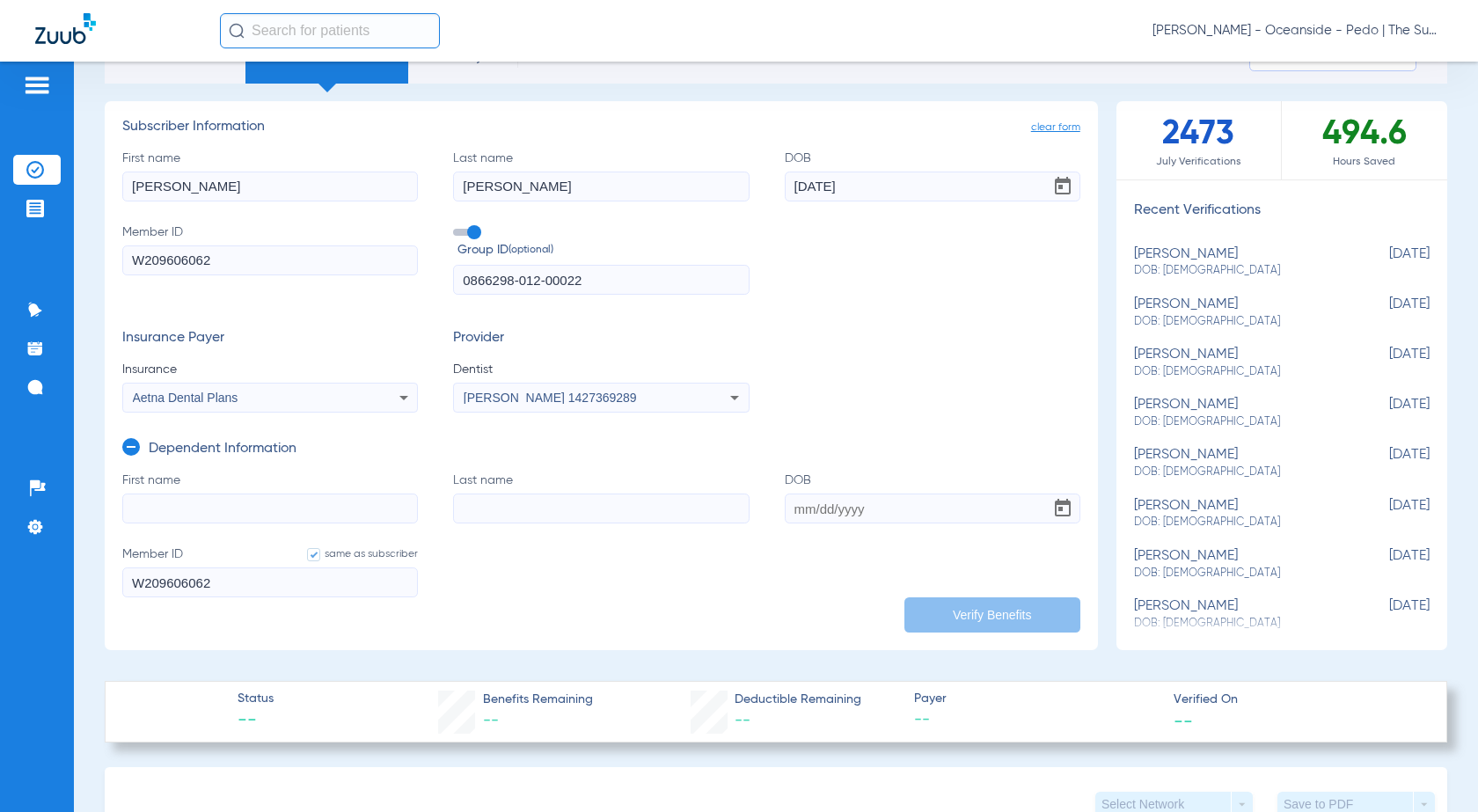 click on "First name" 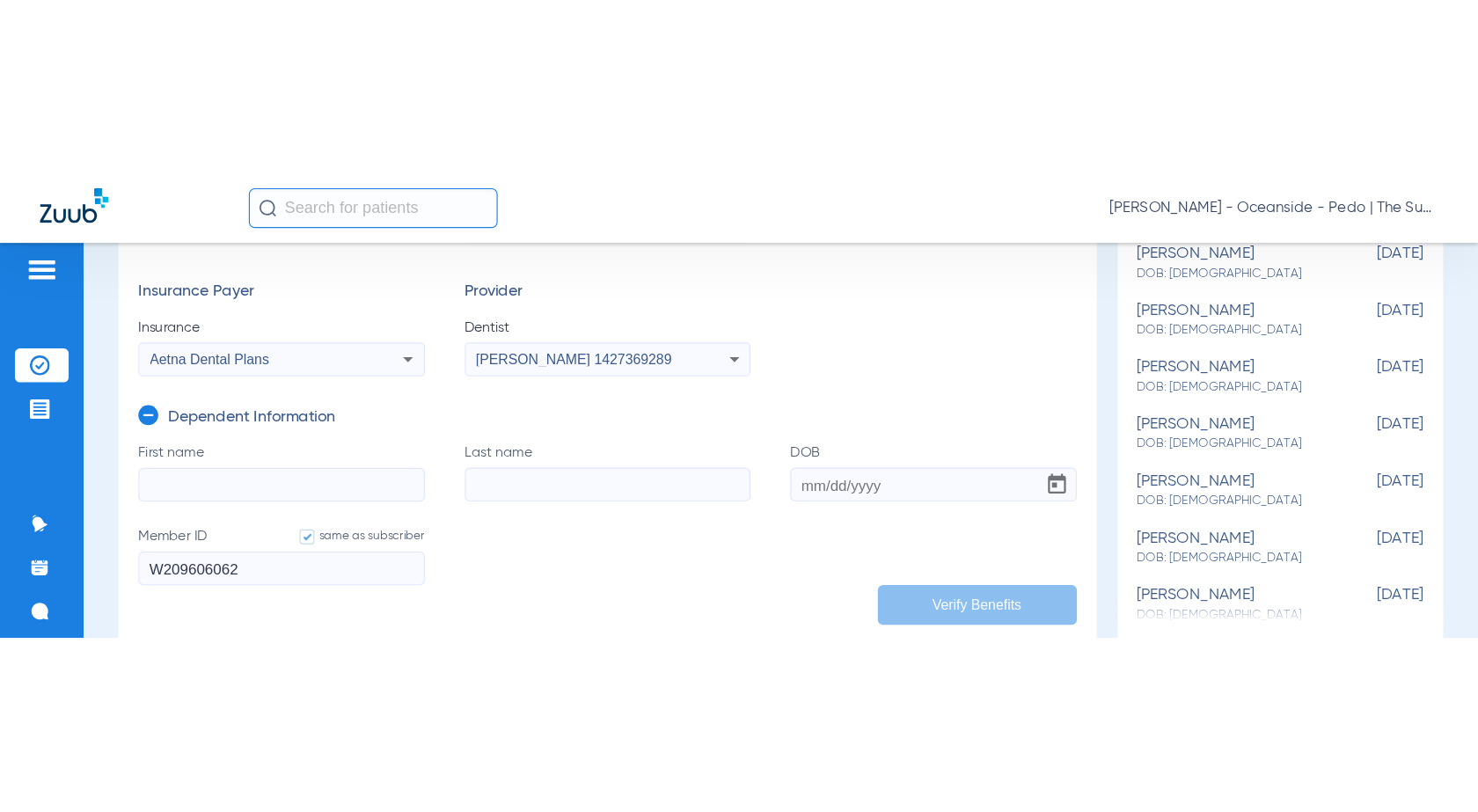 scroll, scrollTop: 352, scrollLeft: 0, axis: vertical 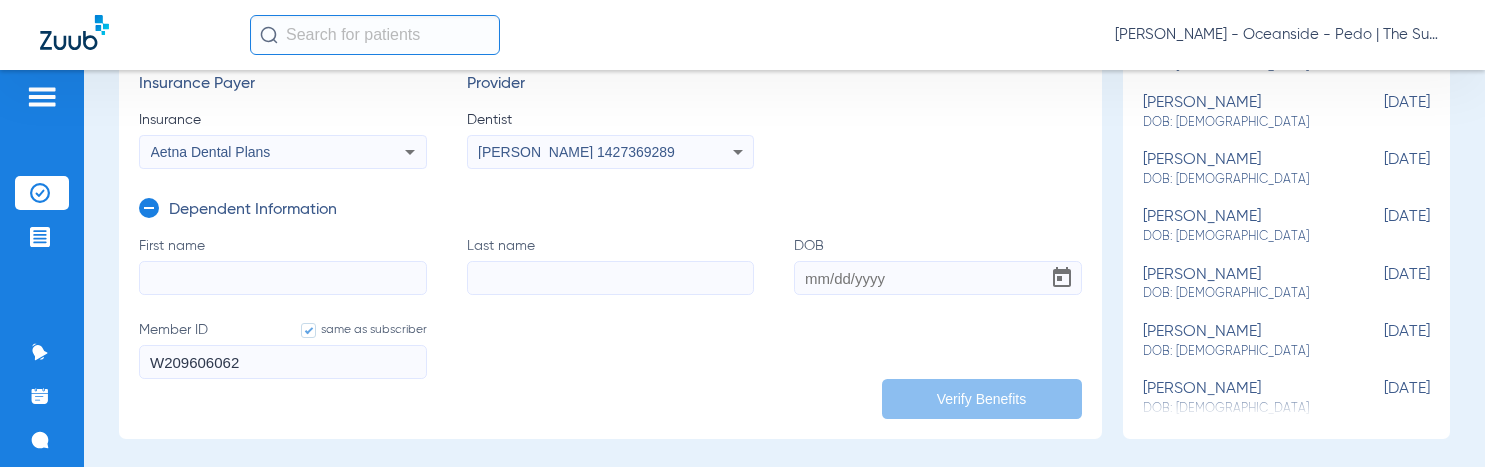 type on "a" 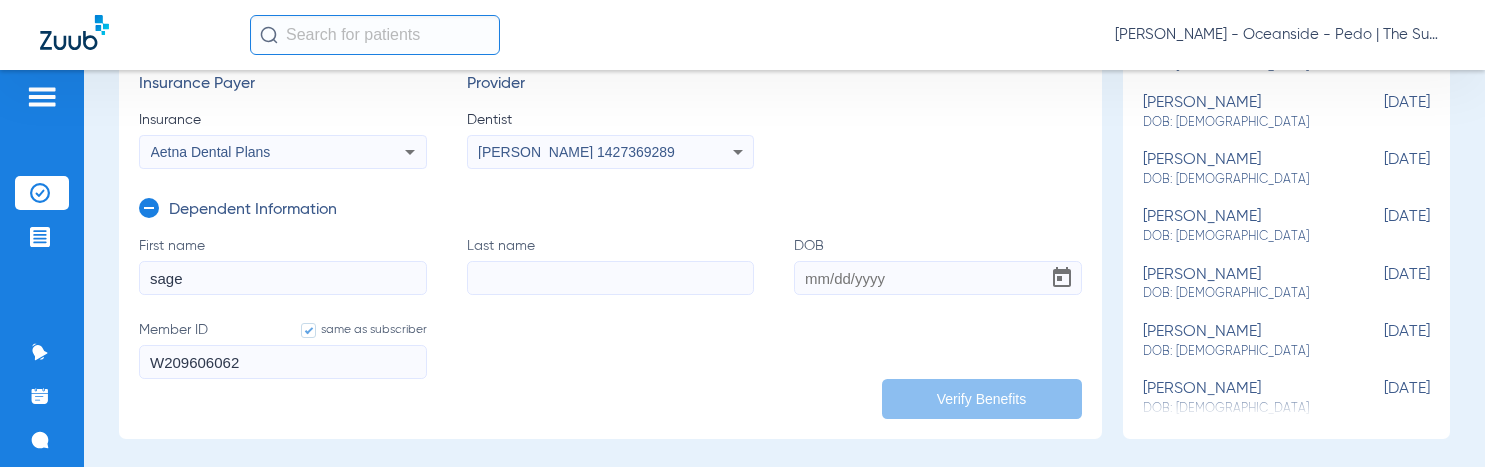 type on "sage" 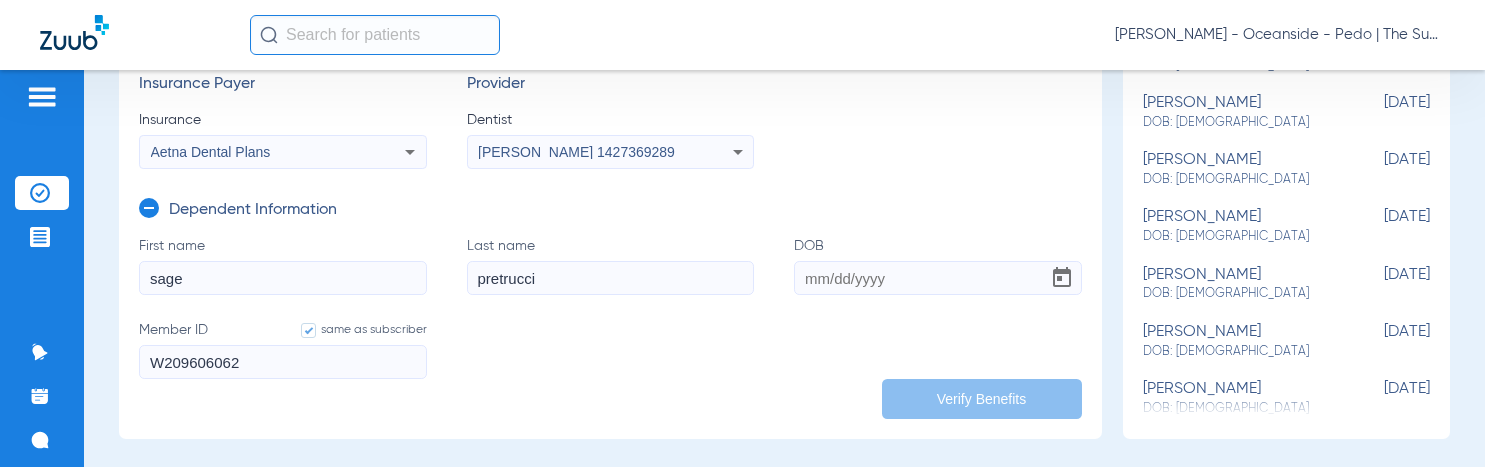 type on "pretrucci" 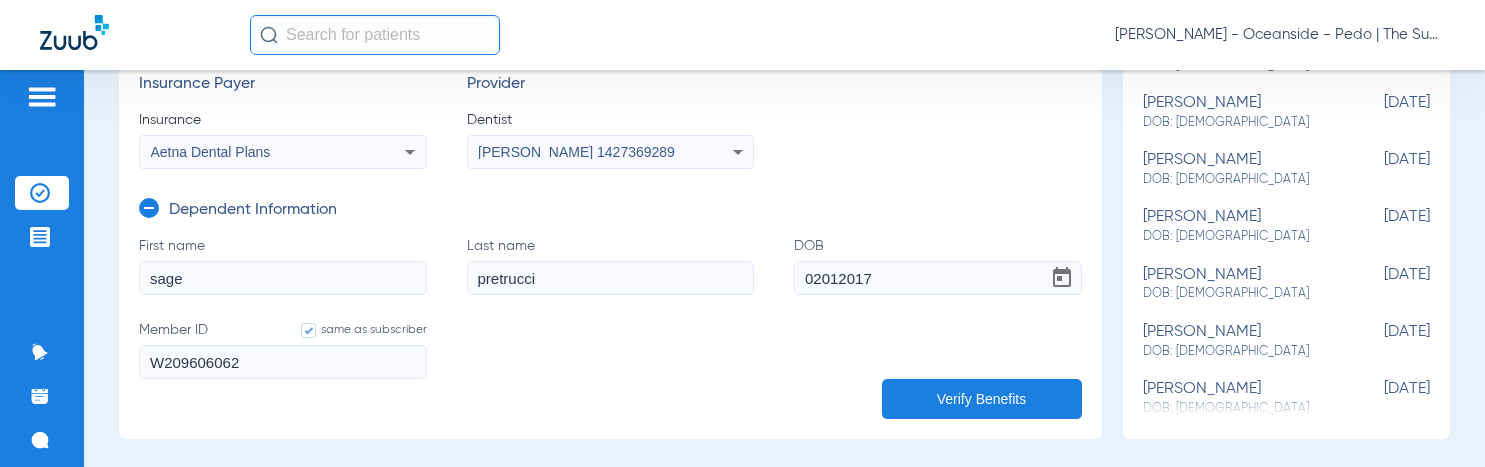 type on "[DATE]" 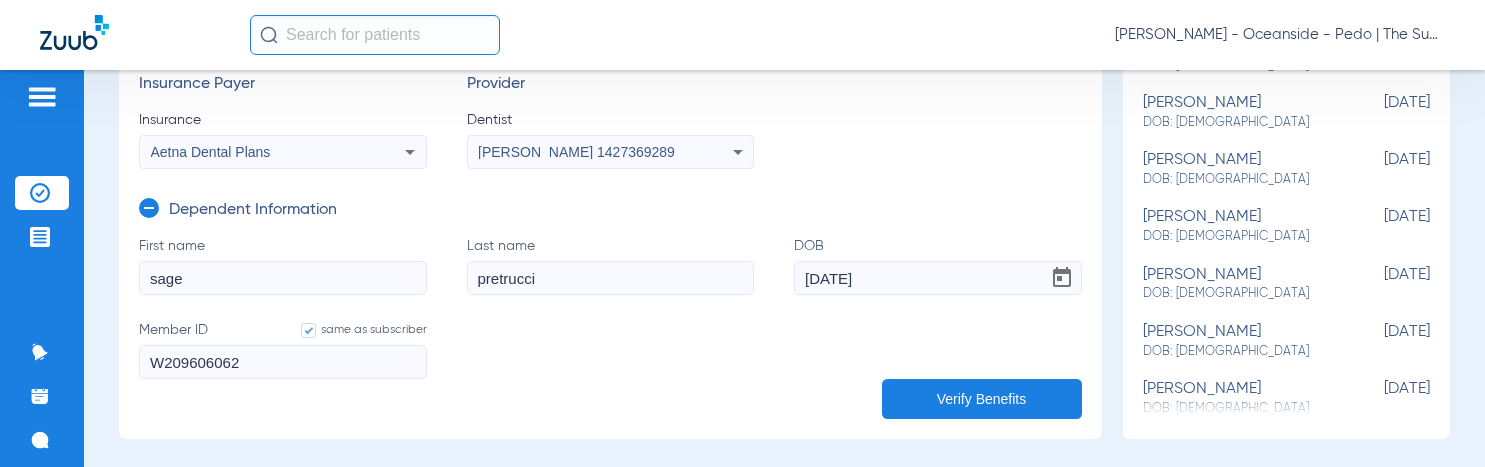 click on "Verify Benefits" 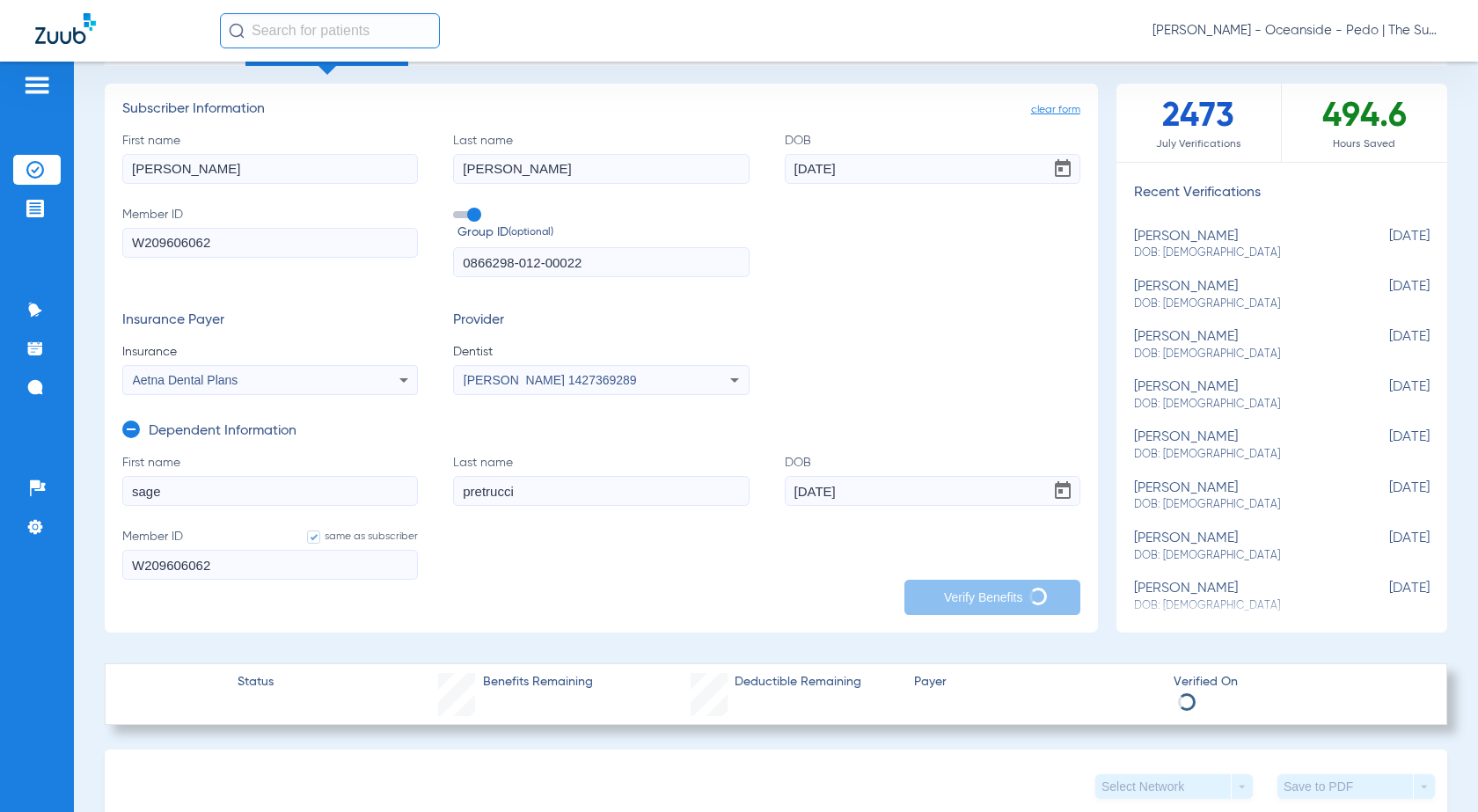 scroll, scrollTop: 88, scrollLeft: 0, axis: vertical 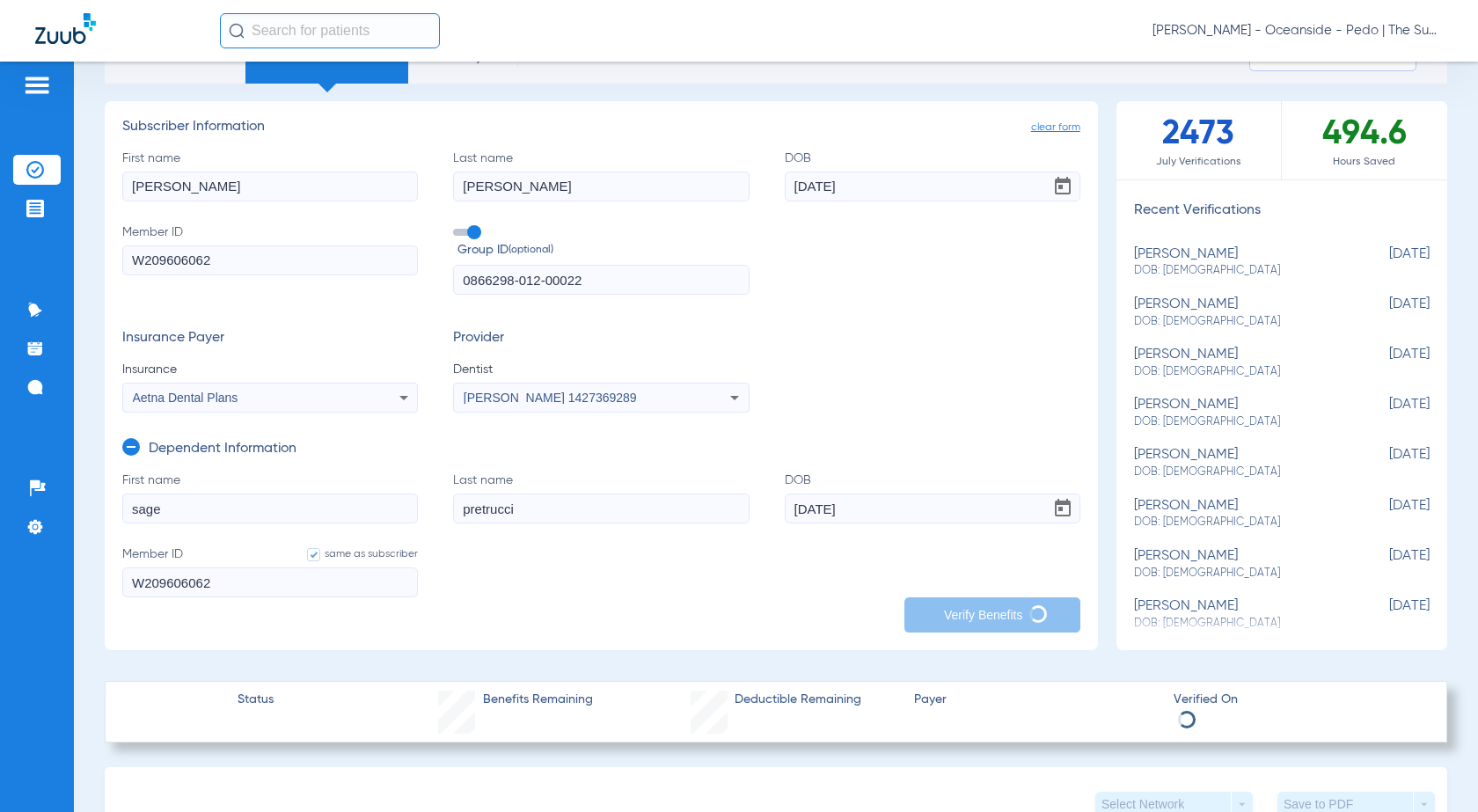 type on "[PERSON_NAME]" 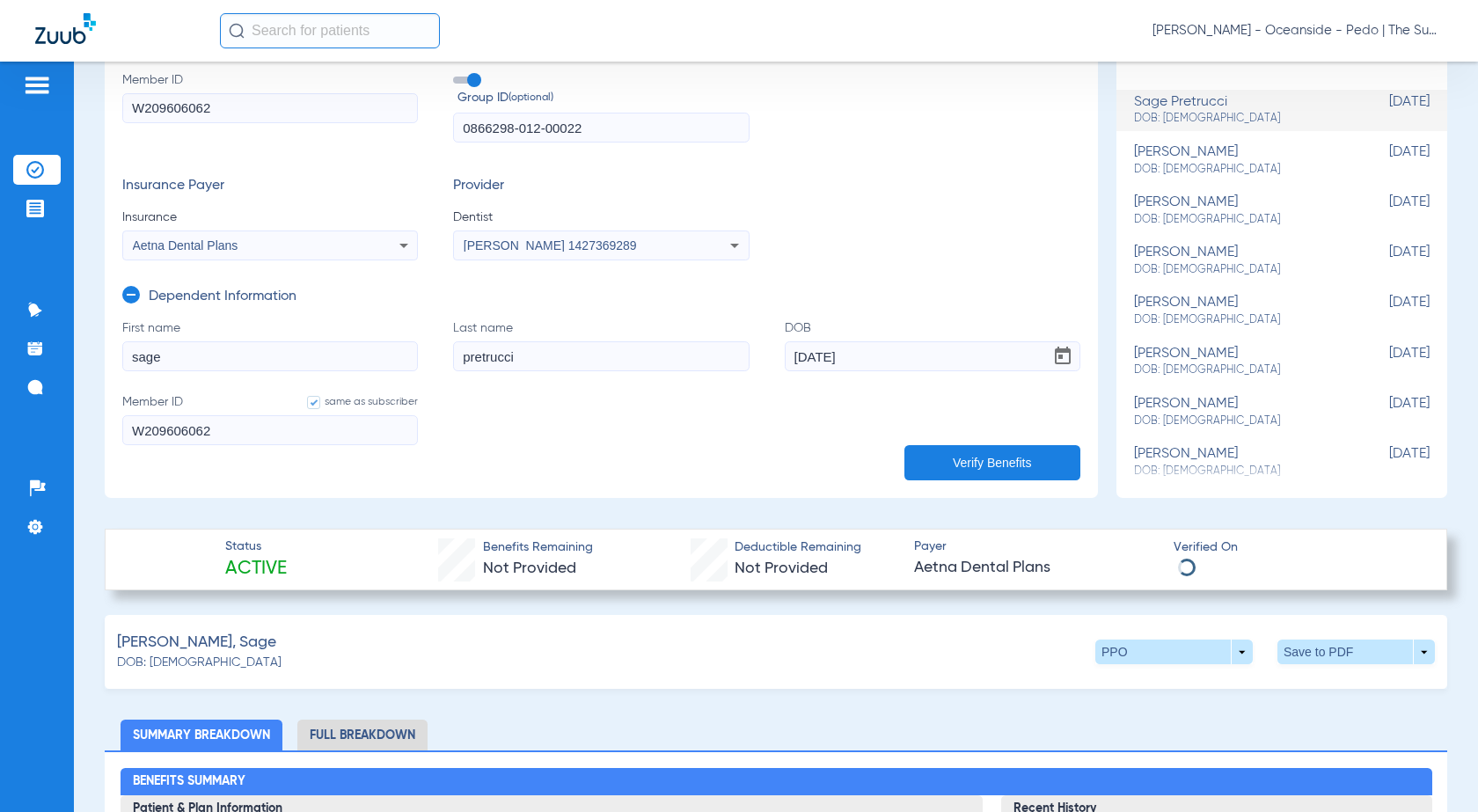 scroll, scrollTop: 264, scrollLeft: 0, axis: vertical 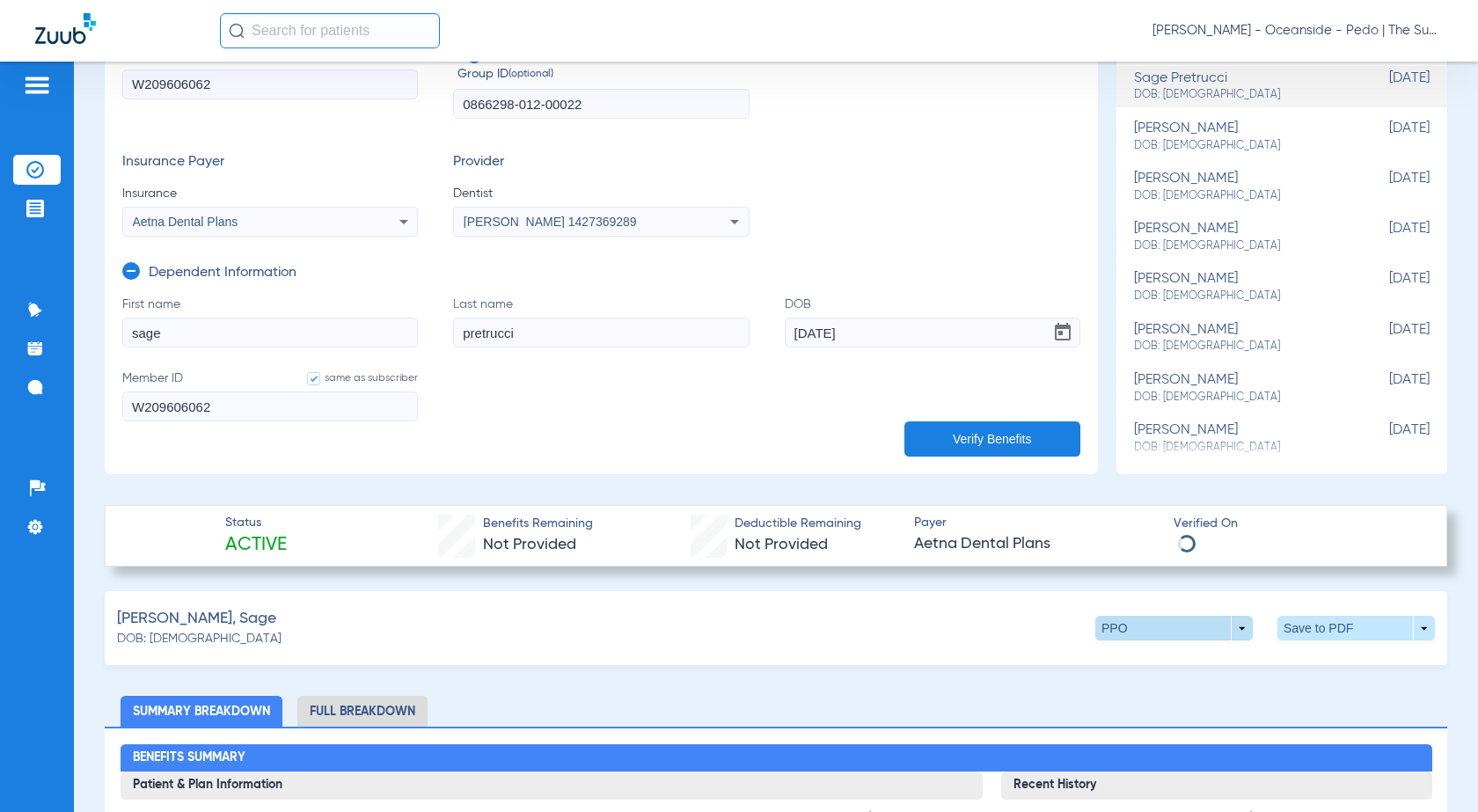 click 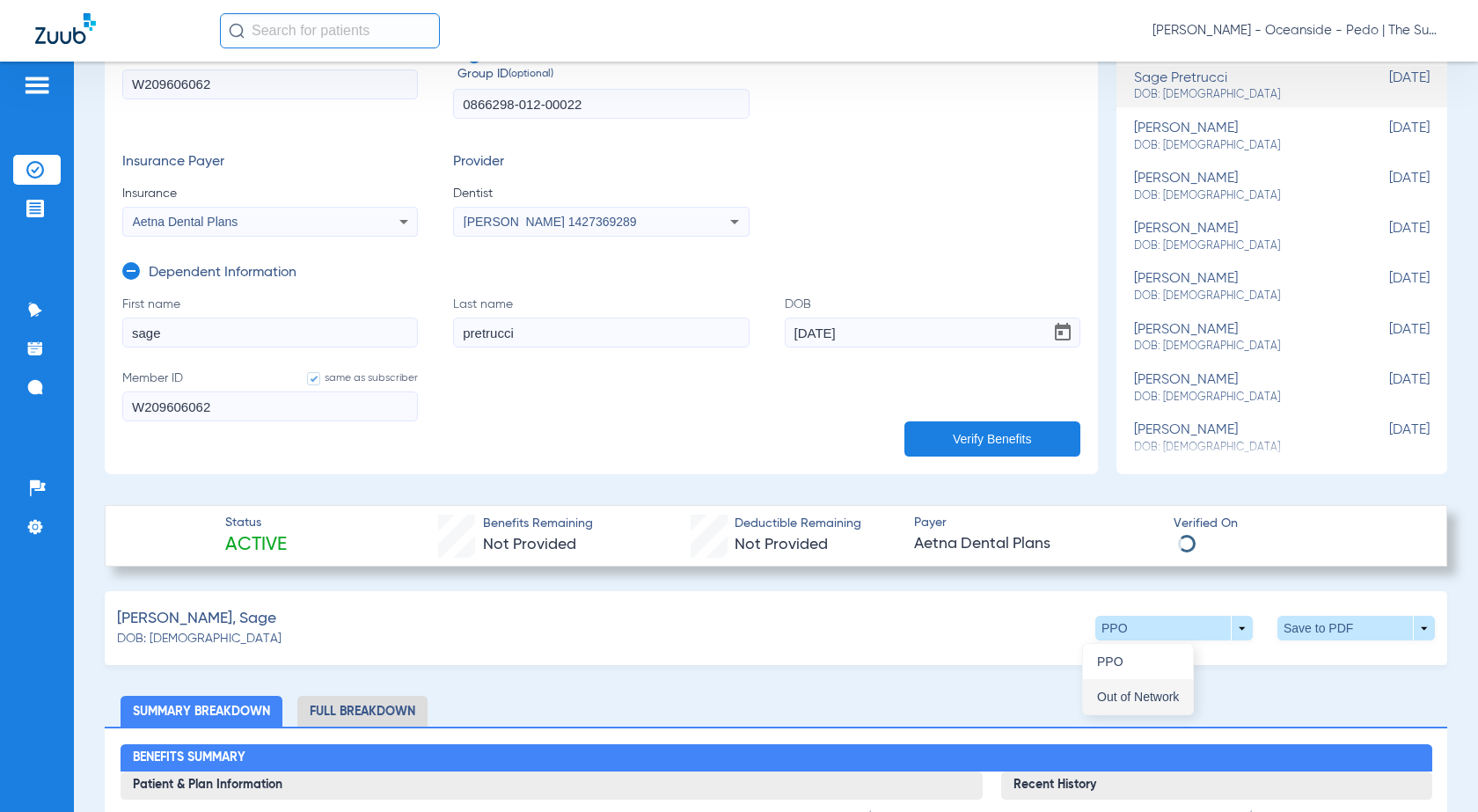 click on "Out of Network" at bounding box center [1138, 697] 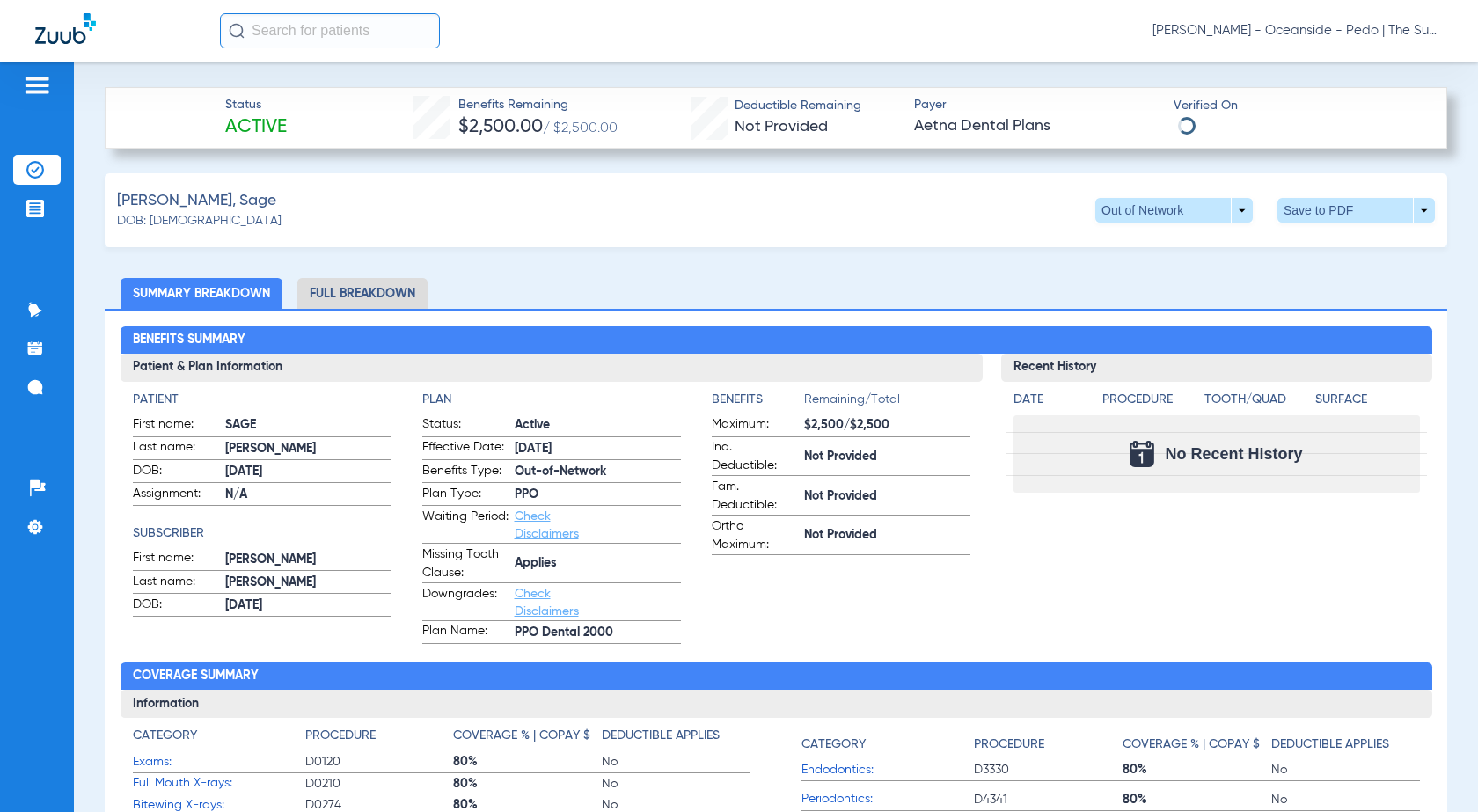 scroll, scrollTop: 616, scrollLeft: 0, axis: vertical 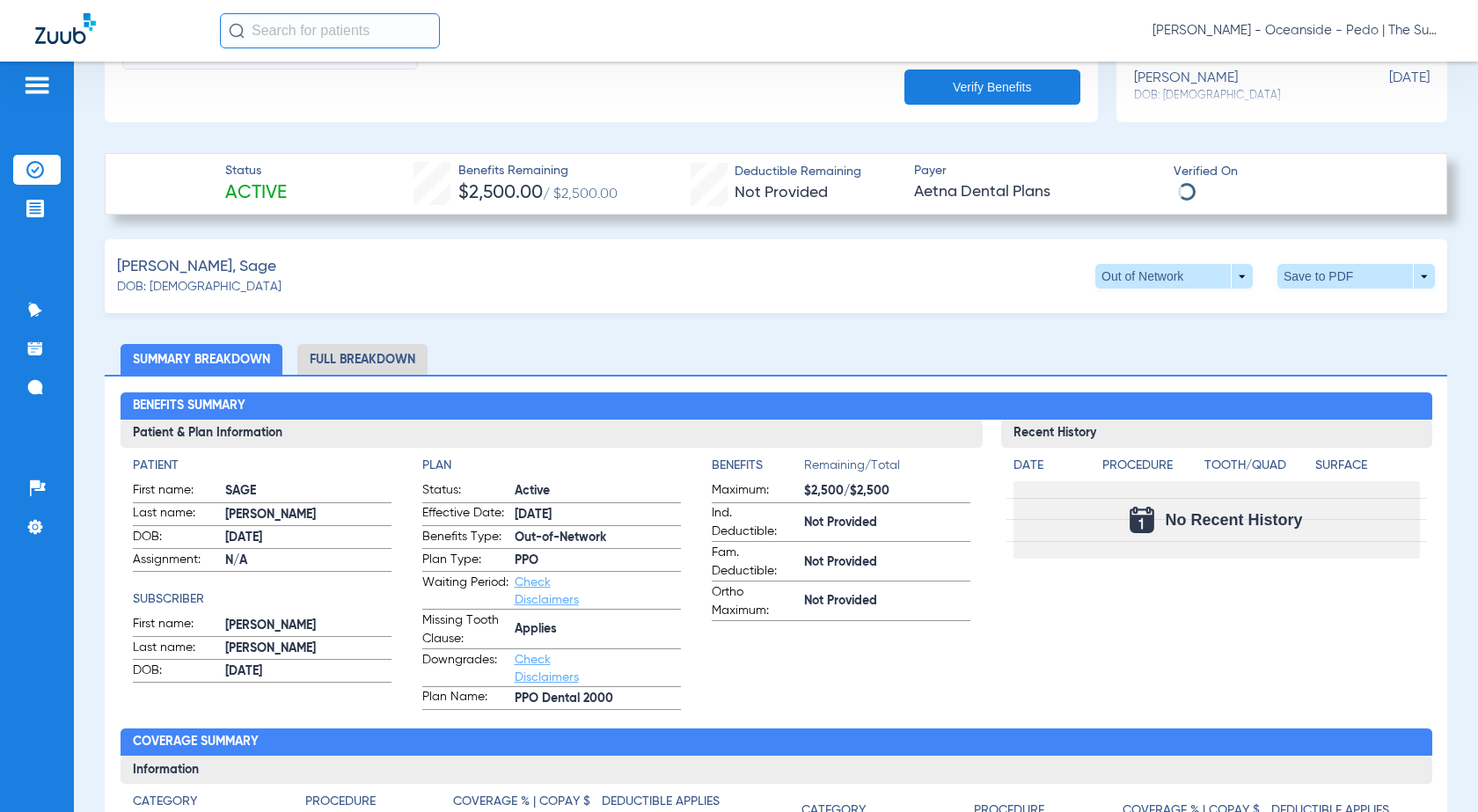click on "[PERSON_NAME], [PERSON_NAME]   DOB: [DEMOGRAPHIC_DATA]   Out of Network  arrow_drop_down  Save to PDF  arrow_drop_down  Summary Breakdown   Full Breakdown  Benefits Summary Patient & Plan Information Patient First name:  SAGE  Last name:  [PERSON_NAME]  DOB:  [DEMOGRAPHIC_DATA]  Assignment:  N/A  Subscriber First name:  [PERSON_NAME]  Last name:  [PERSON_NAME]  DOB:  [DEMOGRAPHIC_DATA]  Plan Status:  Active  Effective Date:  [DATE]  Benefits Type:  Out-of-Network  Plan Type:  PPO  Waiting Period:  Check Disclaimers  Missing Tooth Clause:  Applies  Downgrades:  Check Disclaimers  Plan Name:  PPO Dental 2000  Benefits  Remaining/Total  Maximum:  $2,500/$2,500  Ind. Deductible:  Not Provided  Fam. Deductible:  Not Provided  Ortho Maximum:  Not Provided  Recent History Date Procedure Tooth/Quad Surface  No Recent History  Coverage Summary Information Category Procedure Coverage % | Copay $ Deductible Applies Exams: D0120  80%      No  Full Mouth X-rays: D0210  80%      No  Bitewing X-rays: D0274  80%      No  Cleanings: D1110  80%      No  Fluoride: D1208  80%" 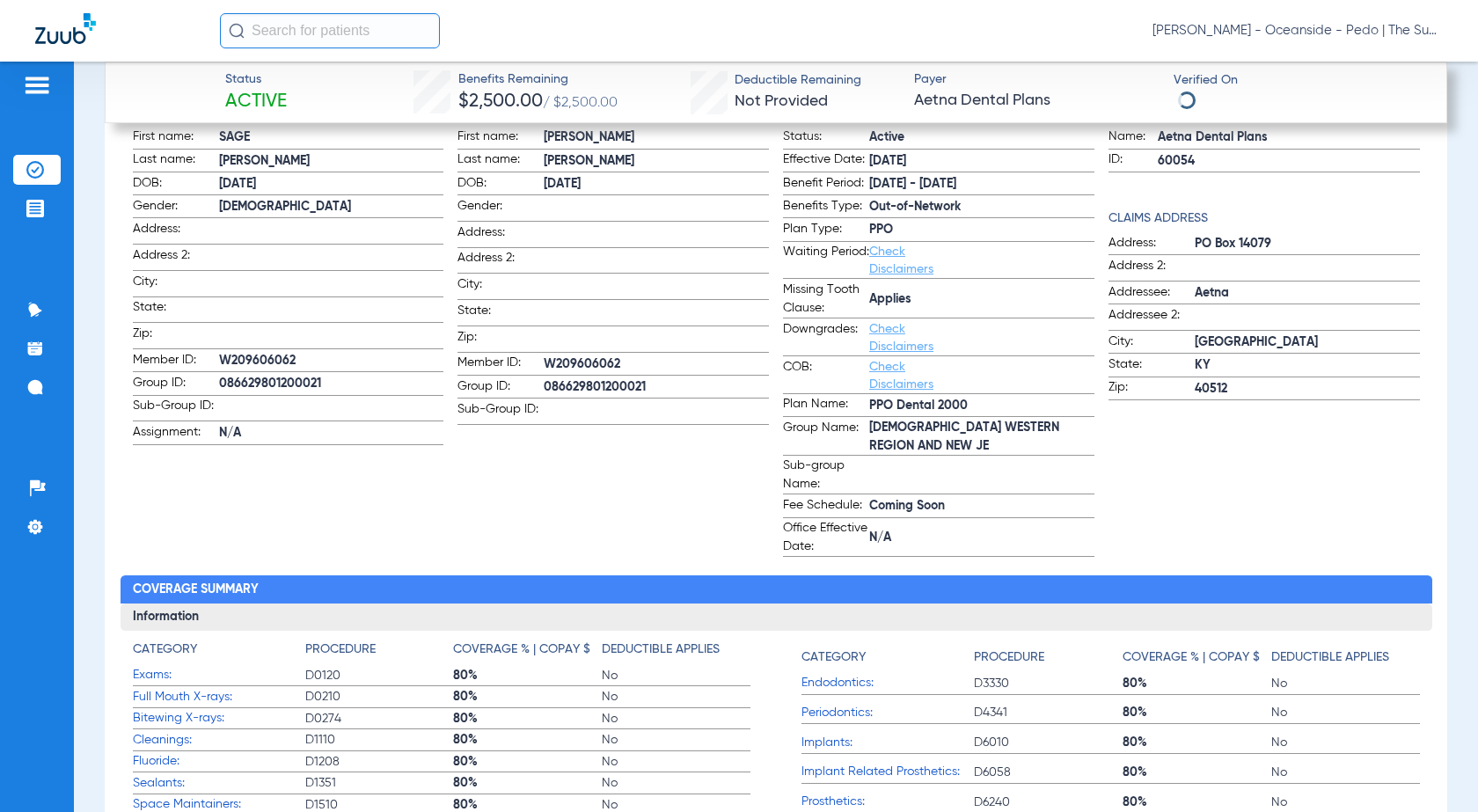 scroll, scrollTop: 792, scrollLeft: 0, axis: vertical 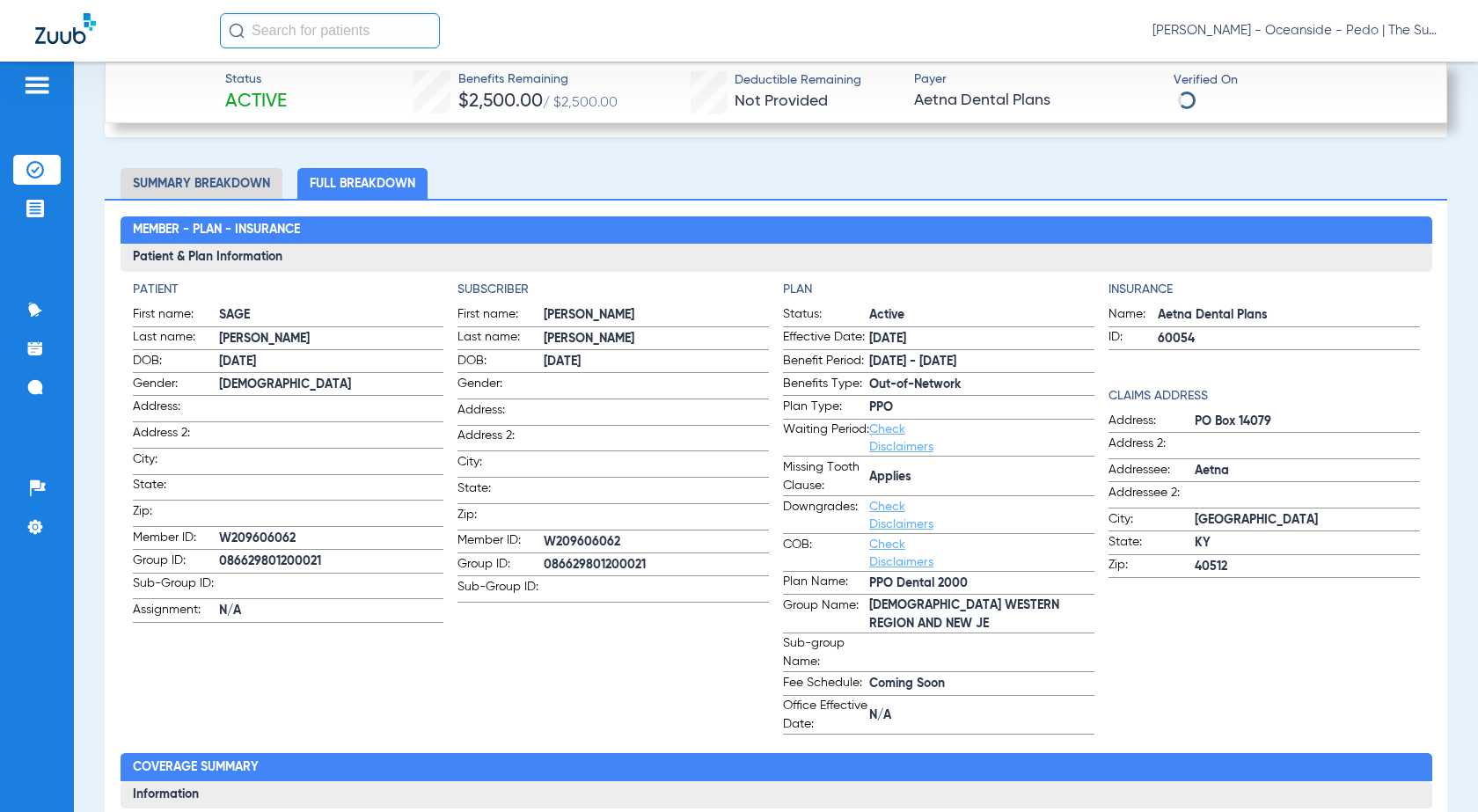 click on "086629801200021" 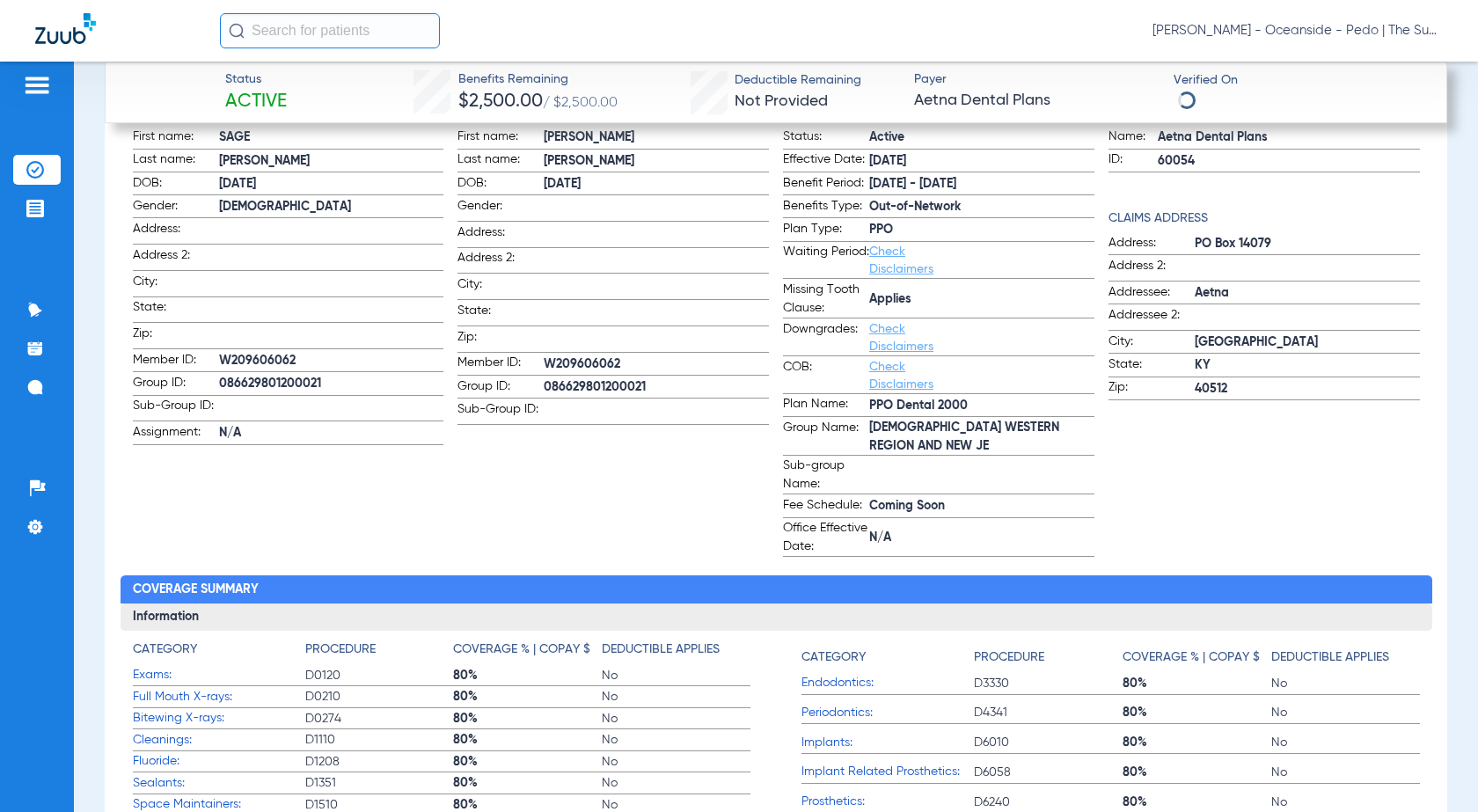 scroll, scrollTop: 968, scrollLeft: 0, axis: vertical 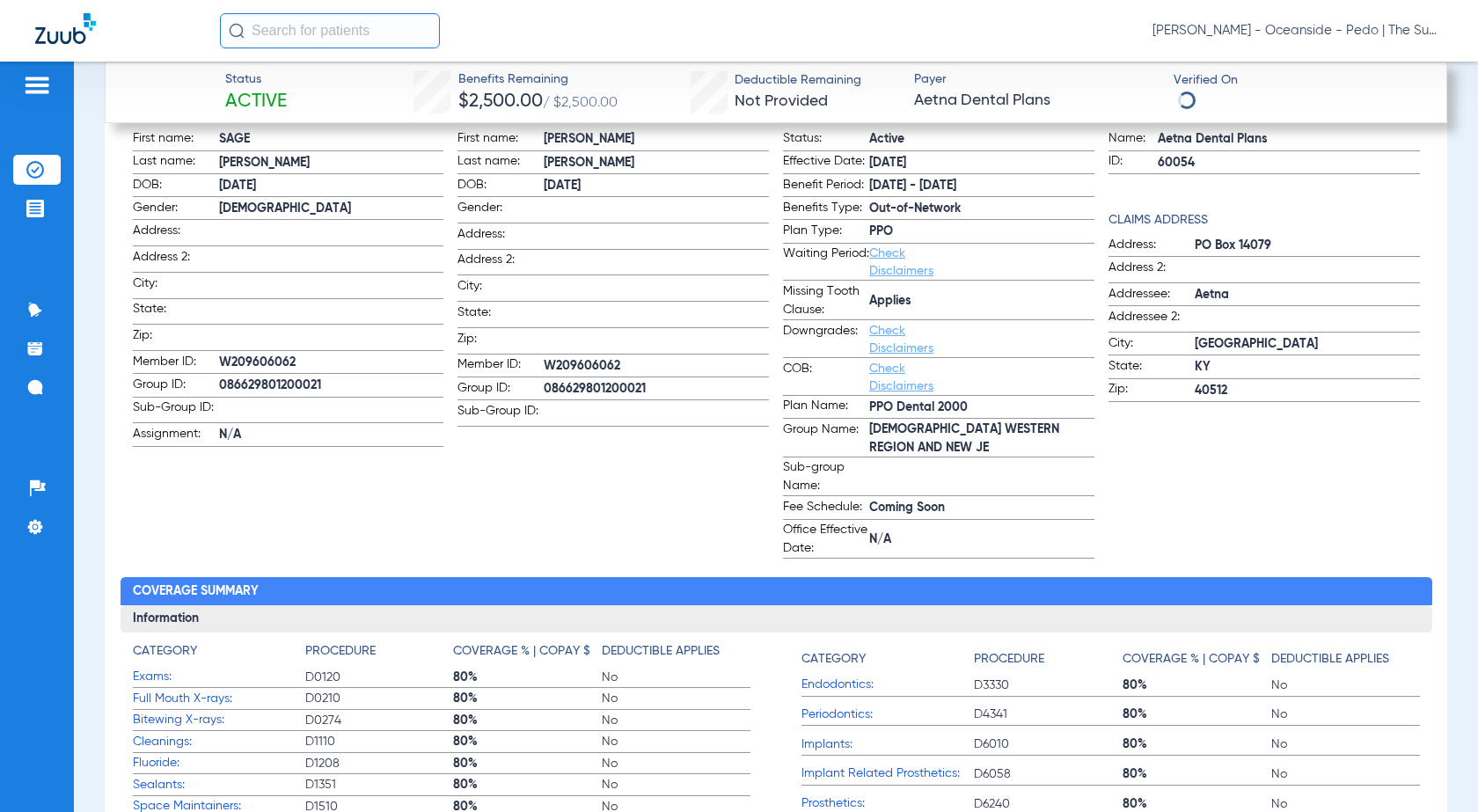 click on "Member ID:  W209606062" 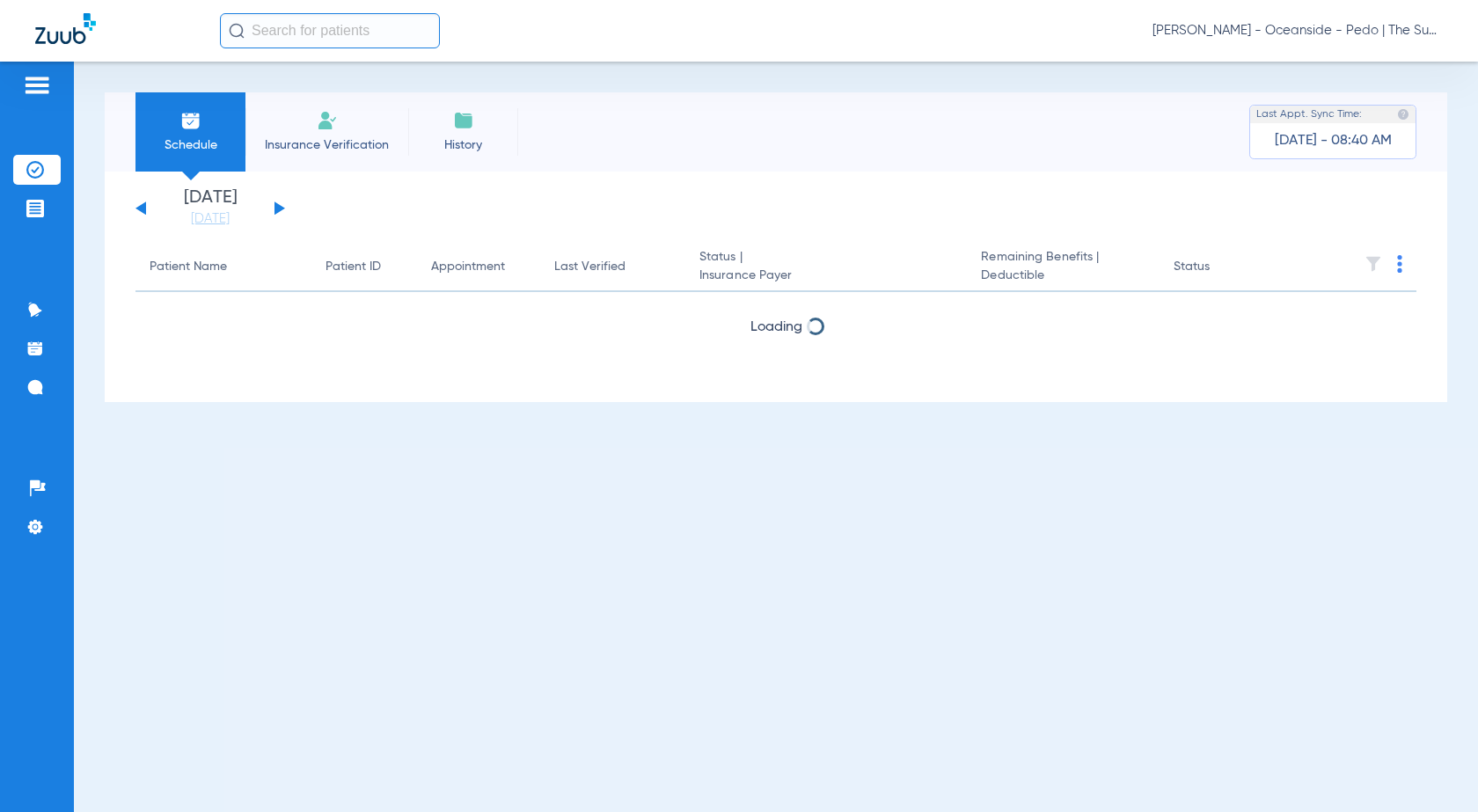 scroll, scrollTop: 0, scrollLeft: 0, axis: both 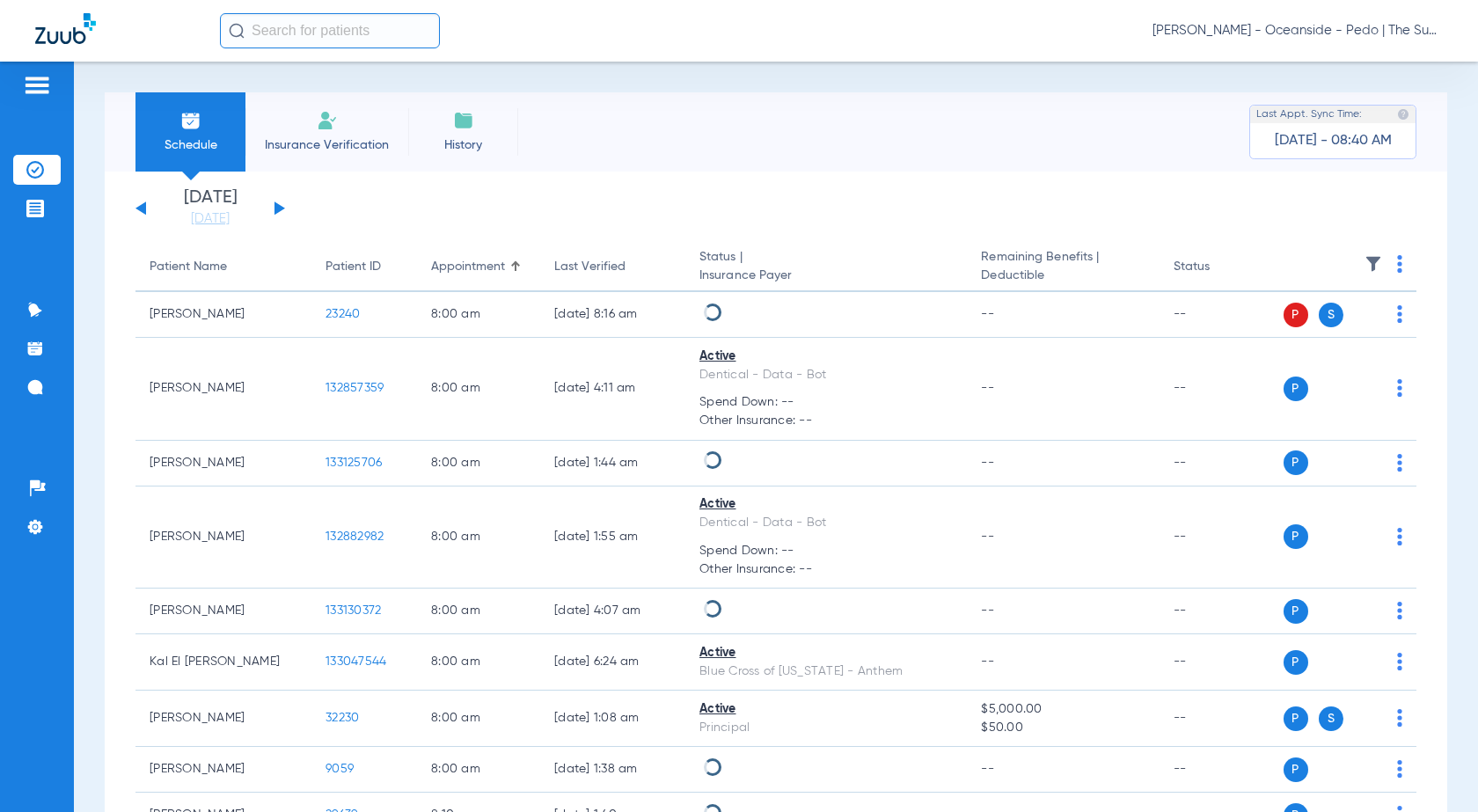 click 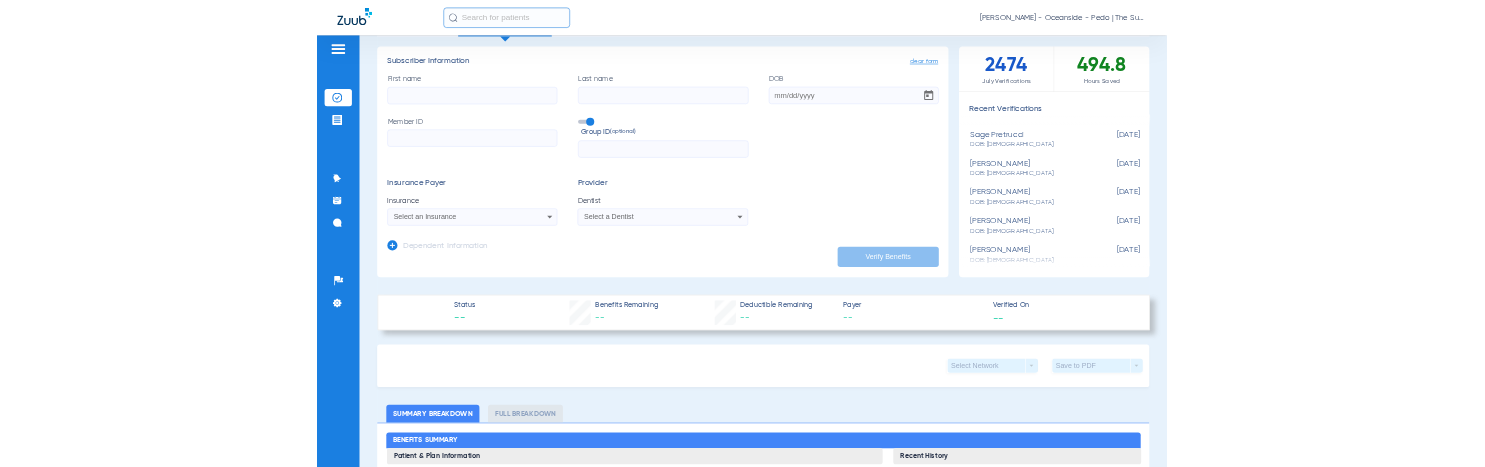 scroll, scrollTop: 100, scrollLeft: 0, axis: vertical 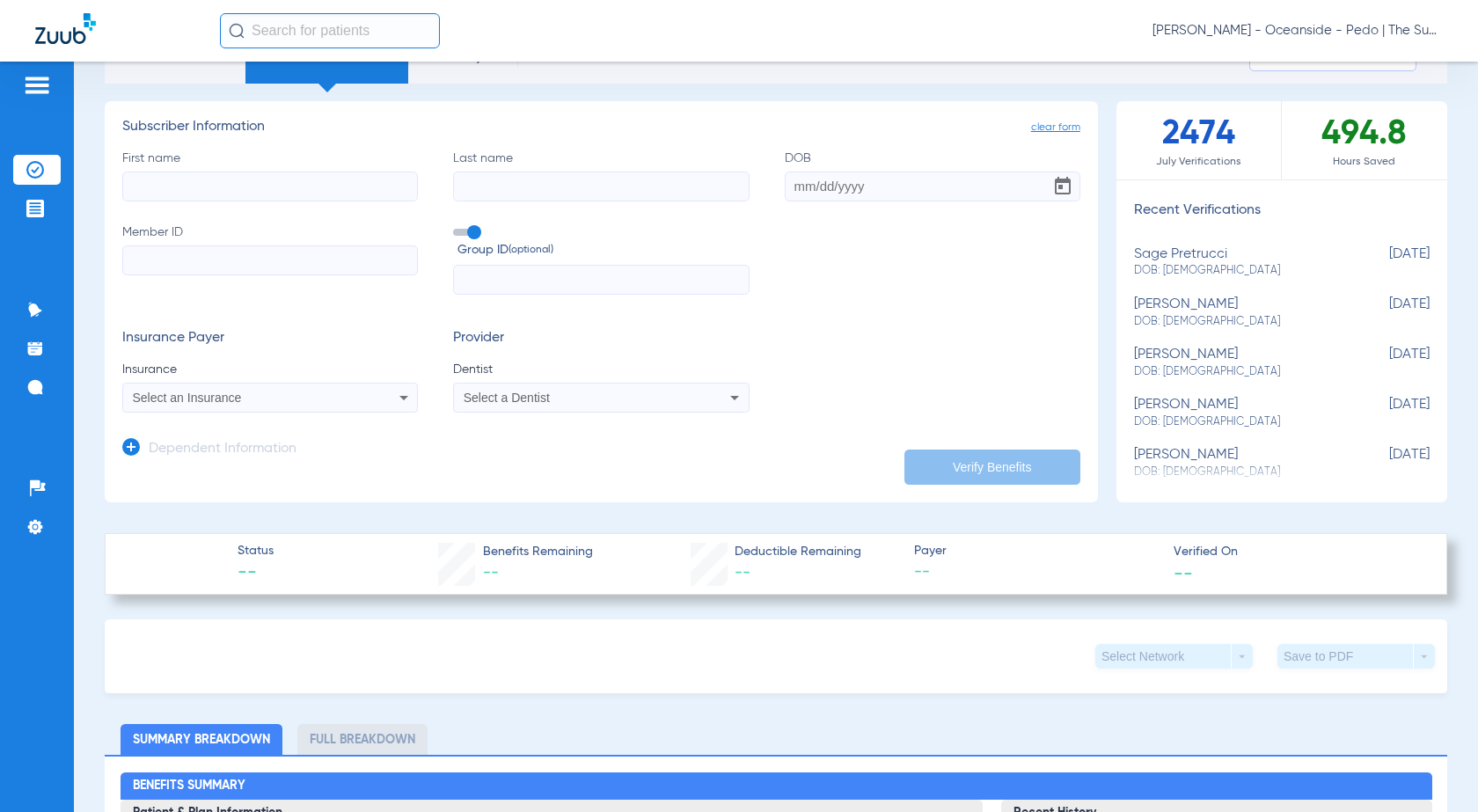 click on "First name" 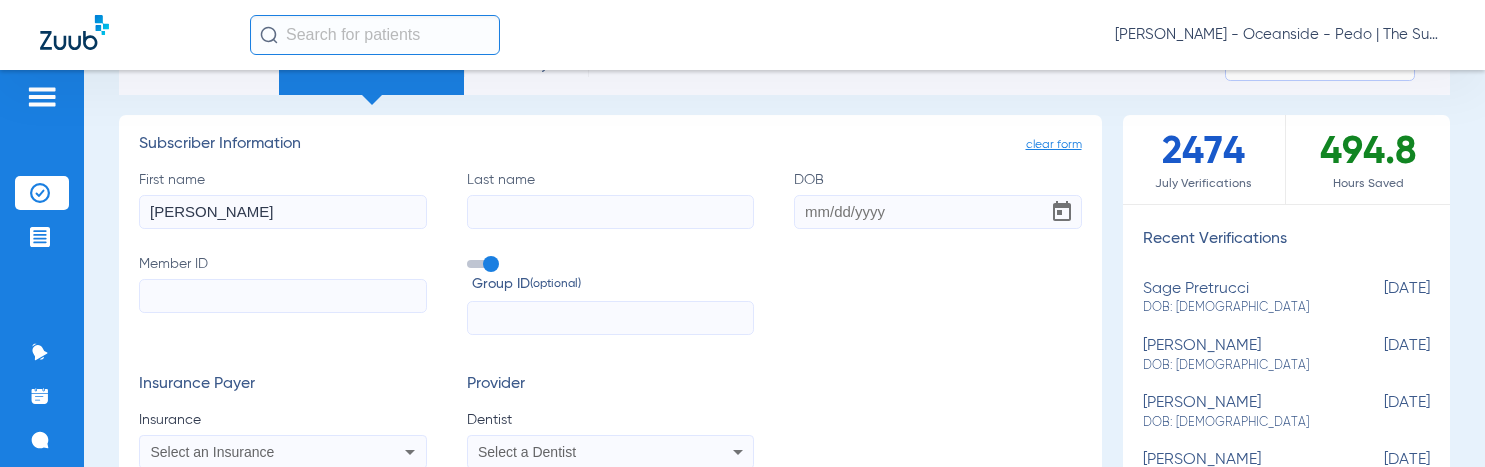 type on "[PERSON_NAME]" 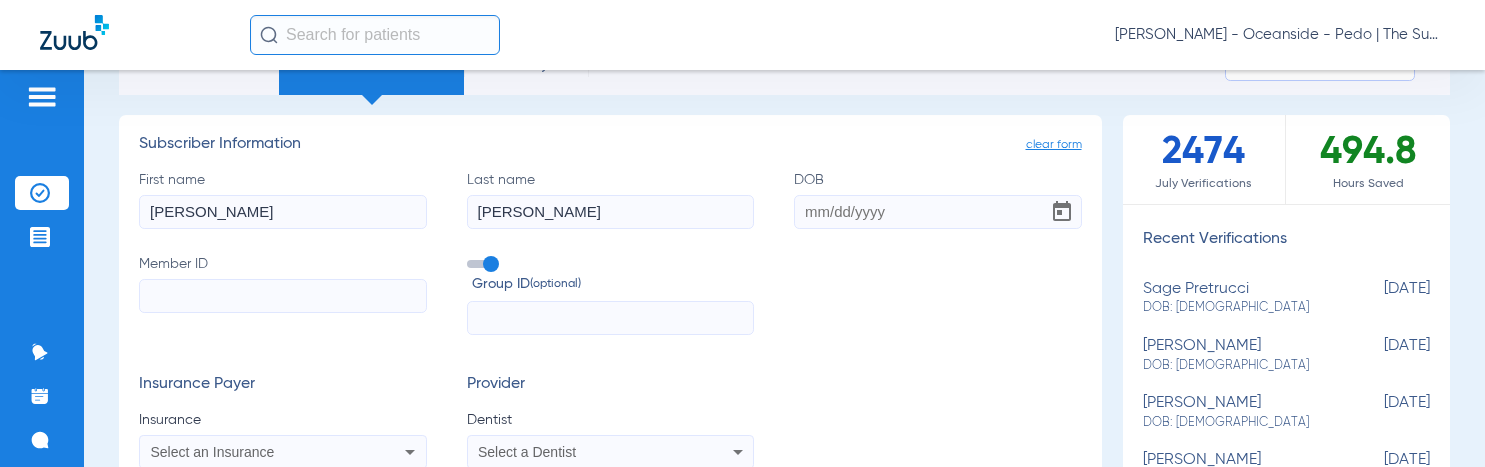 type on "[PERSON_NAME]" 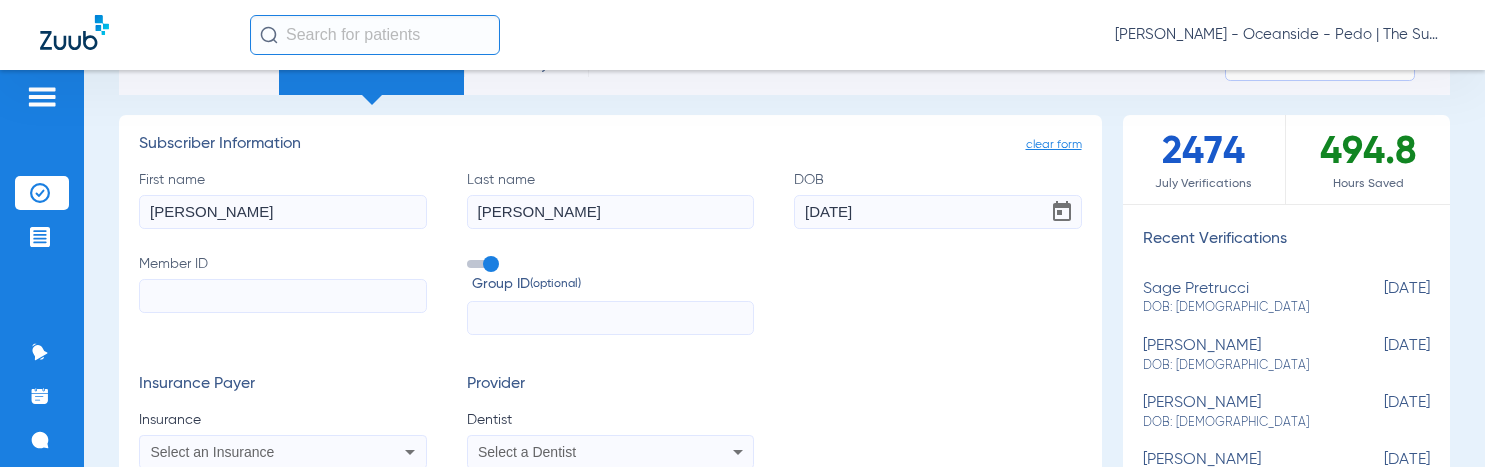 type on "[DATE]" 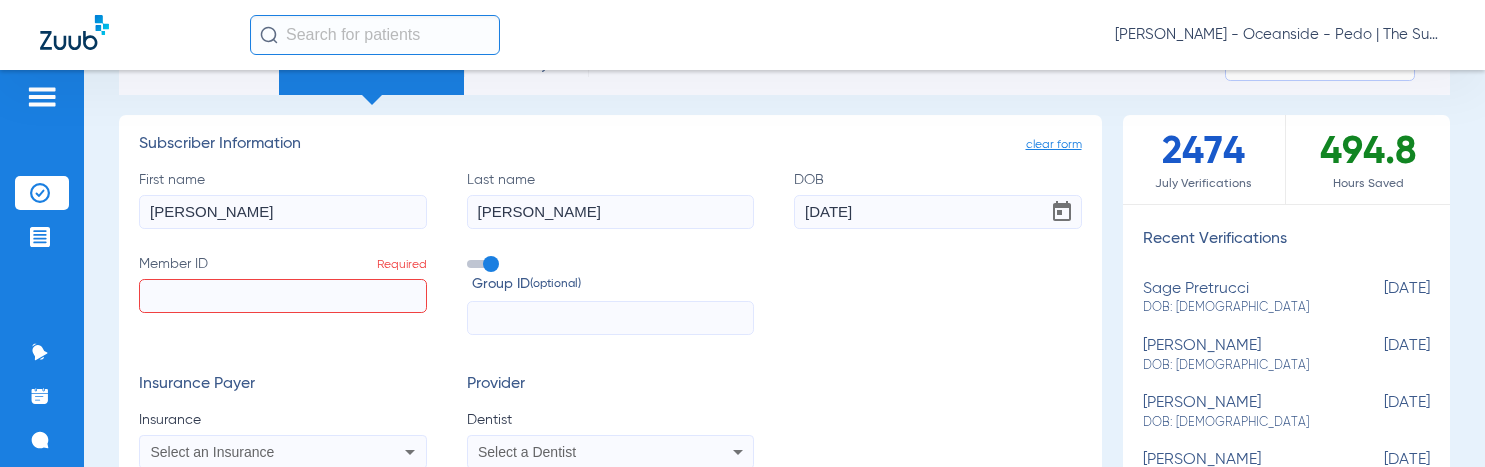 paste on "M:W209606062" 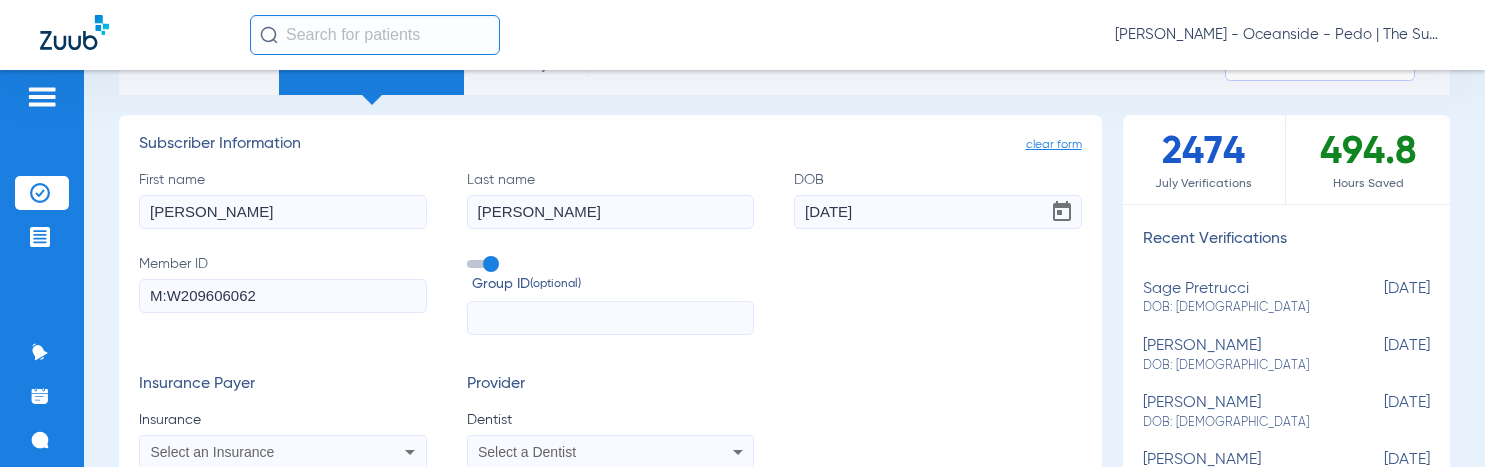 click on "M:W209606062" 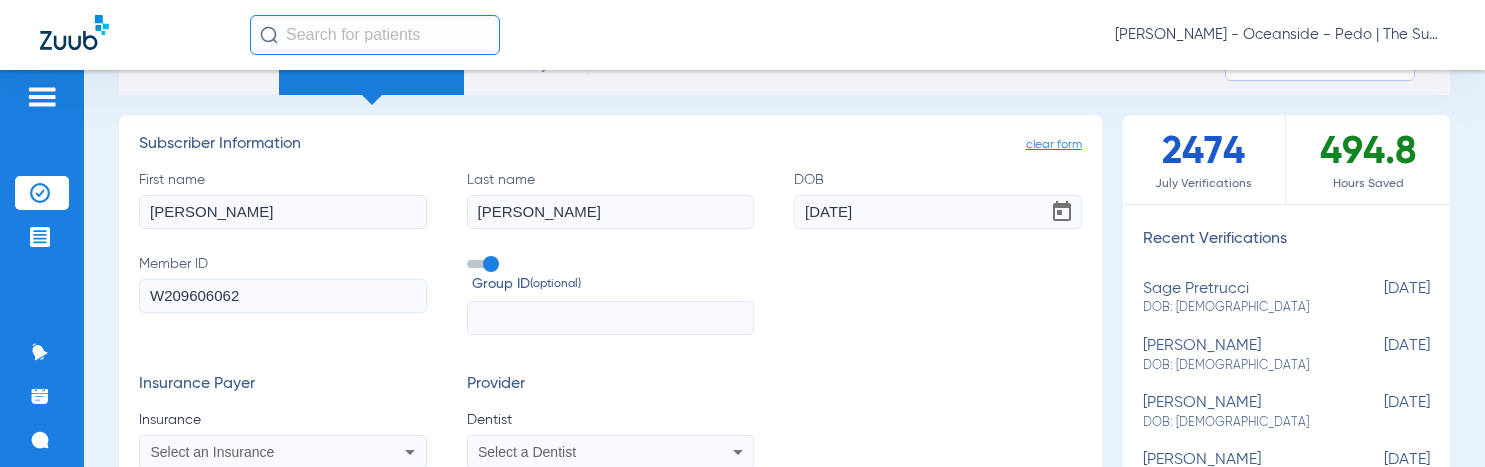 type on "W209606062" 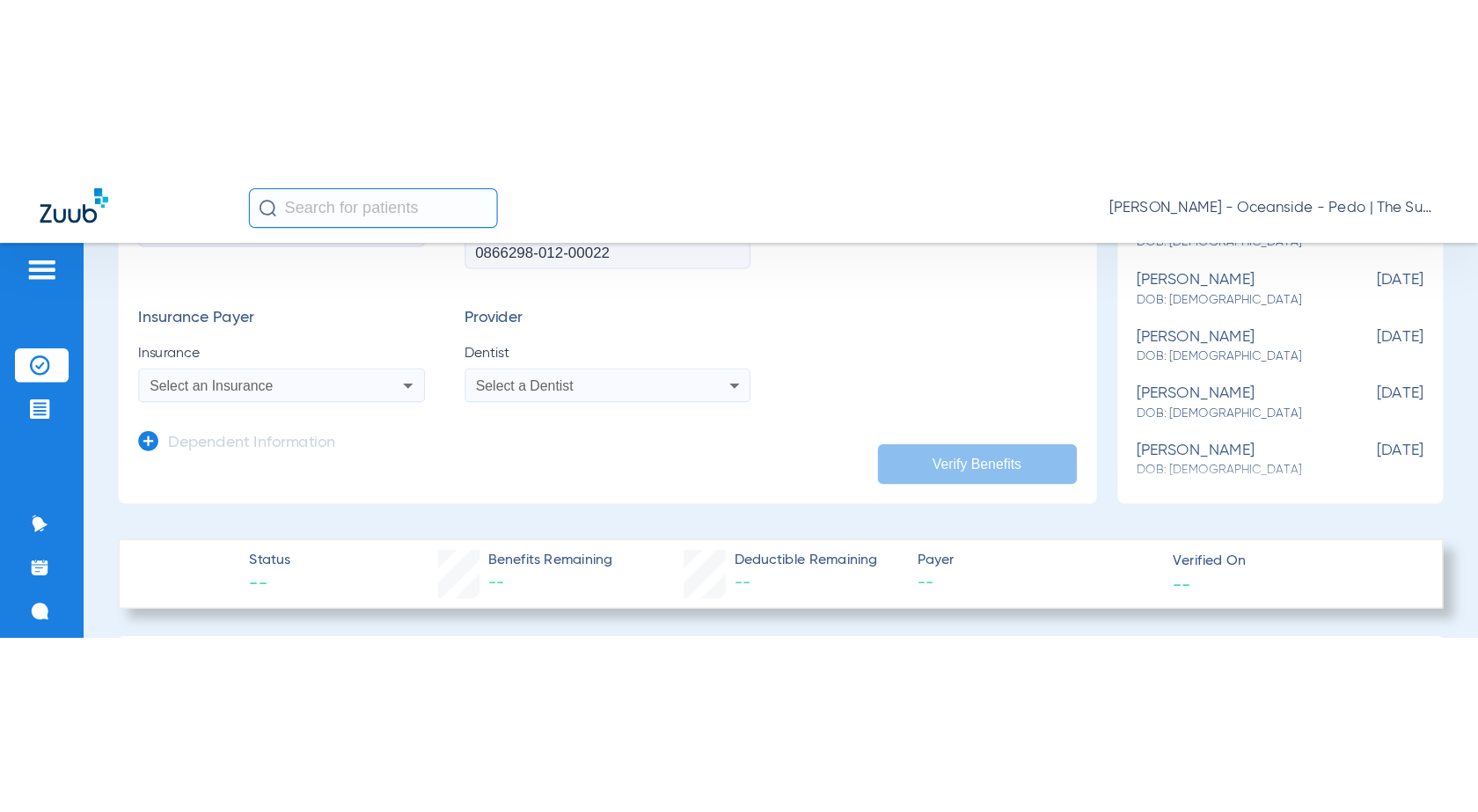 scroll, scrollTop: 352, scrollLeft: 0, axis: vertical 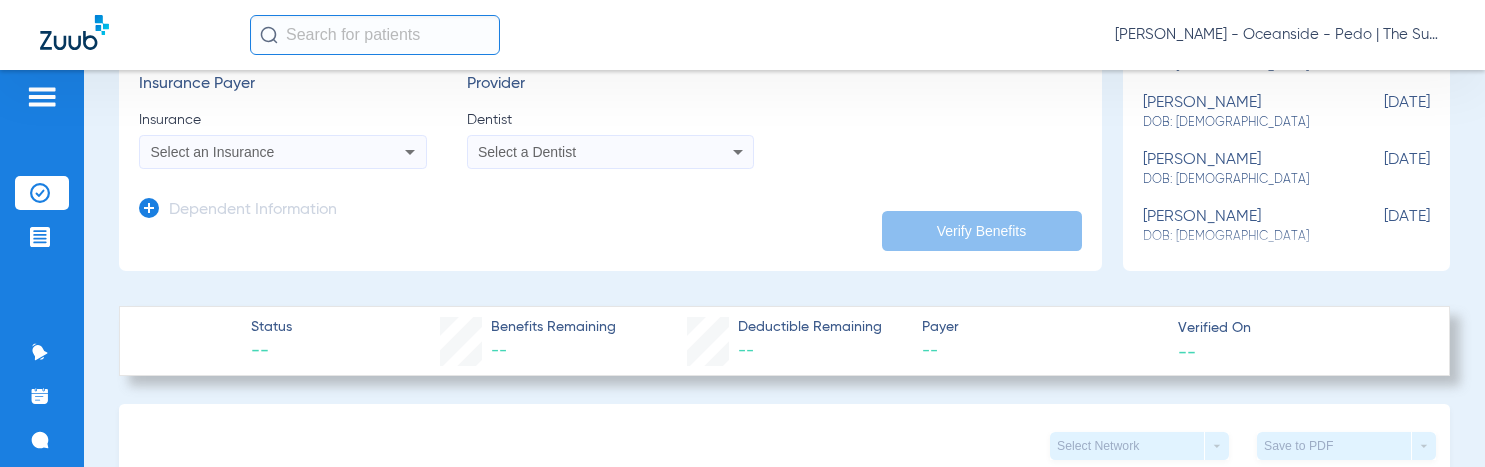 type on "0866298-012-00022" 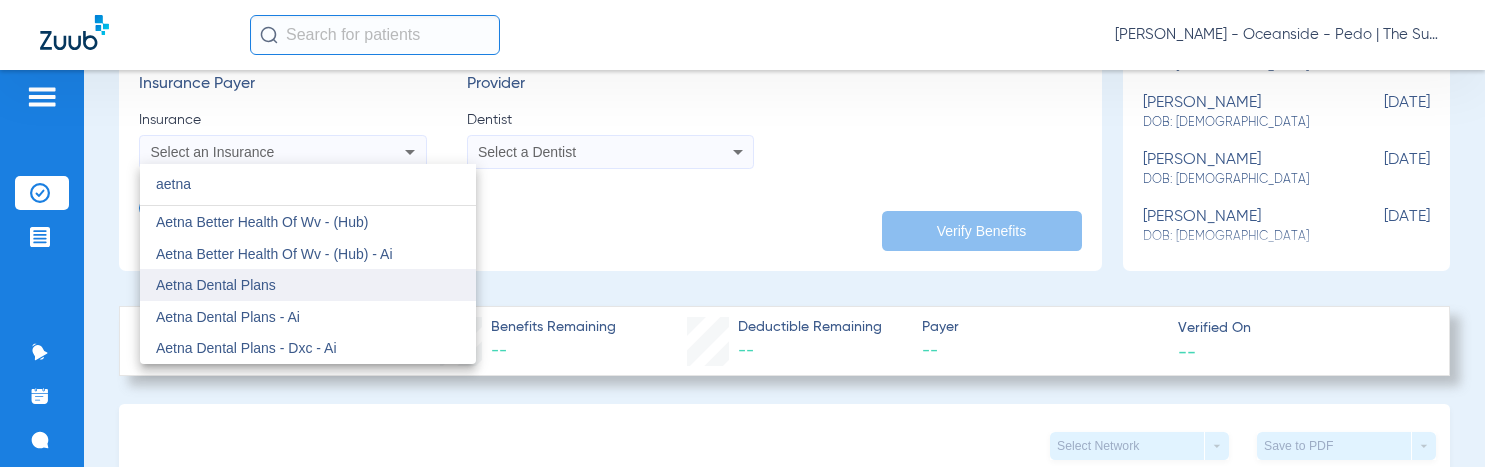 type on "aetna" 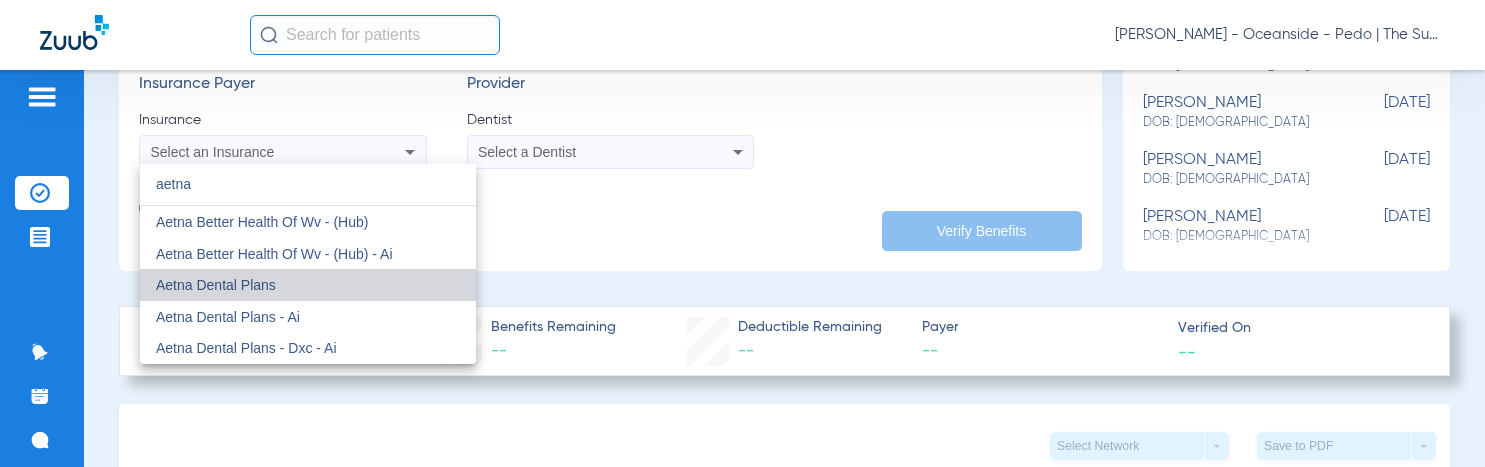 click on "Aetna Dental Plans" at bounding box center [308, 285] 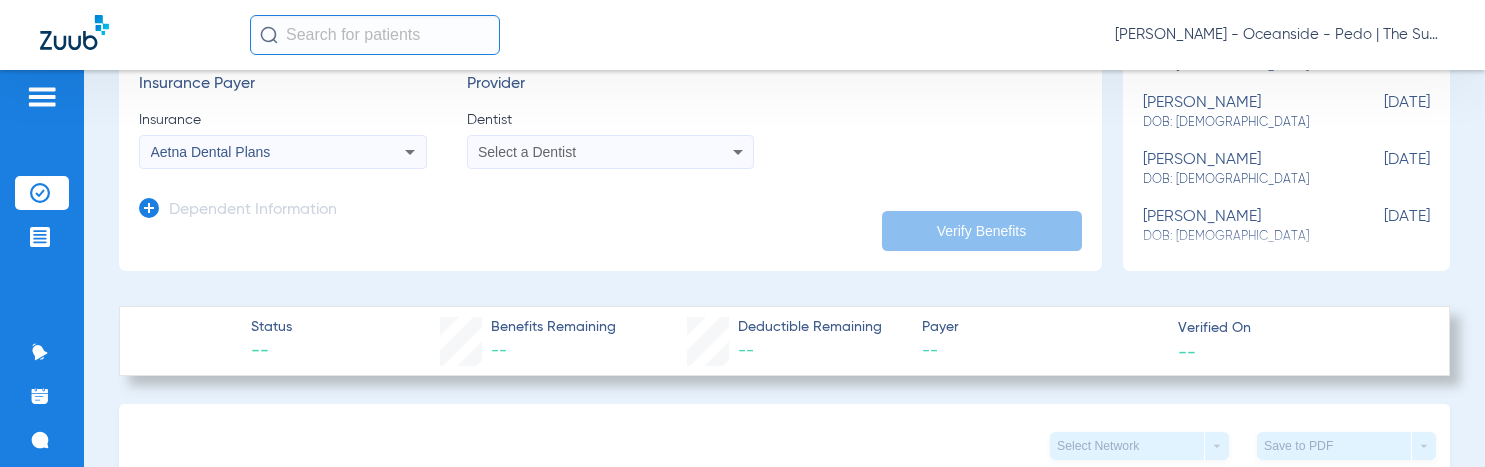 click on "Select a Dentist" at bounding box center [611, 152] 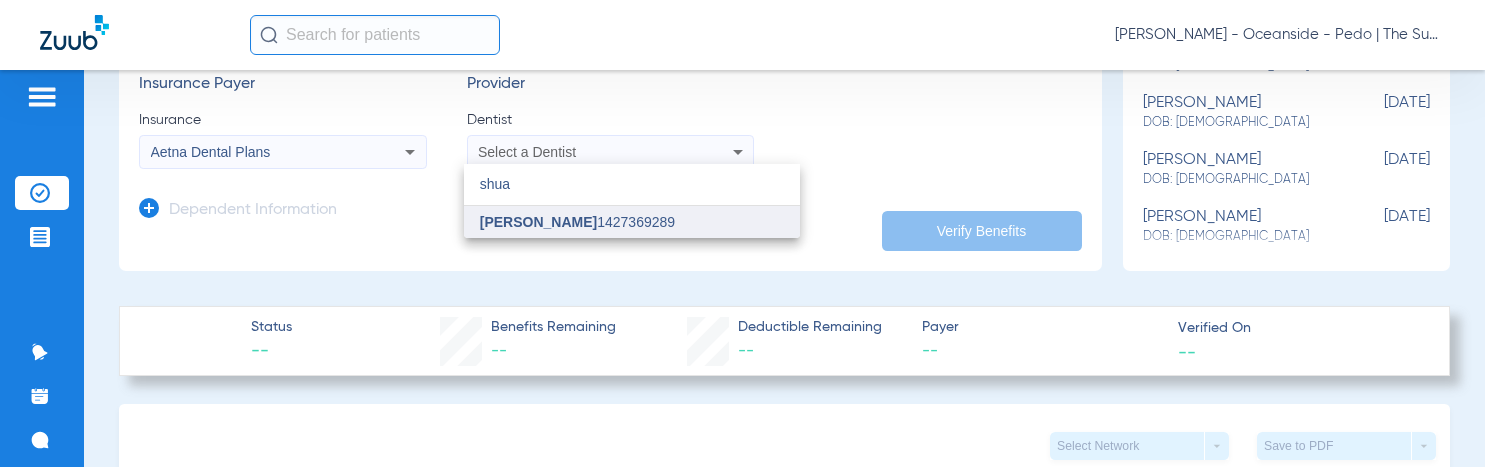 type on "shua" 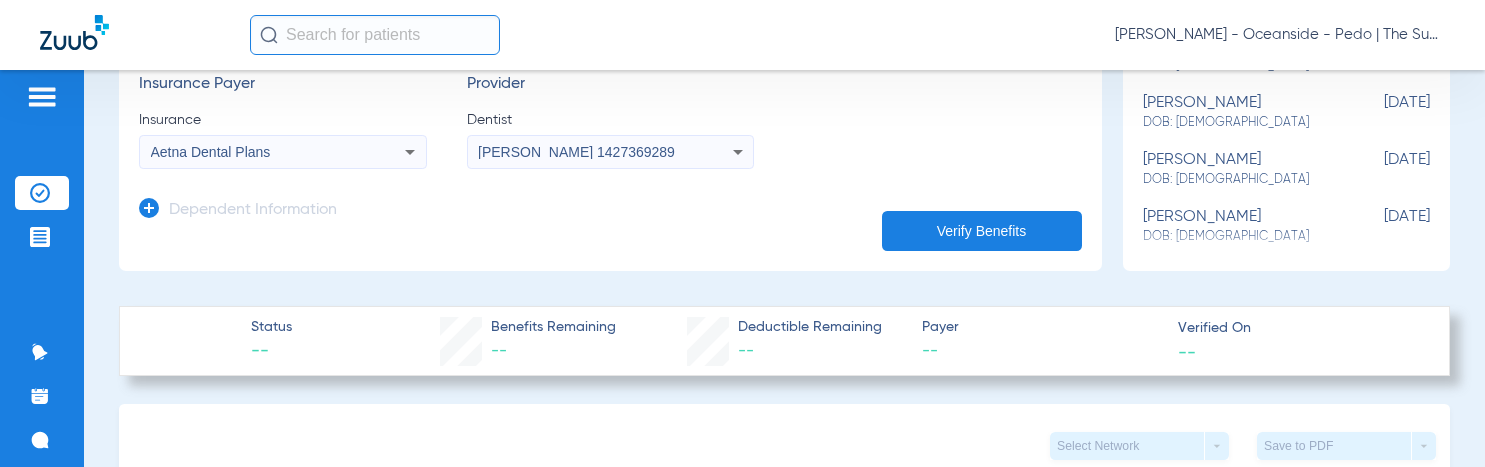click 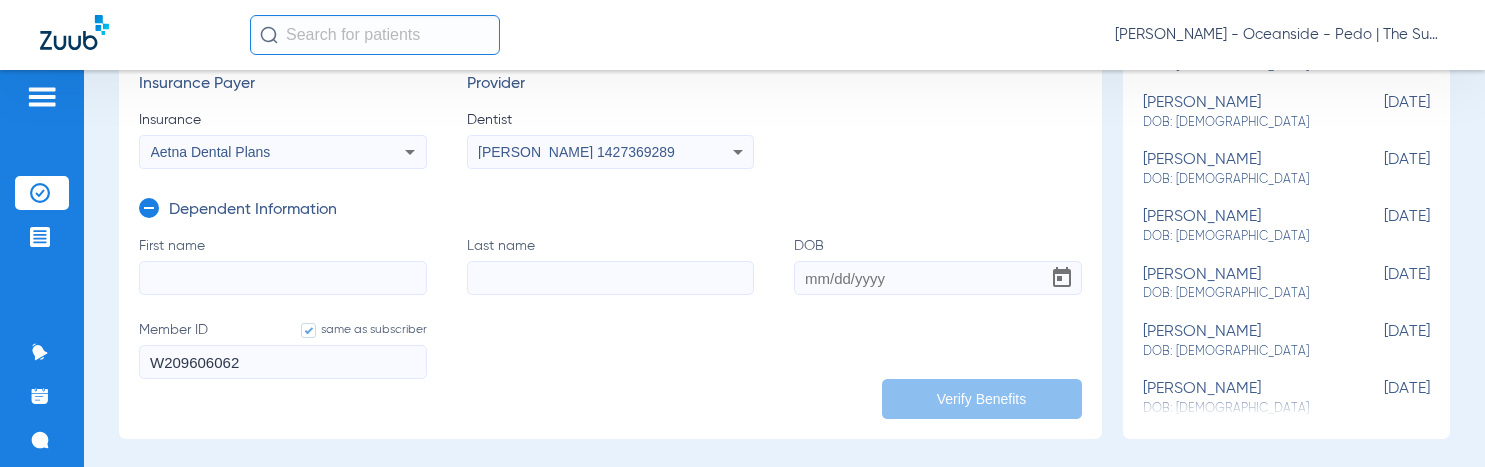 click on "First name" 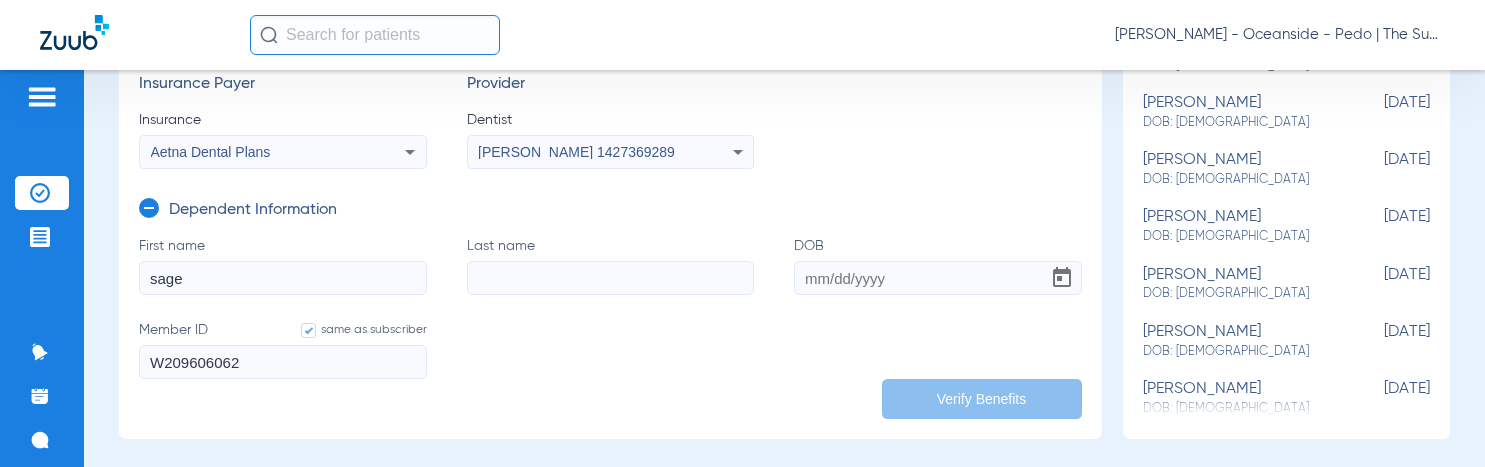type on "sage" 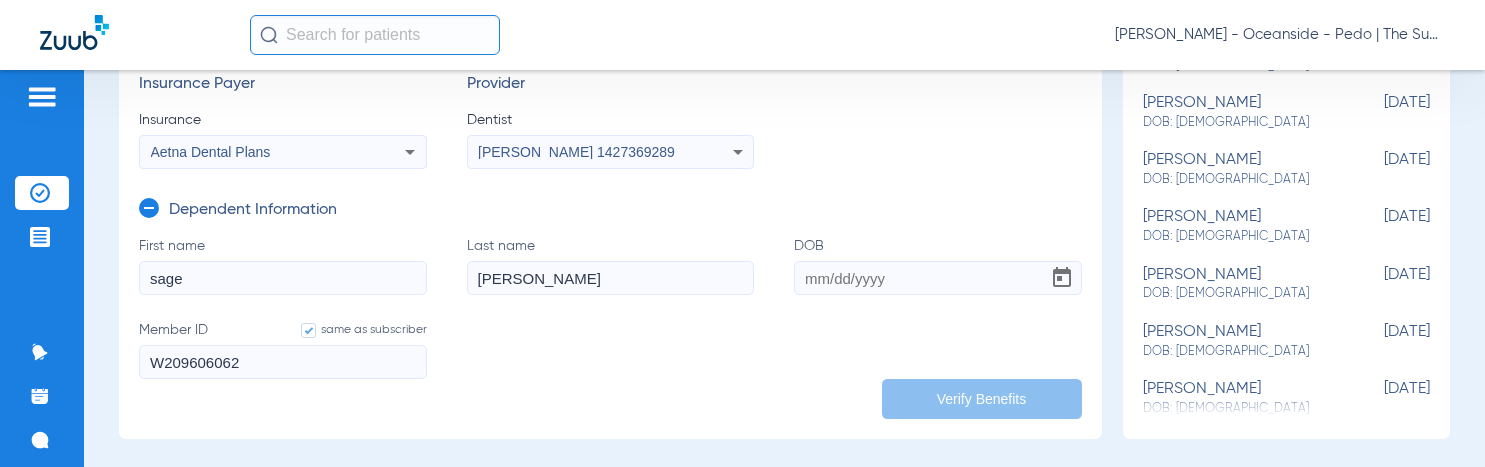 type on "[PERSON_NAME]" 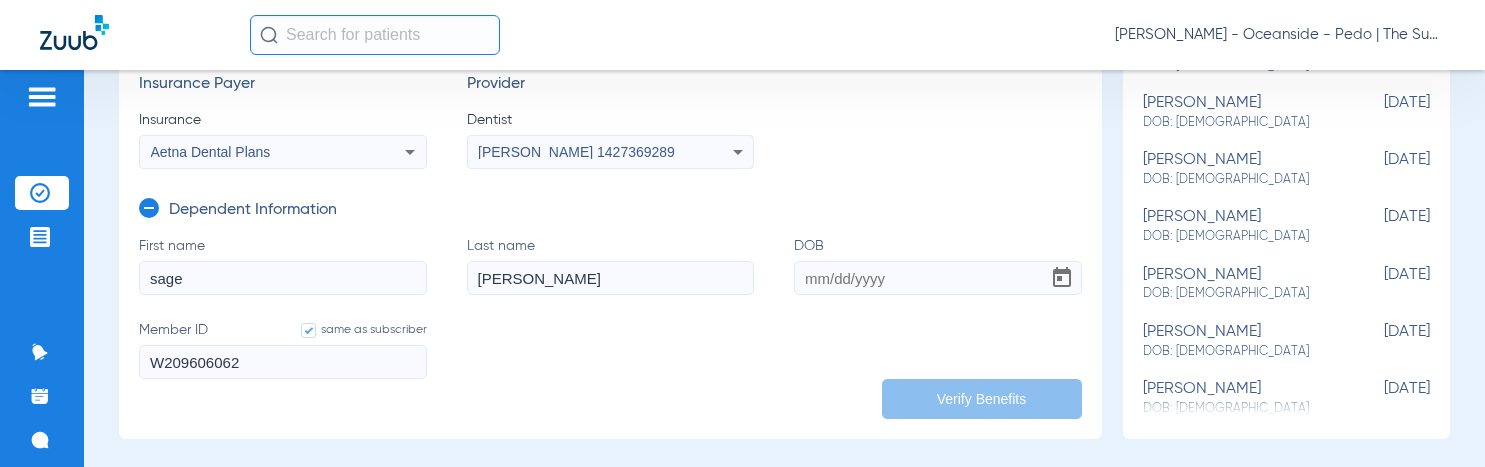 click on "DOB" 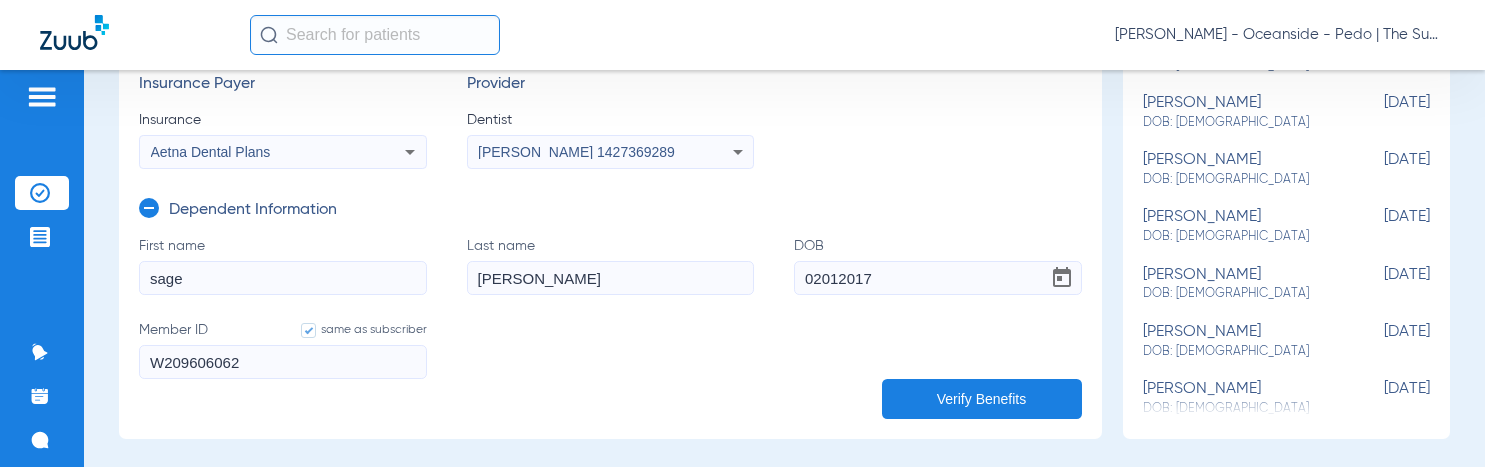 type on "[DATE]" 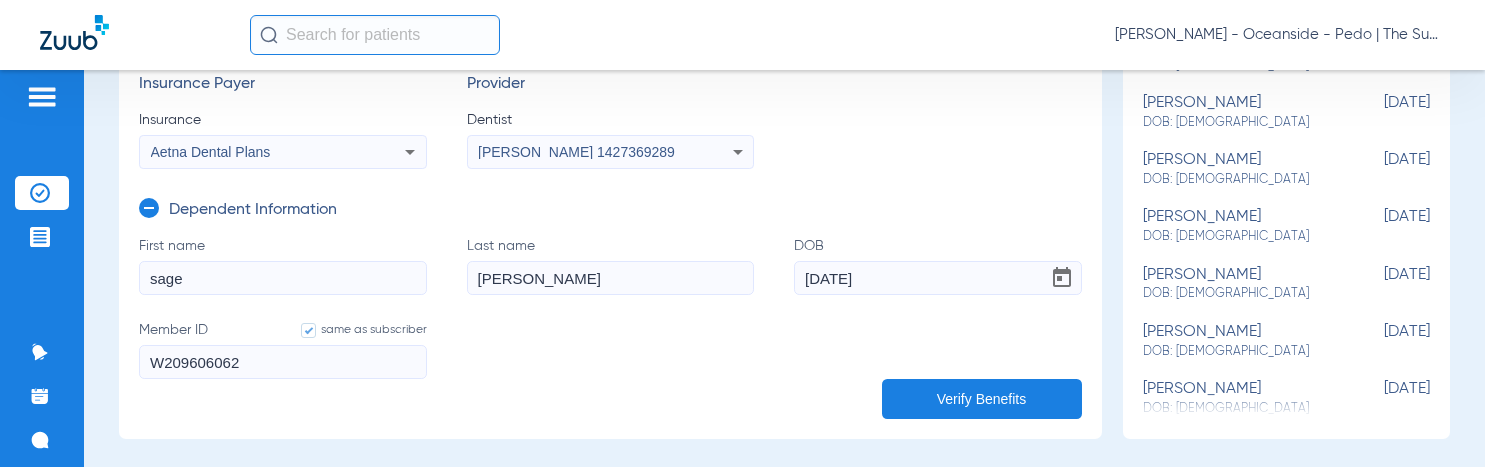 click on "Verify Benefits" 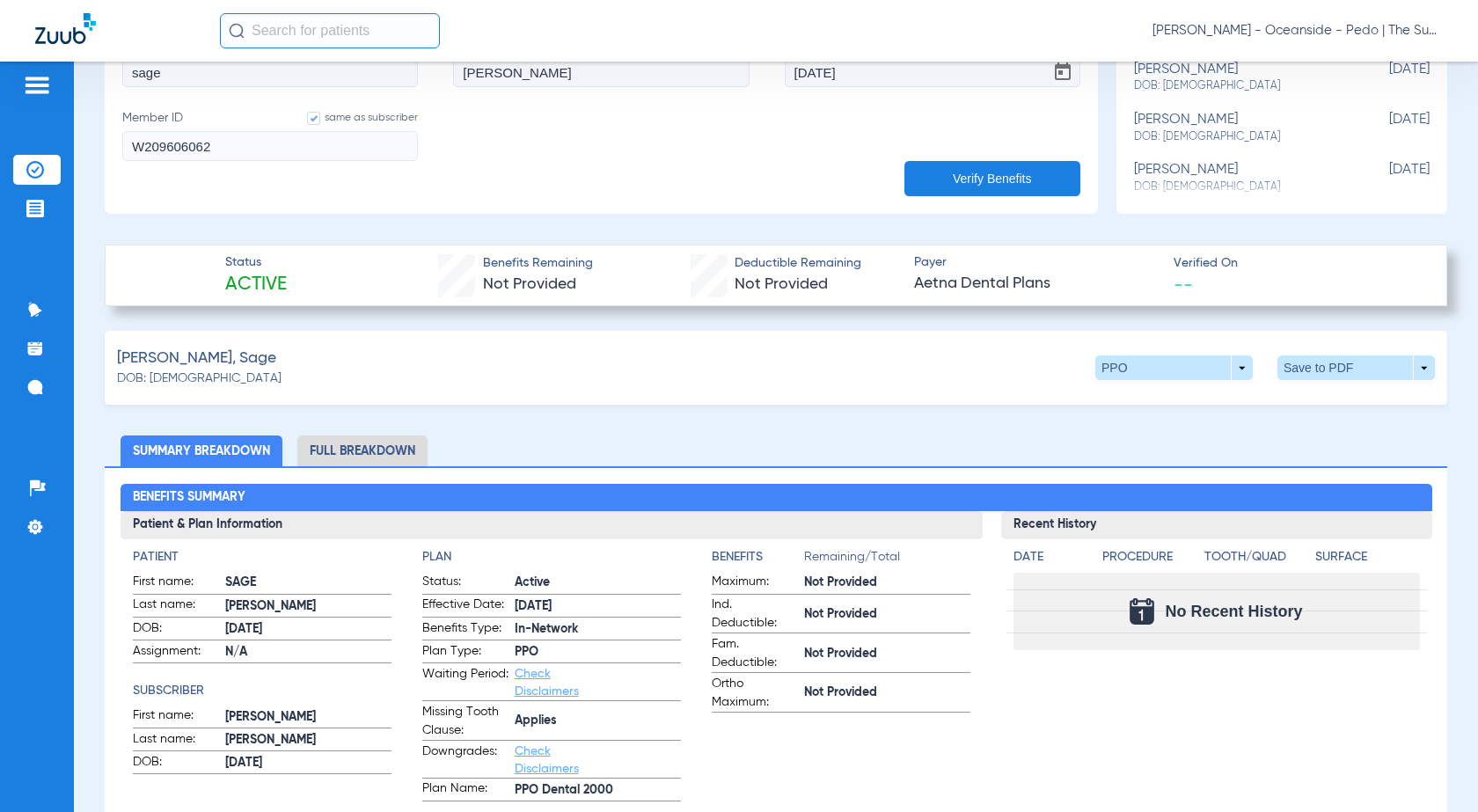 scroll, scrollTop: 528, scrollLeft: 0, axis: vertical 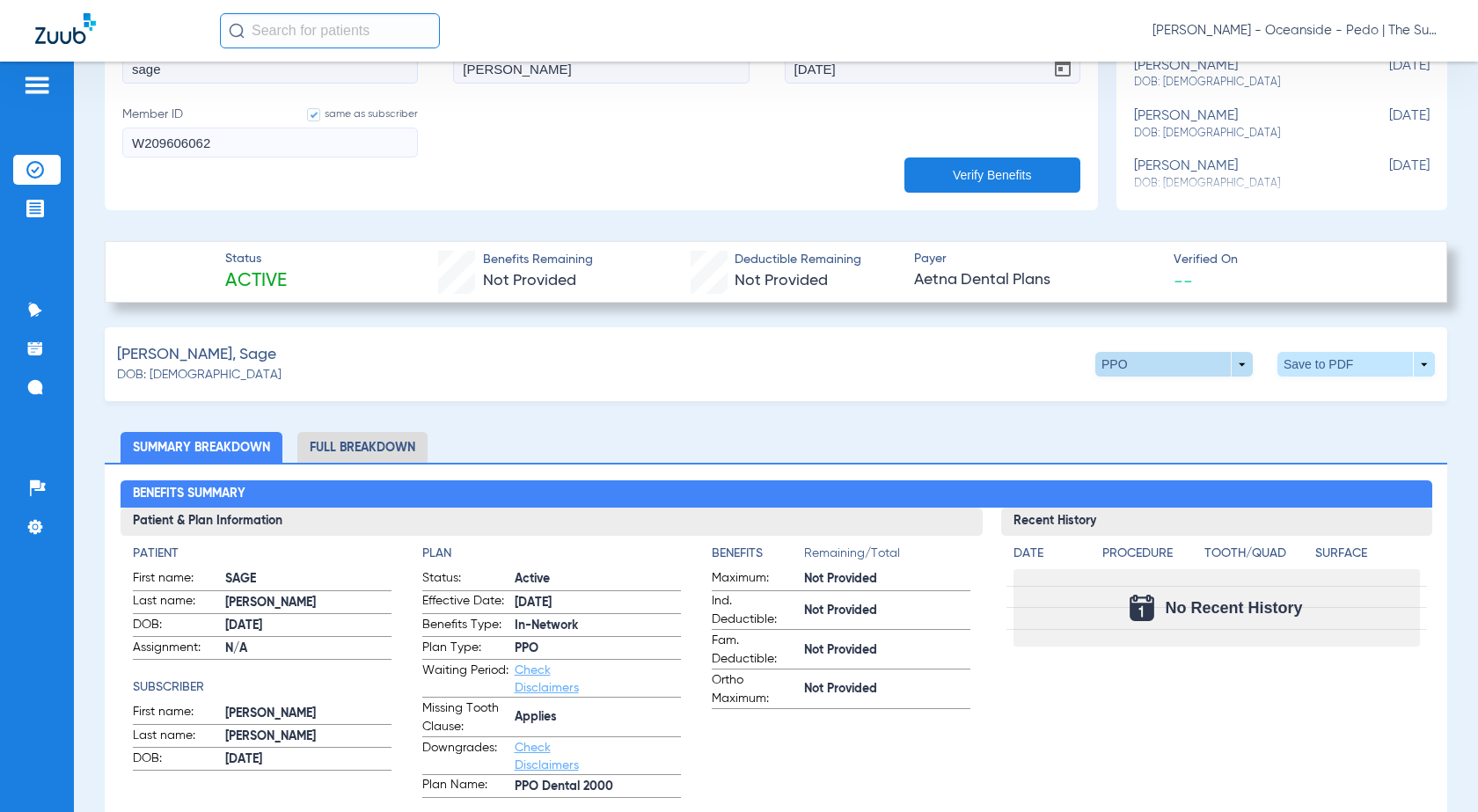 click 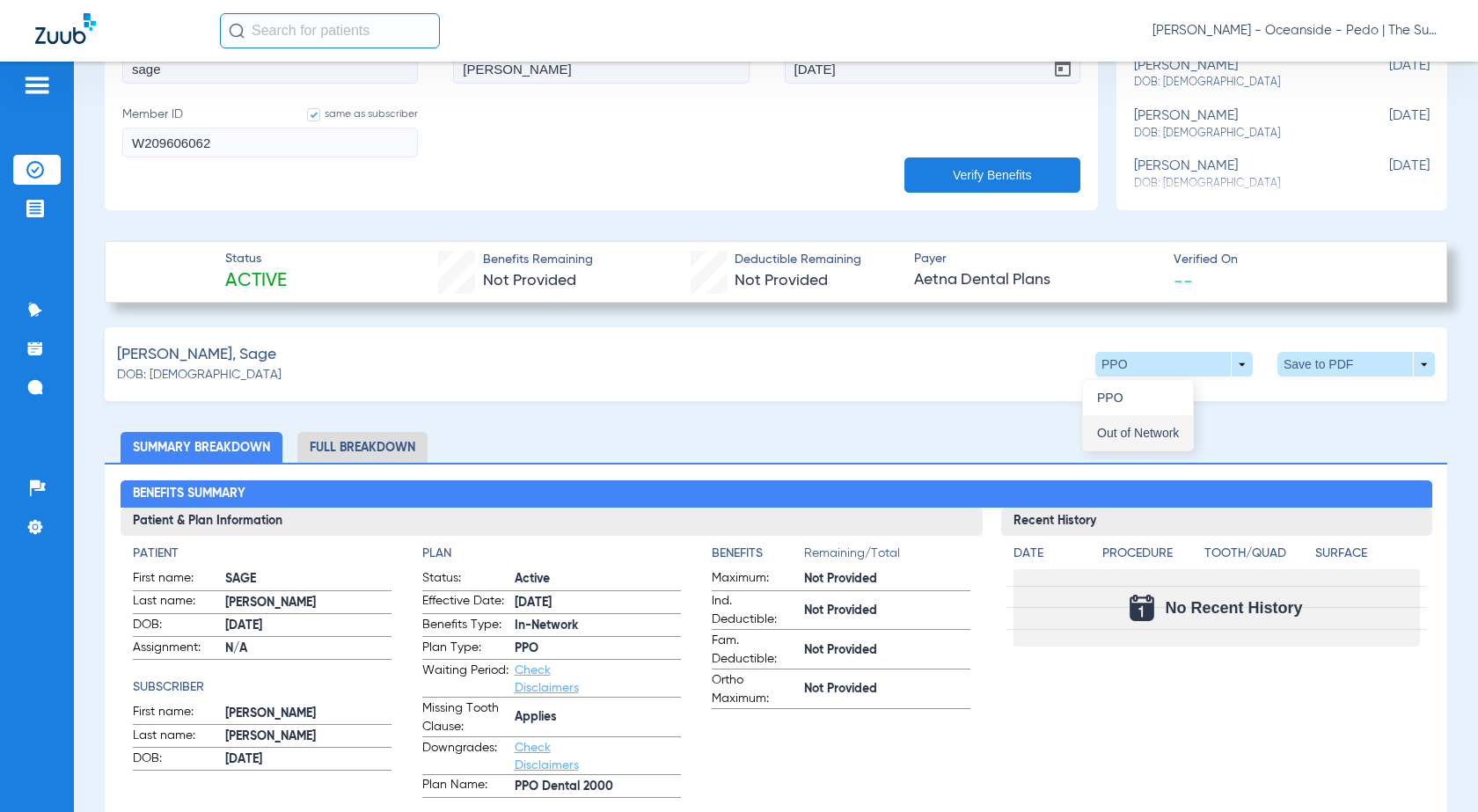 click on "Out of Network" at bounding box center (1138, 433) 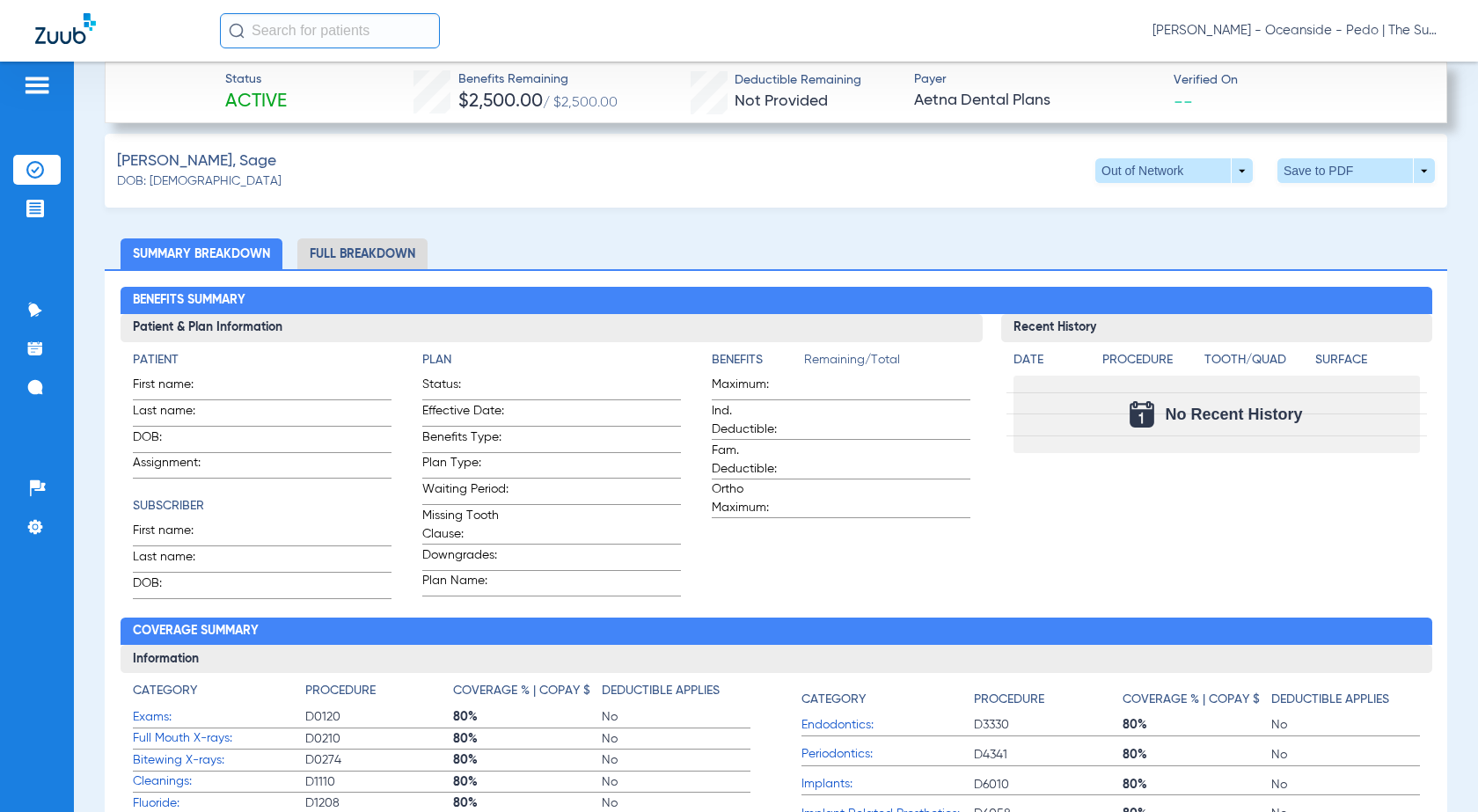 scroll, scrollTop: 704, scrollLeft: 0, axis: vertical 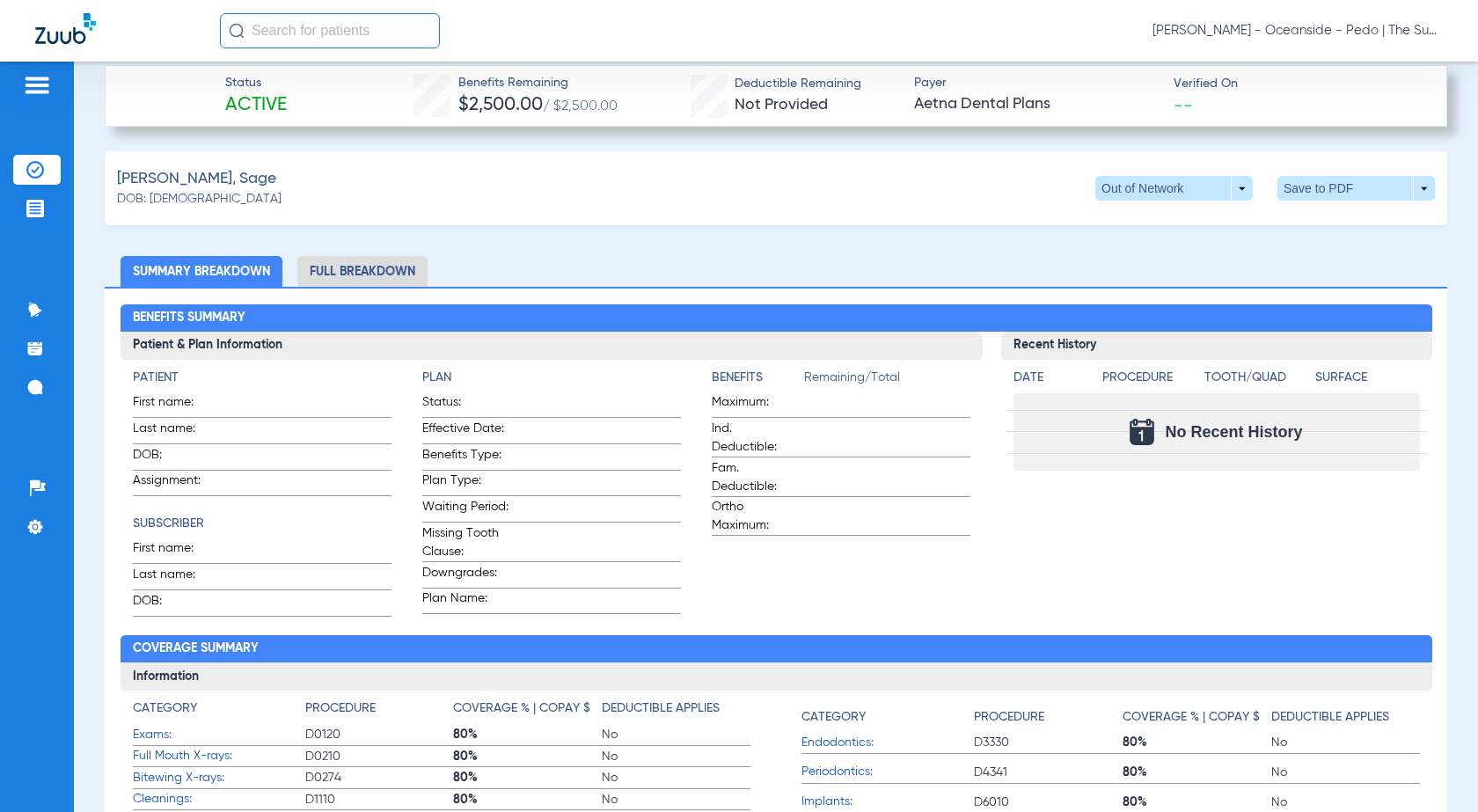 click on "Full Breakdown" 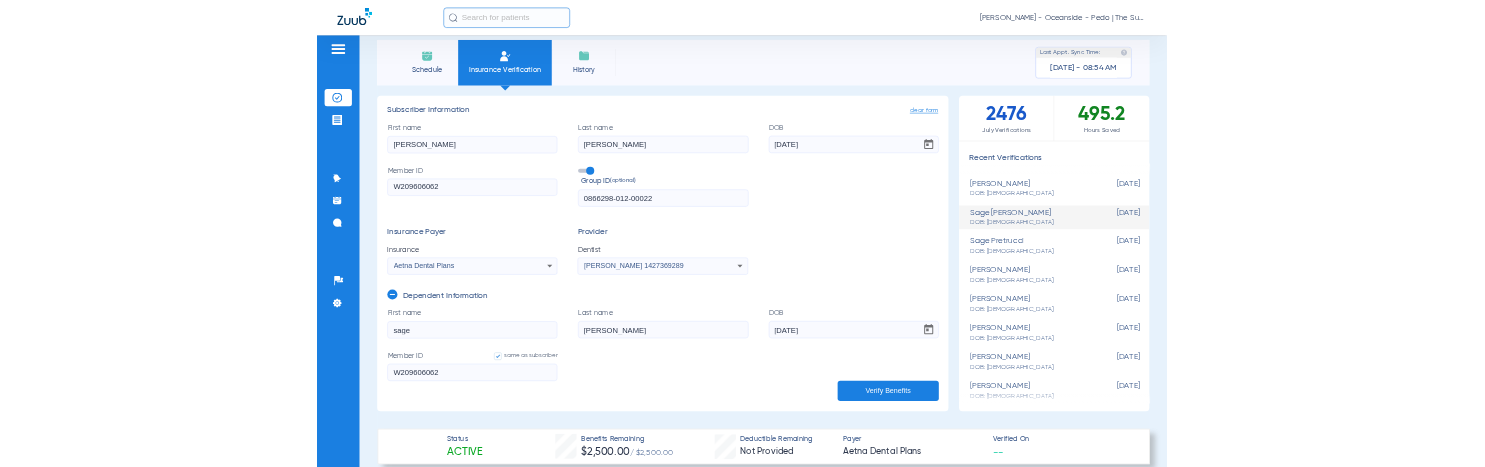 scroll, scrollTop: 0, scrollLeft: 0, axis: both 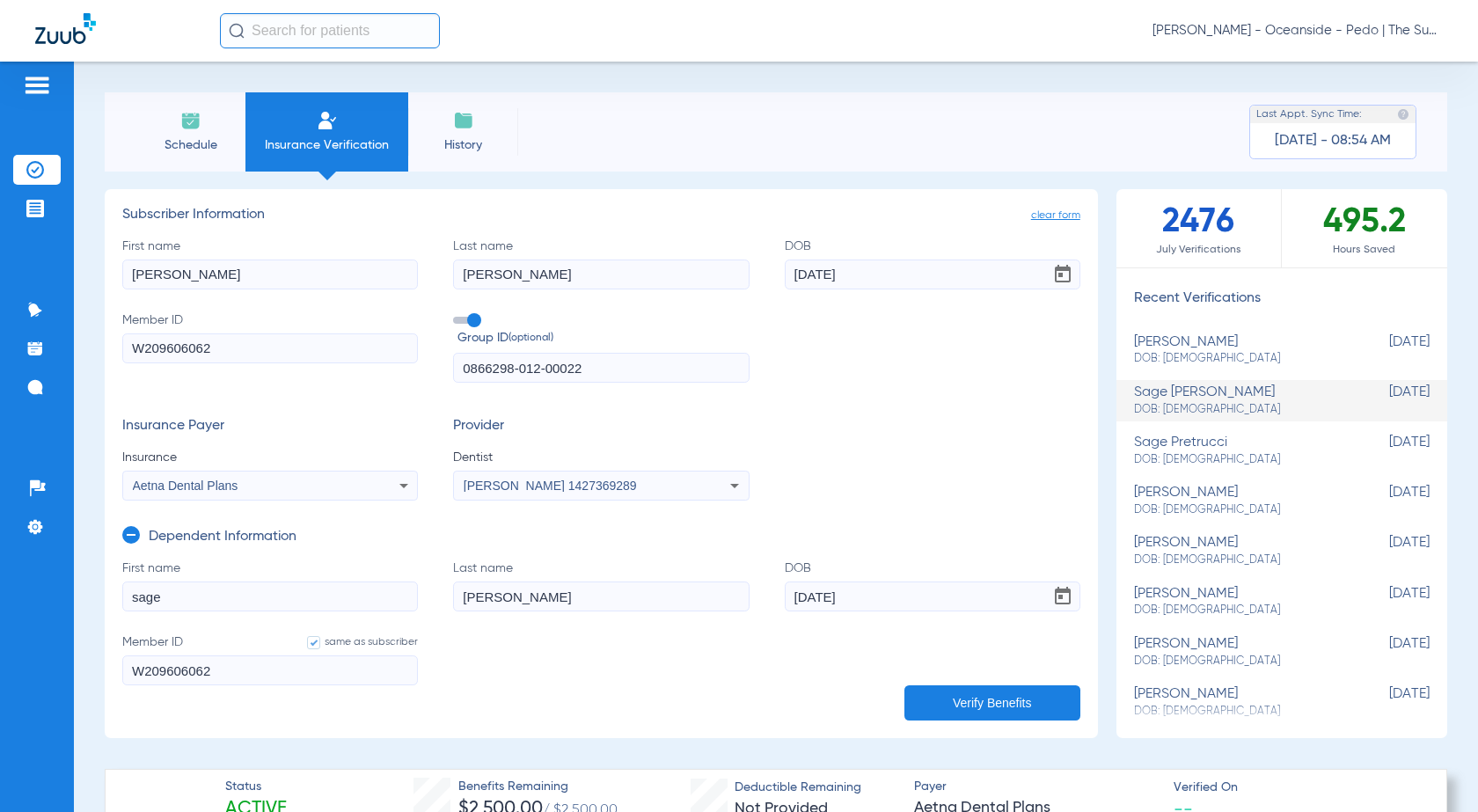 click on "Insurance Verification" 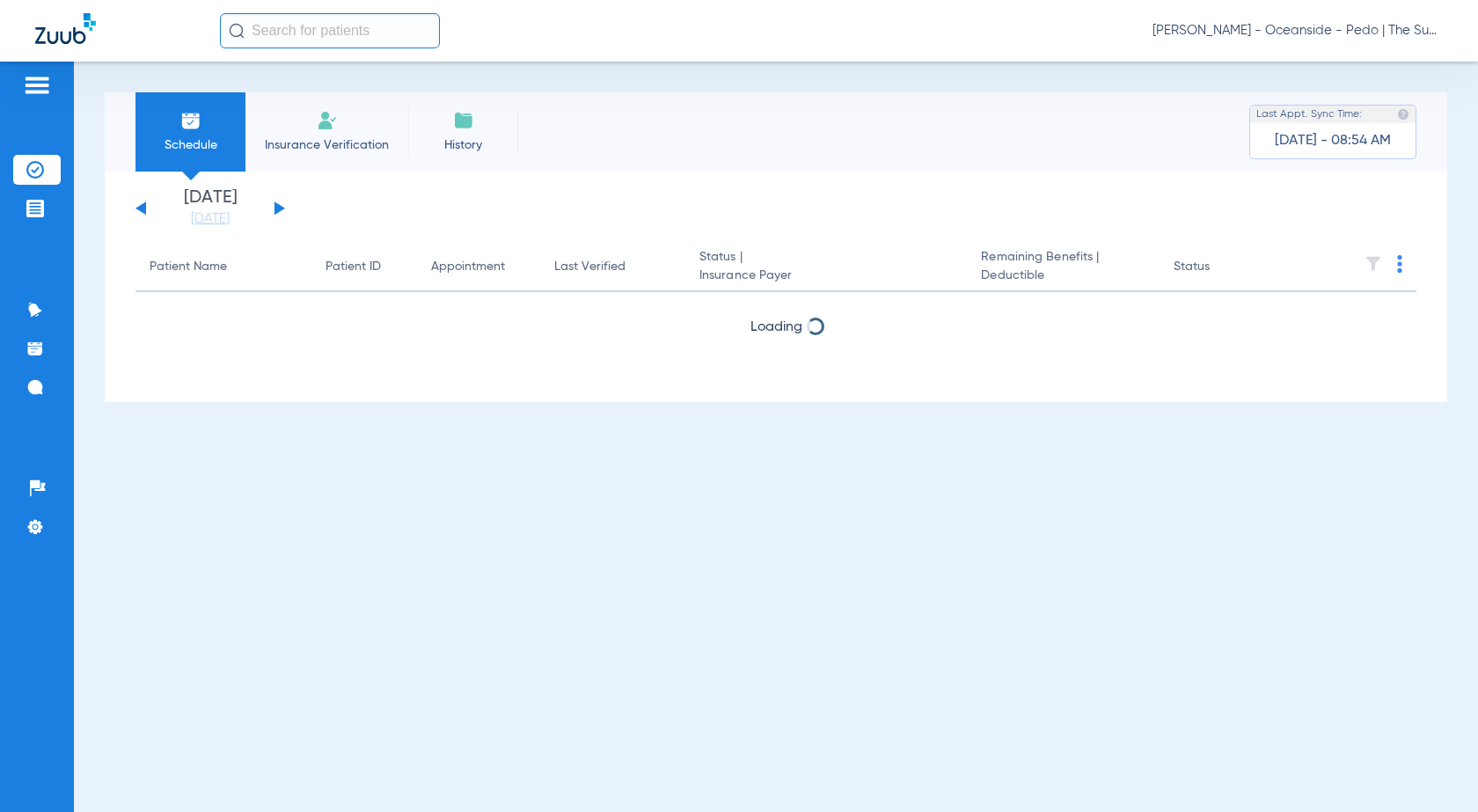 click on "Insurance Verification" 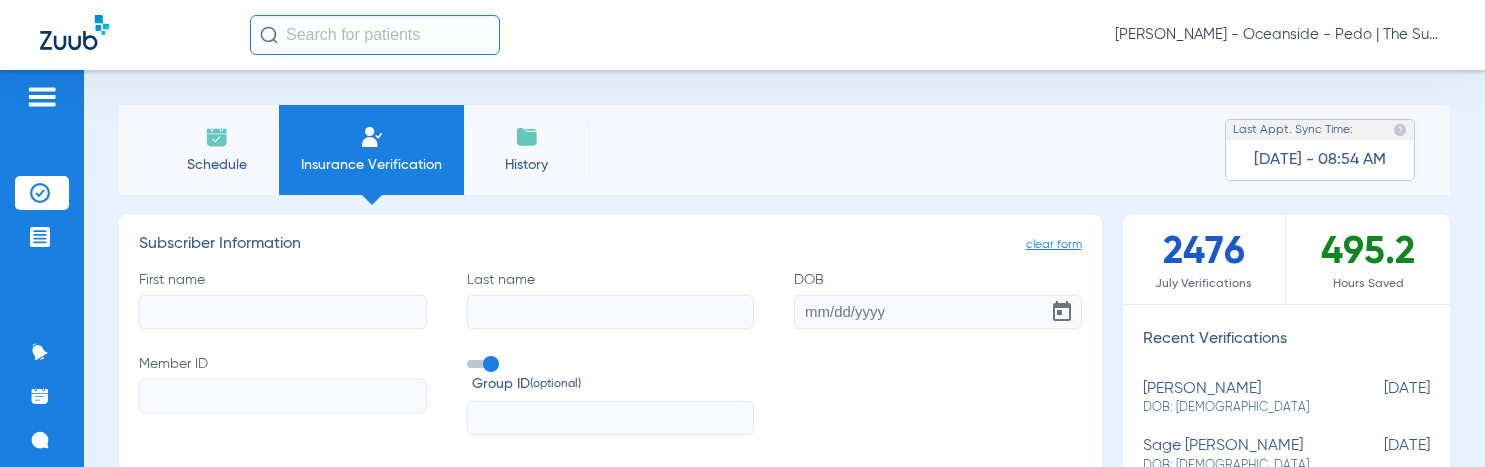 click on "First name   Last name   DOB   Member ID   Group ID  (optional)" 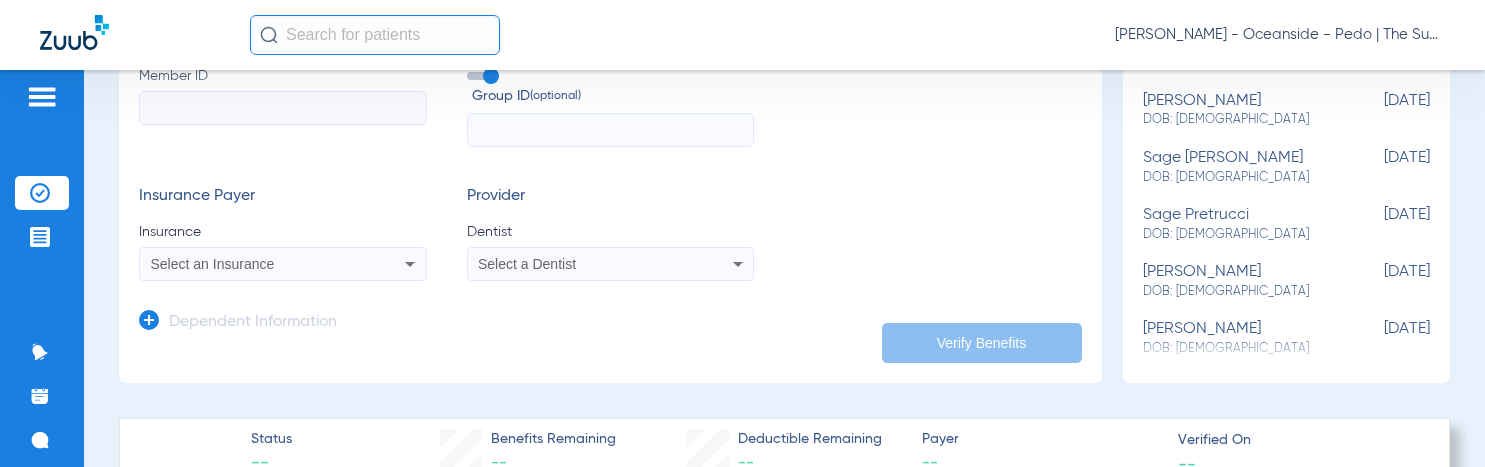 scroll, scrollTop: 300, scrollLeft: 0, axis: vertical 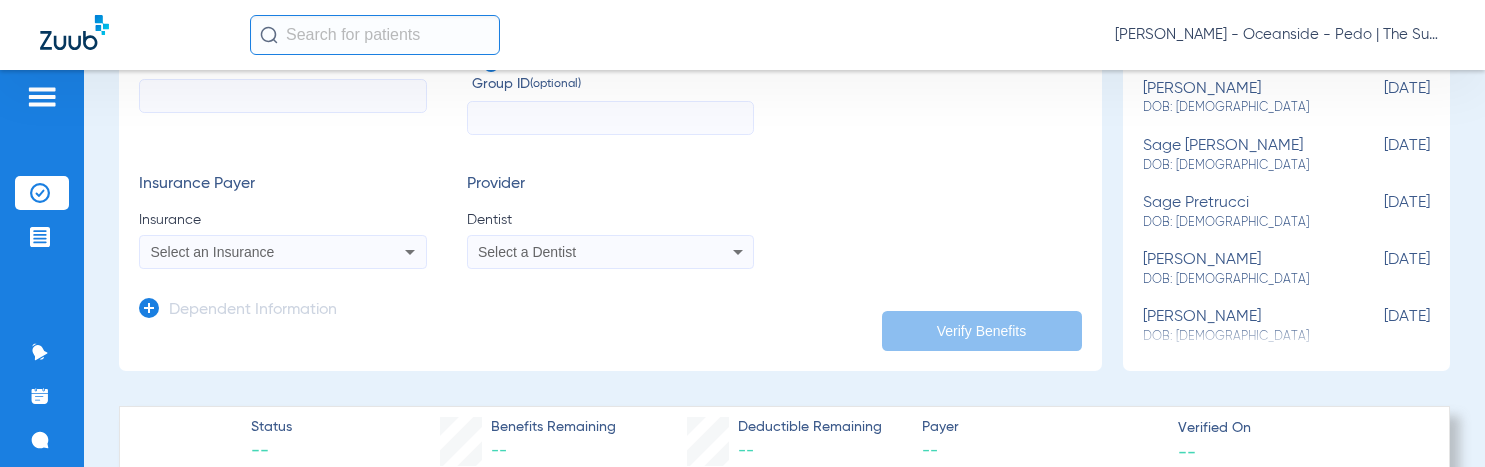 click on "Select an Insurance" at bounding box center [213, 252] 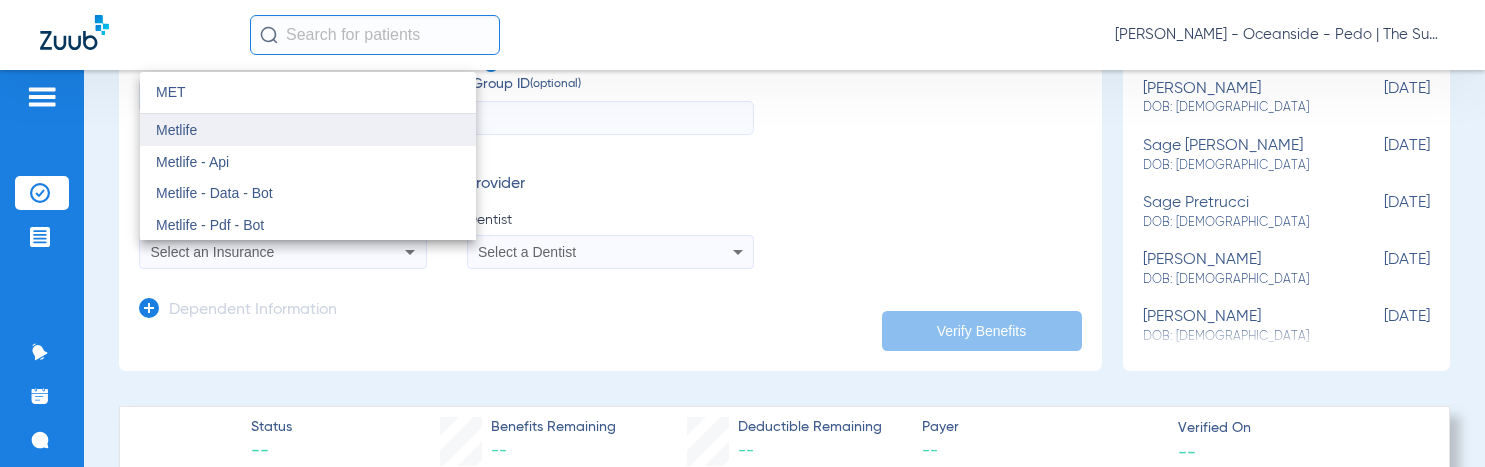 type on "MET" 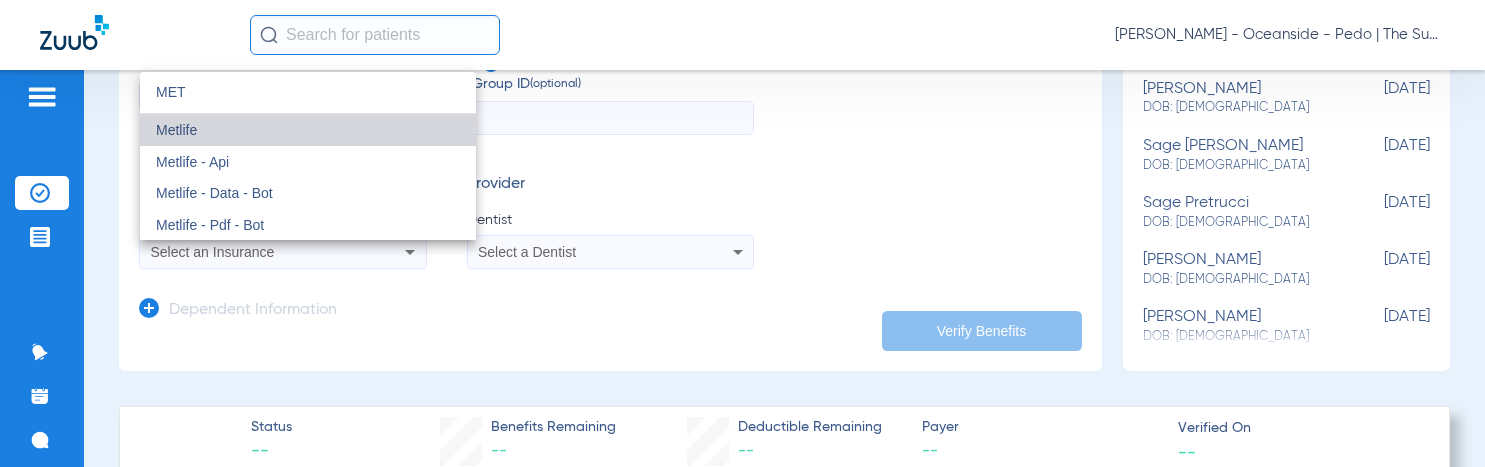 click on "Metlife" at bounding box center (308, 130) 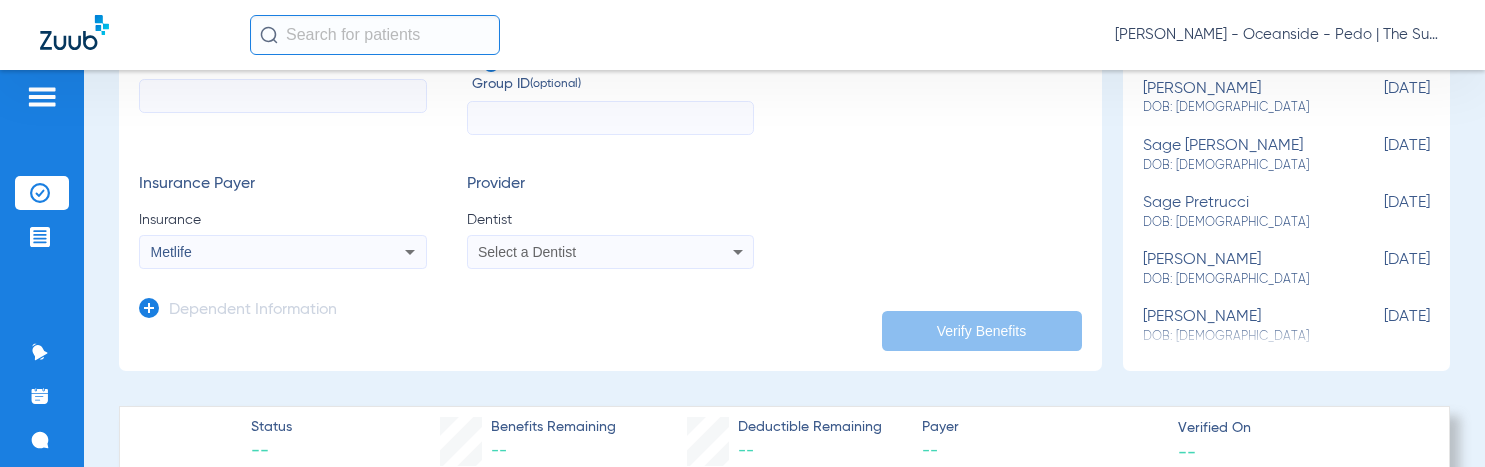 click on "Select a Dentist" at bounding box center (527, 252) 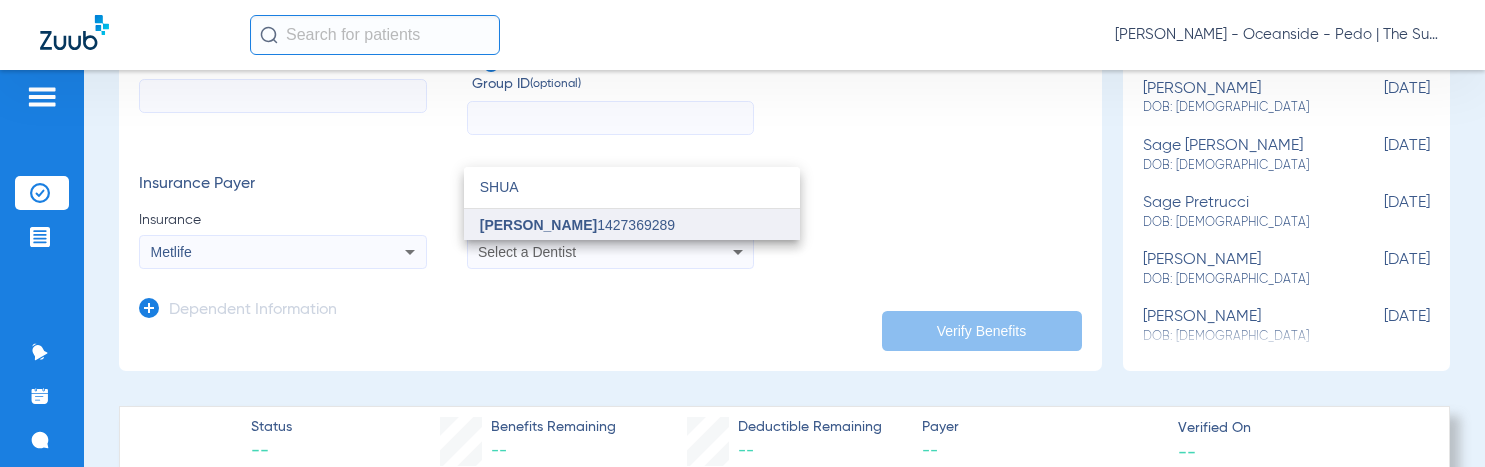 type on "SHUA" 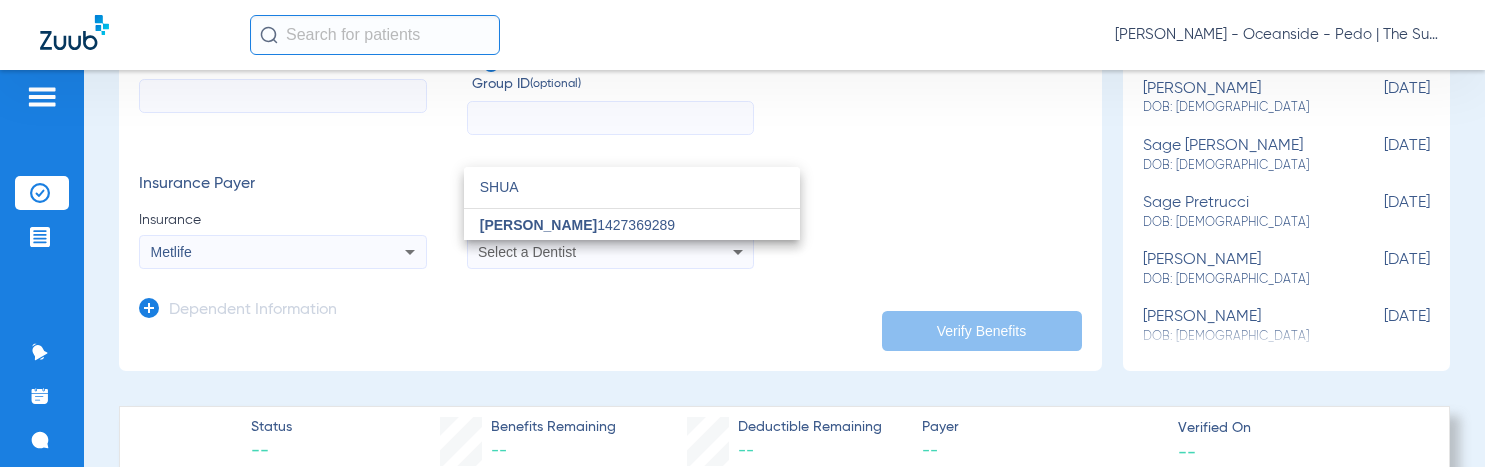 drag, startPoint x: 549, startPoint y: 229, endPoint x: 495, endPoint y: 266, distance: 65.459915 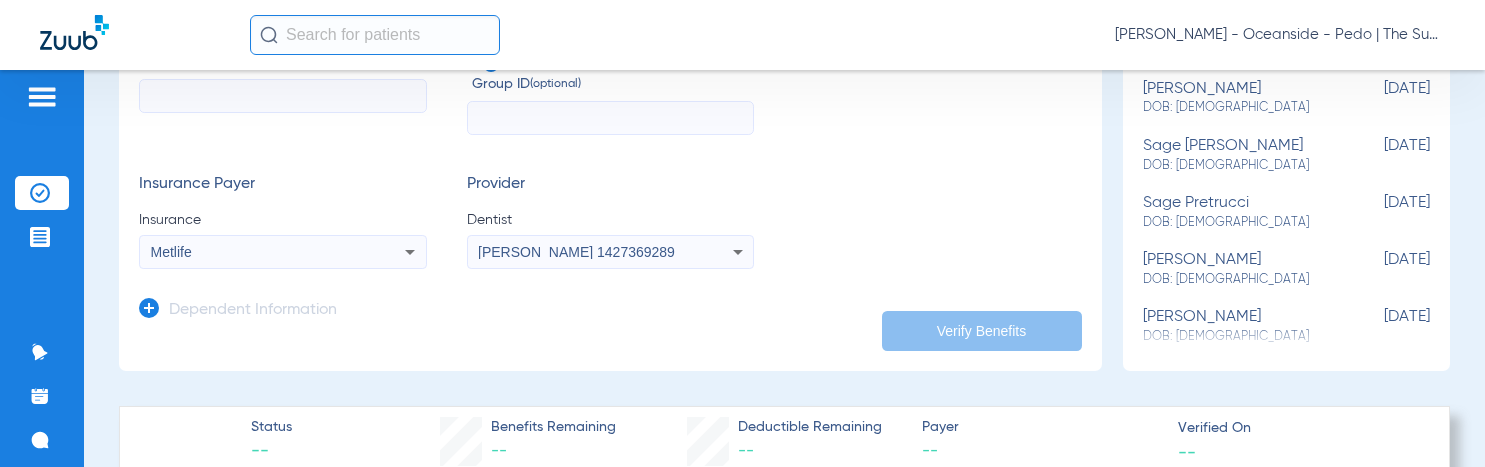 click 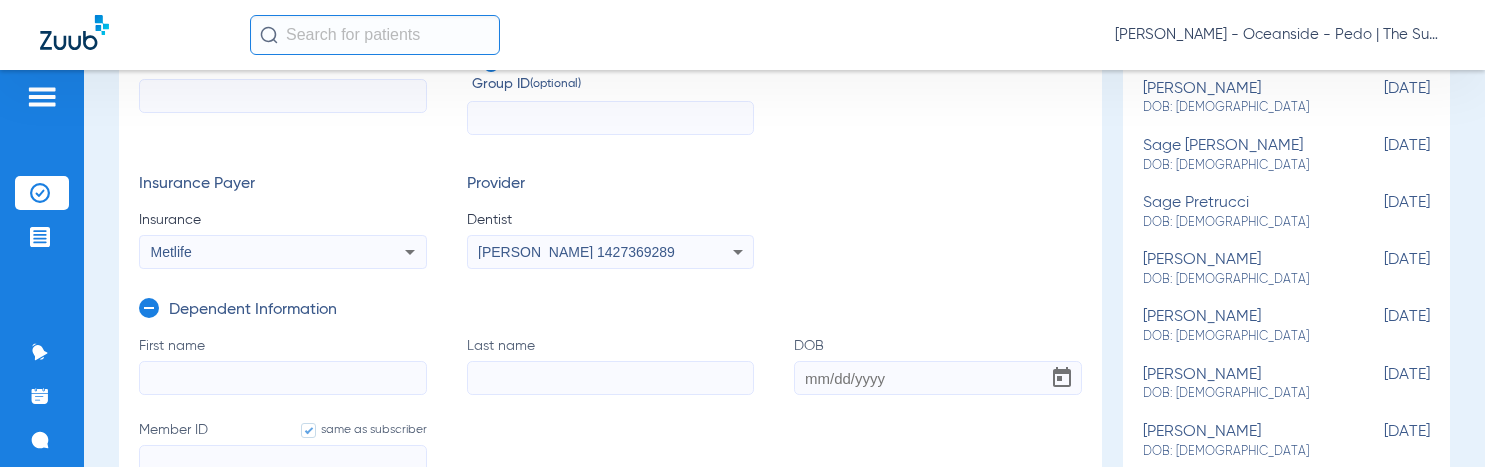 click on "First name" 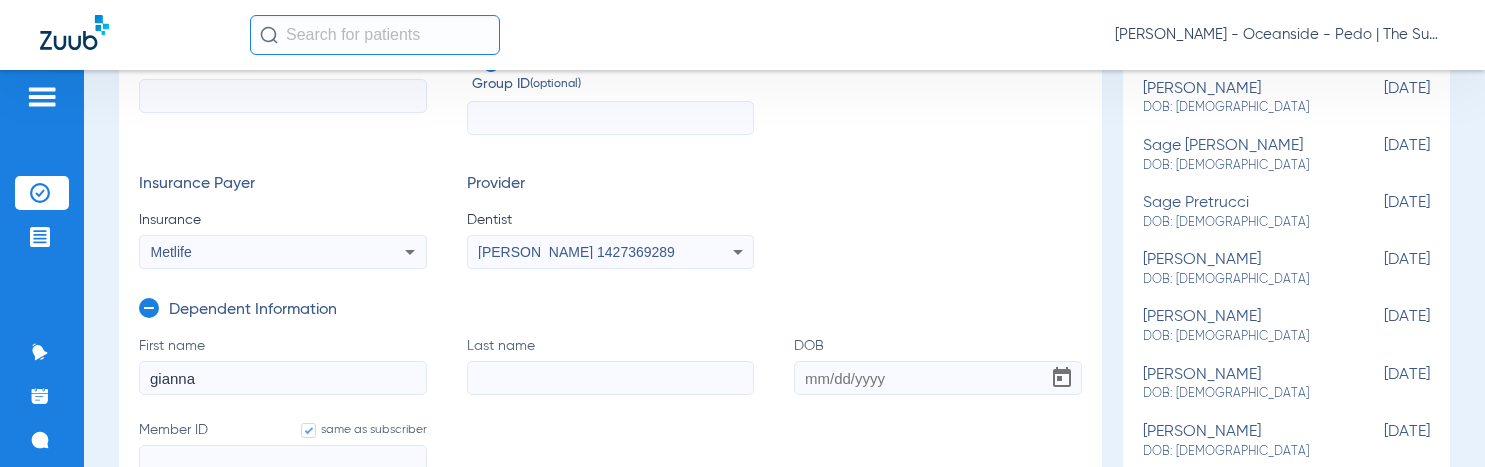 type on "gianna" 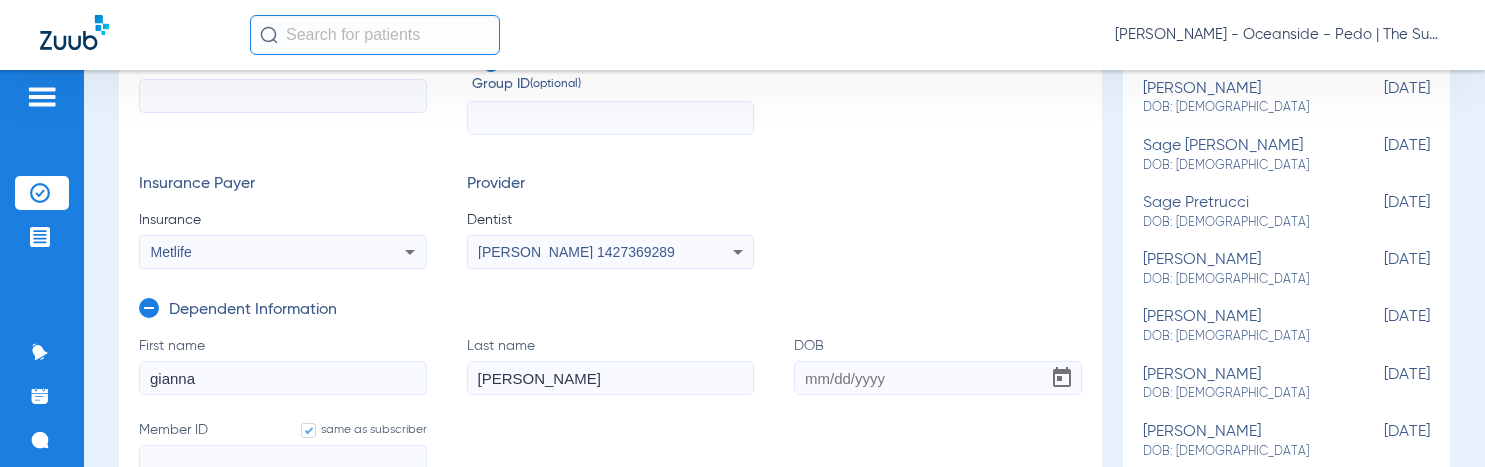 type on "[PERSON_NAME]" 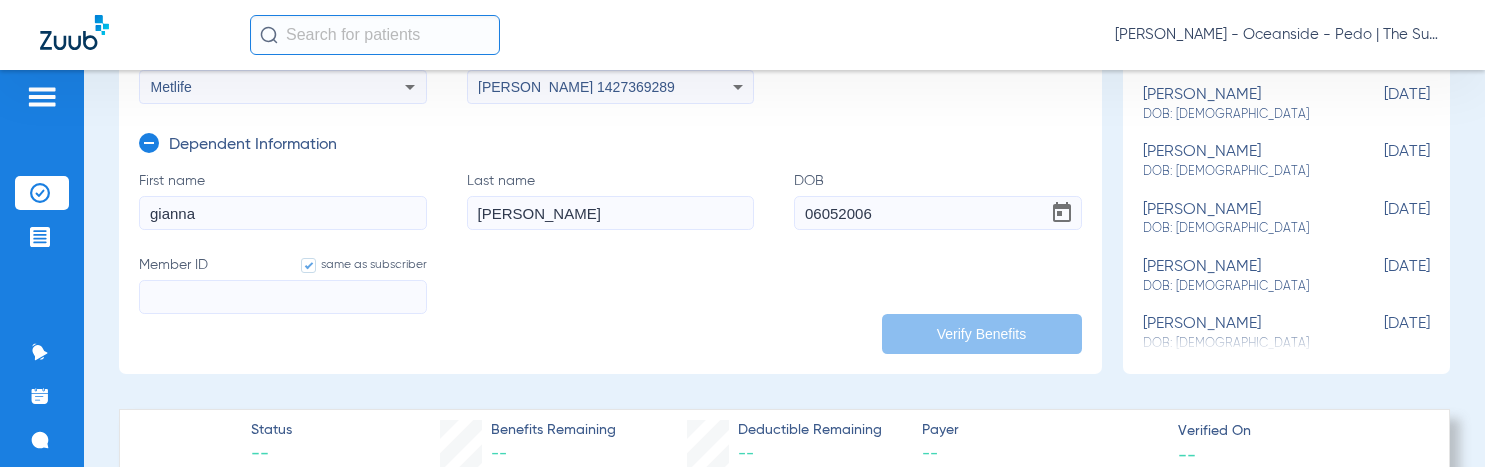 scroll, scrollTop: 500, scrollLeft: 0, axis: vertical 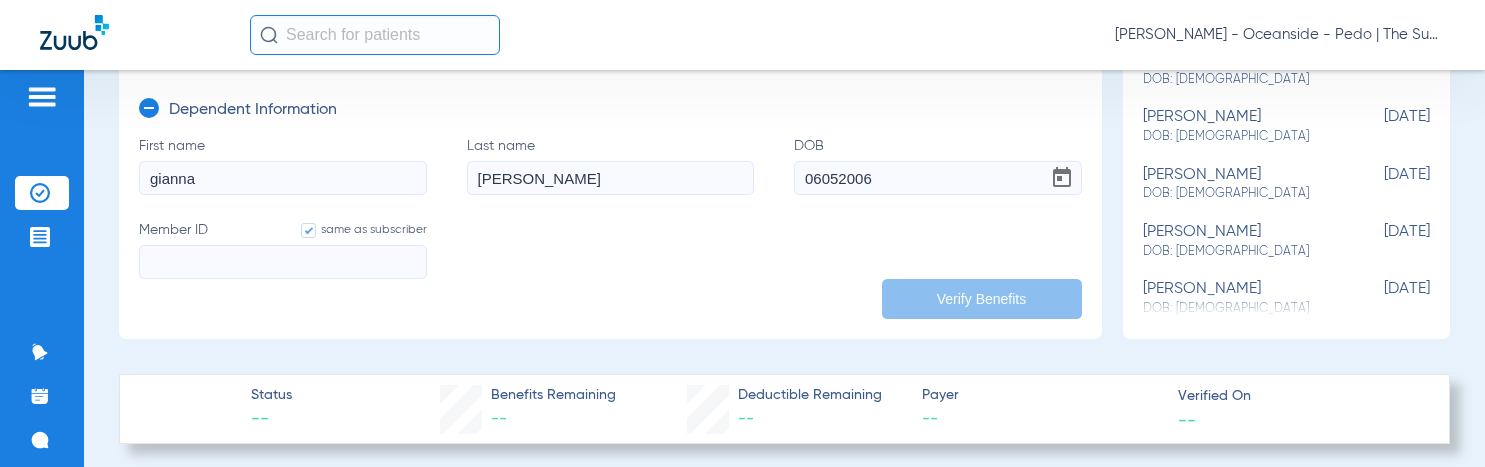 type on "[DATE]" 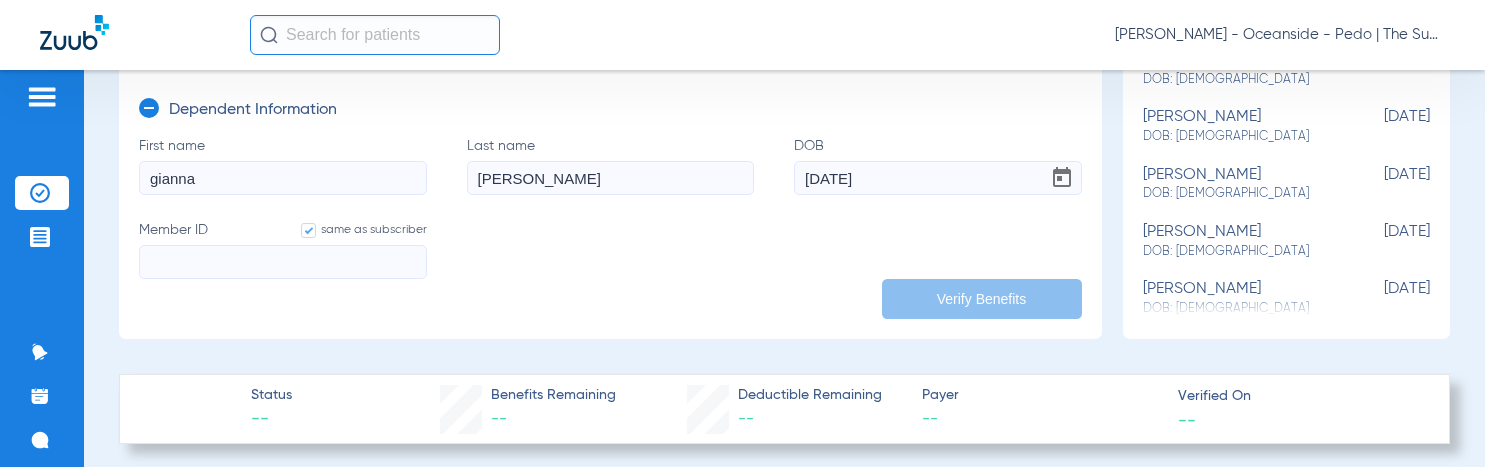 click on "Member ID   same as subscriber" 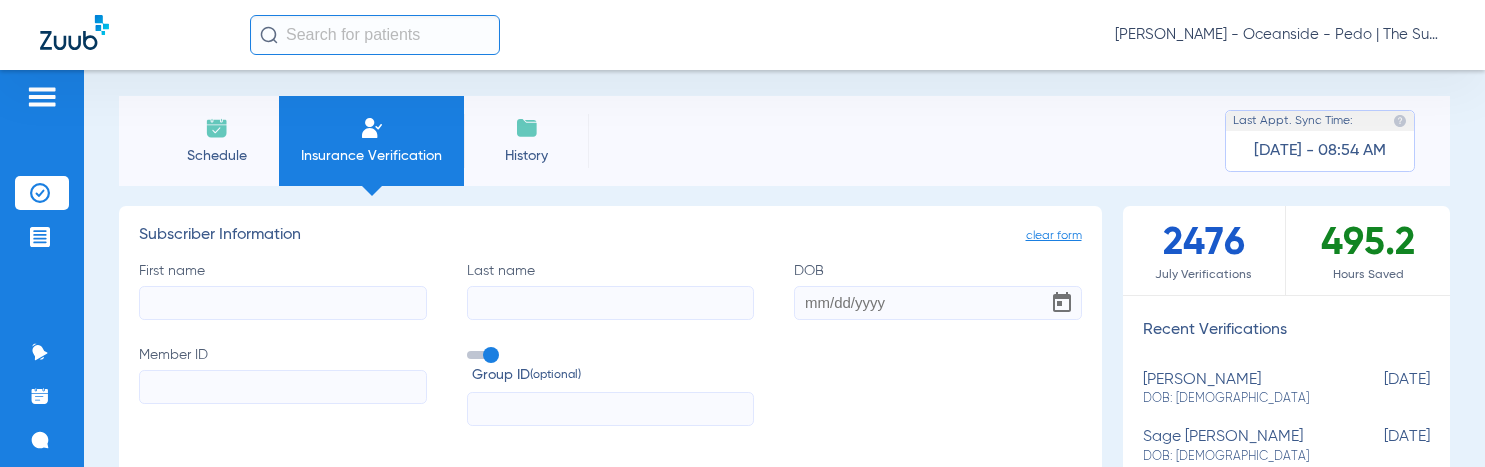scroll, scrollTop: 0, scrollLeft: 0, axis: both 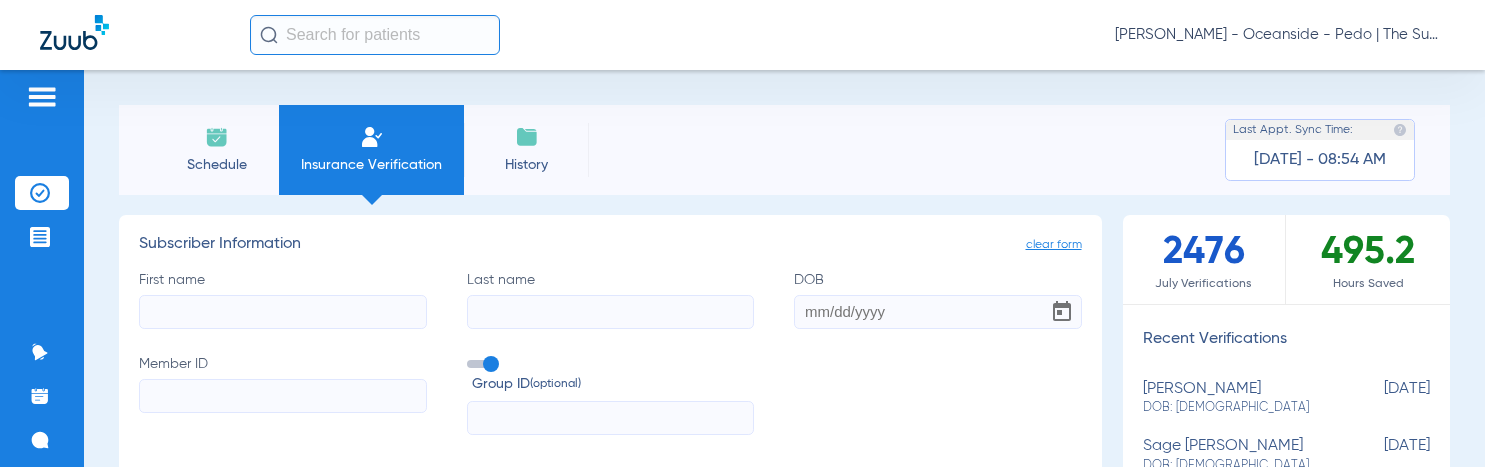 click on "First name" 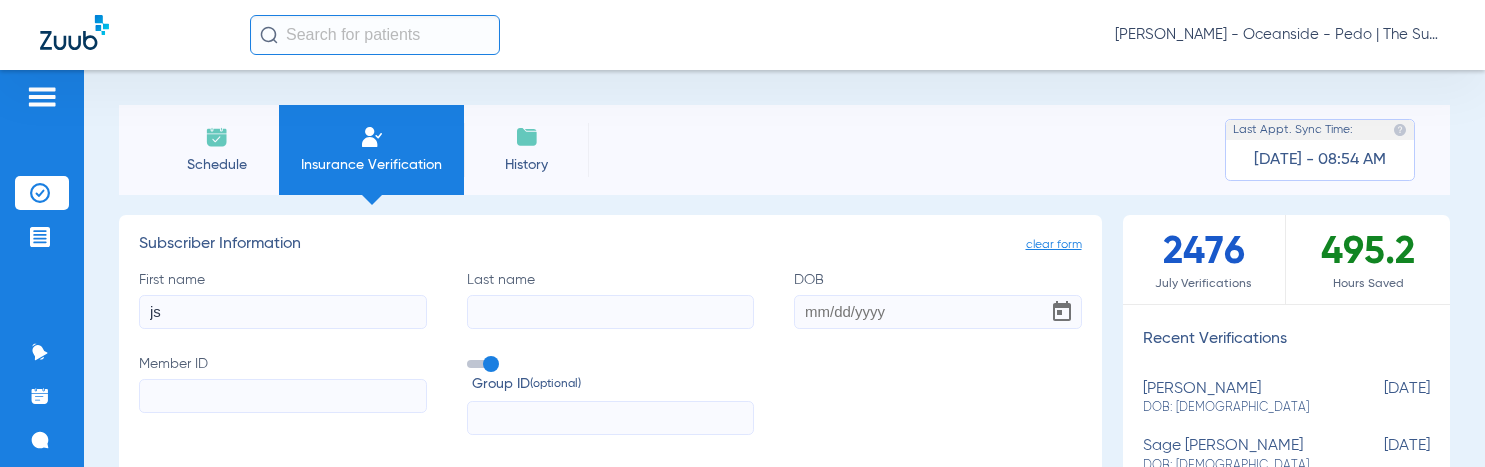 type on "j" 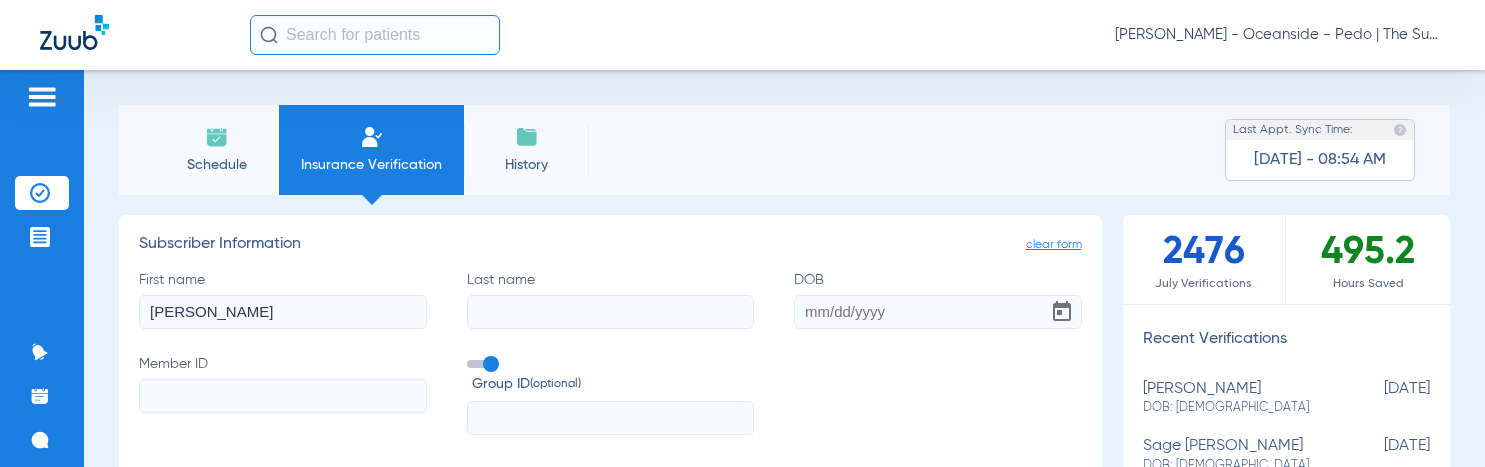 type on "[PERSON_NAME]" 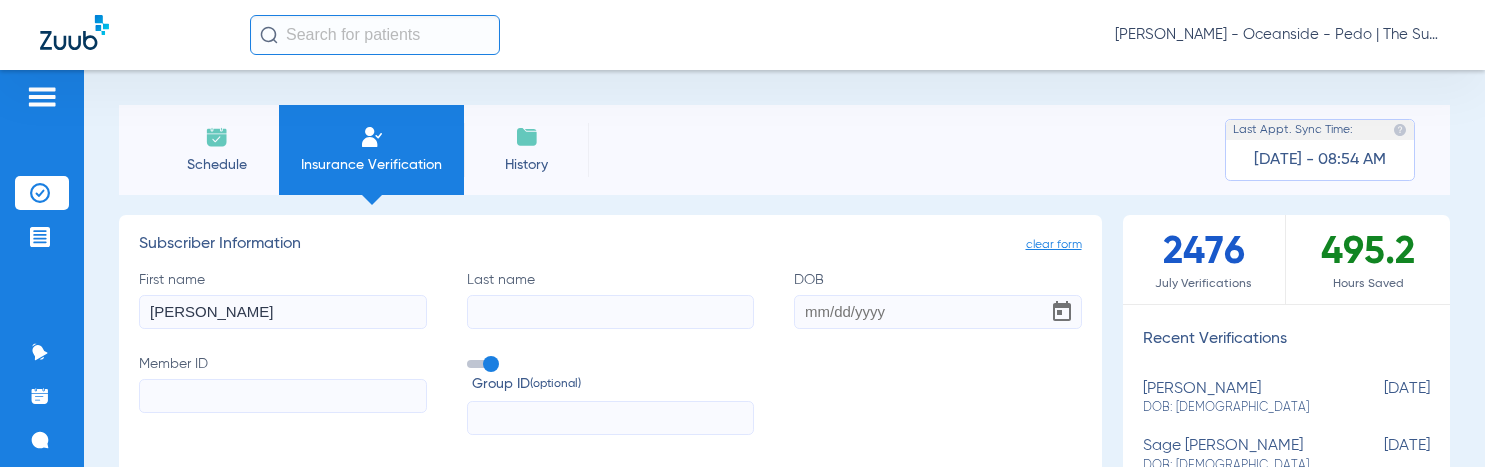 click on "Last name" 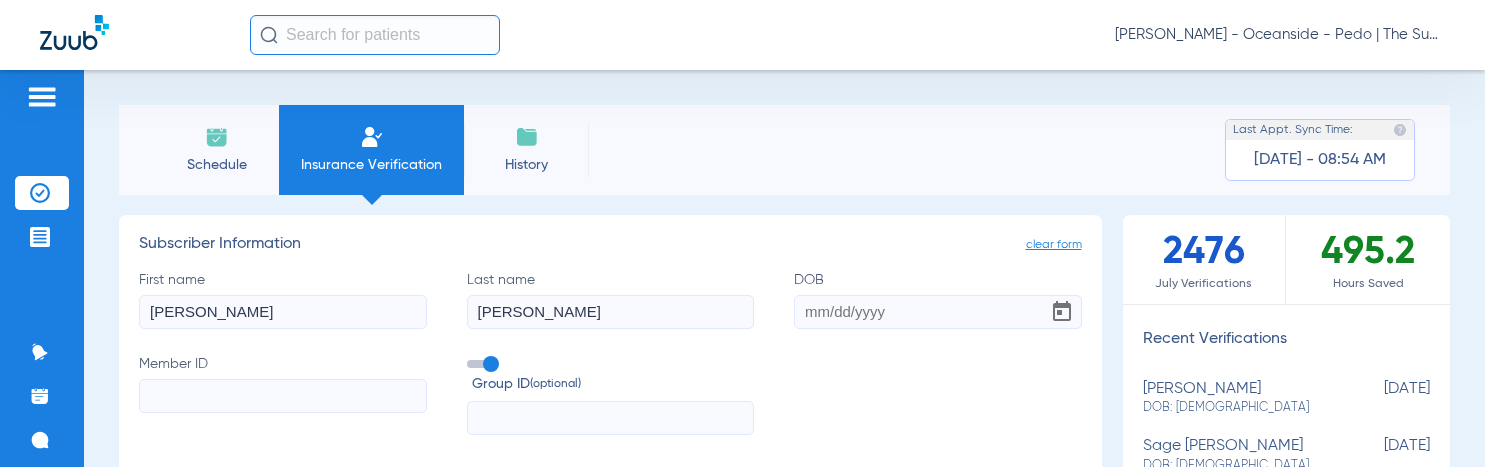 type on "[PERSON_NAME]" 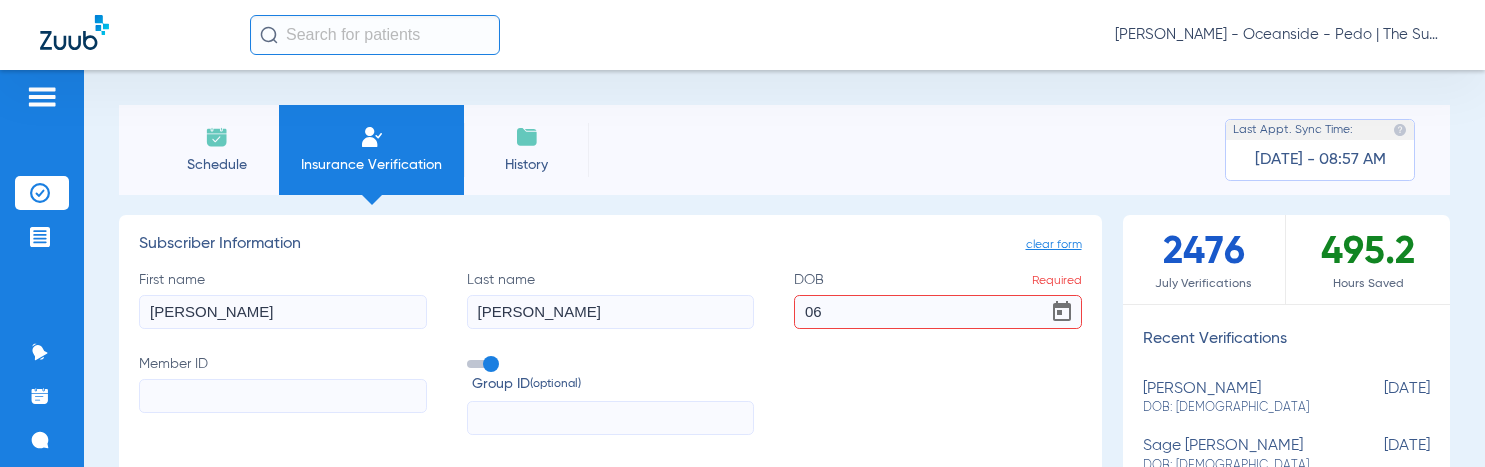 type on "0" 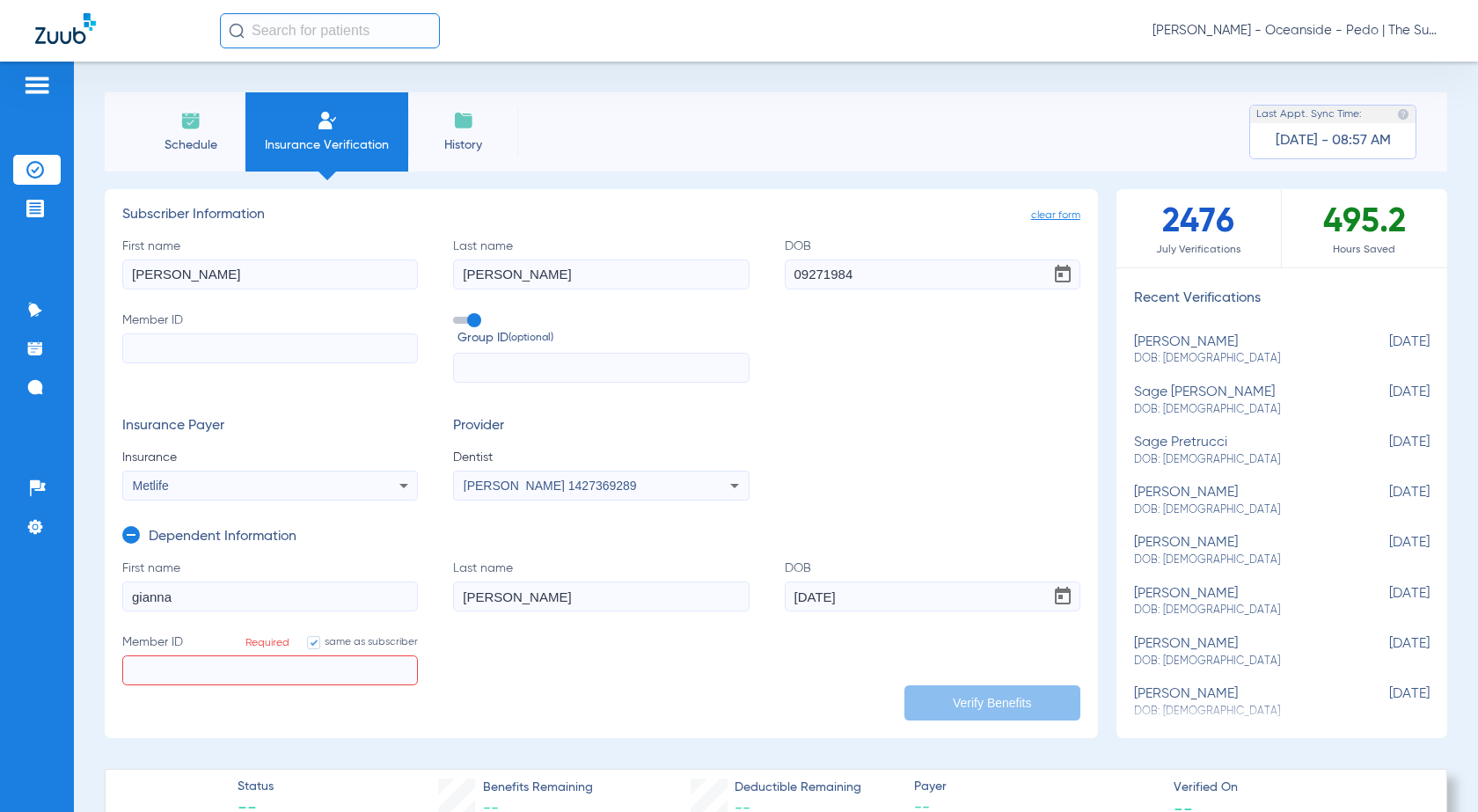 type on "[DATE]" 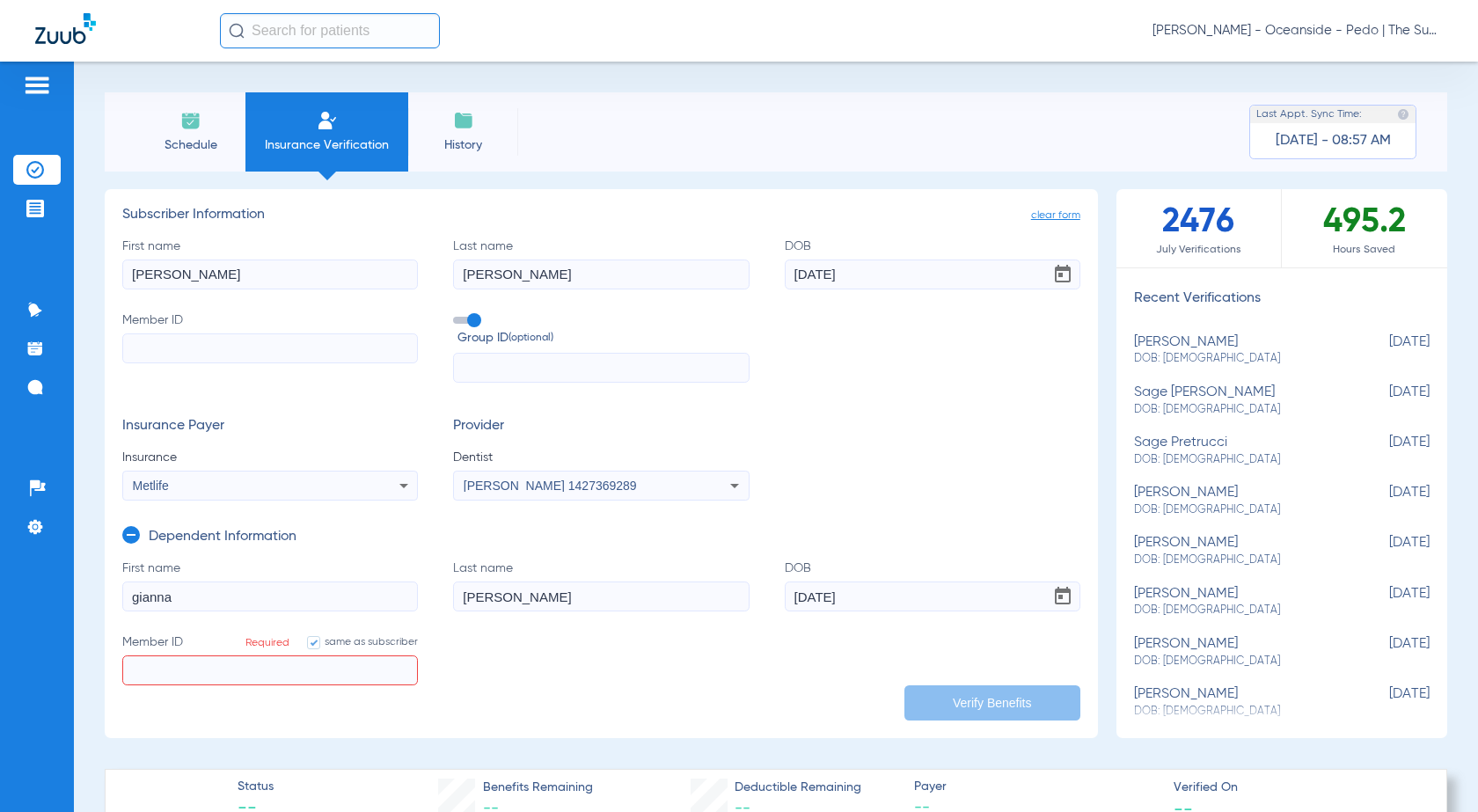 click on "Member ID" 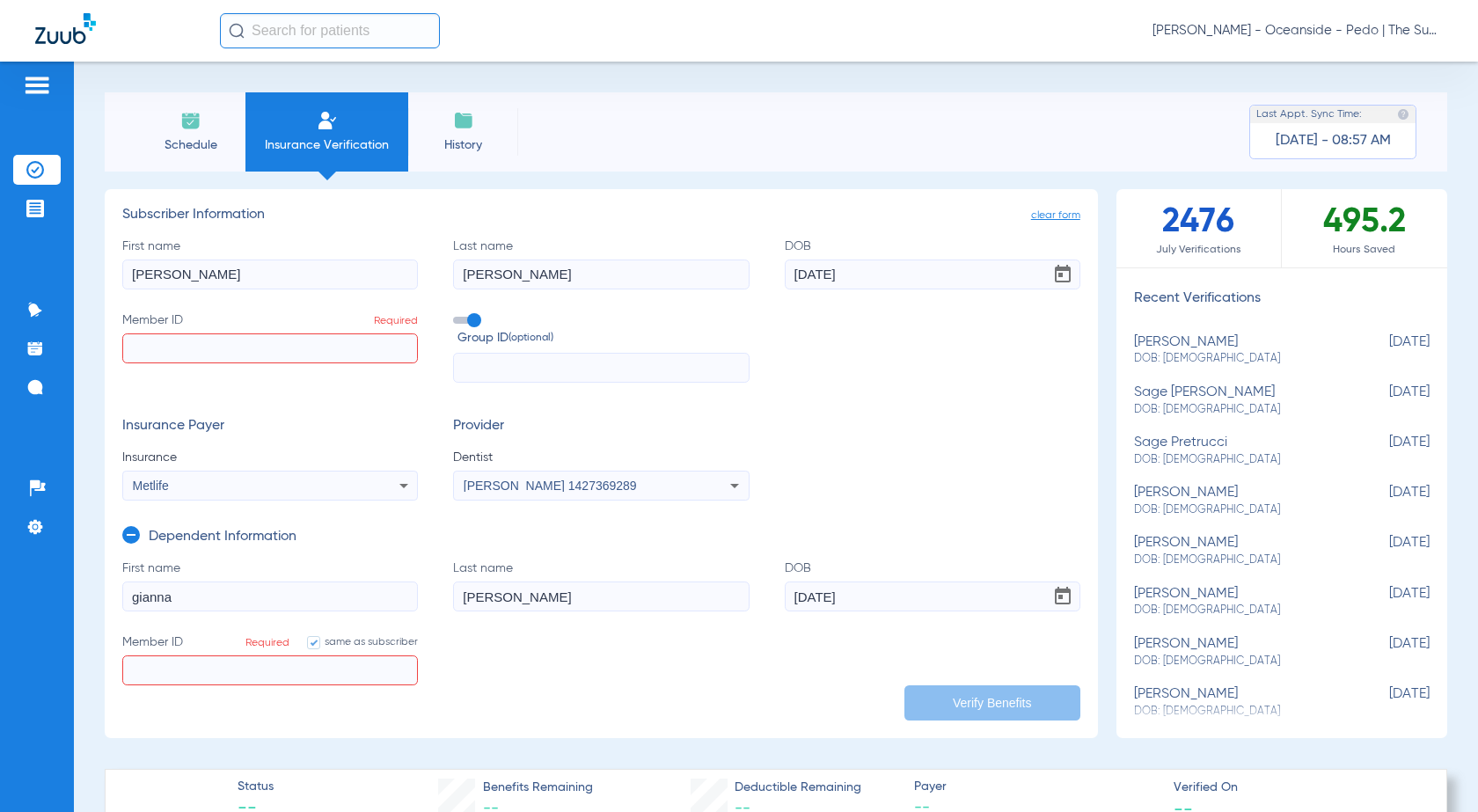 click on "Member ID  Required" 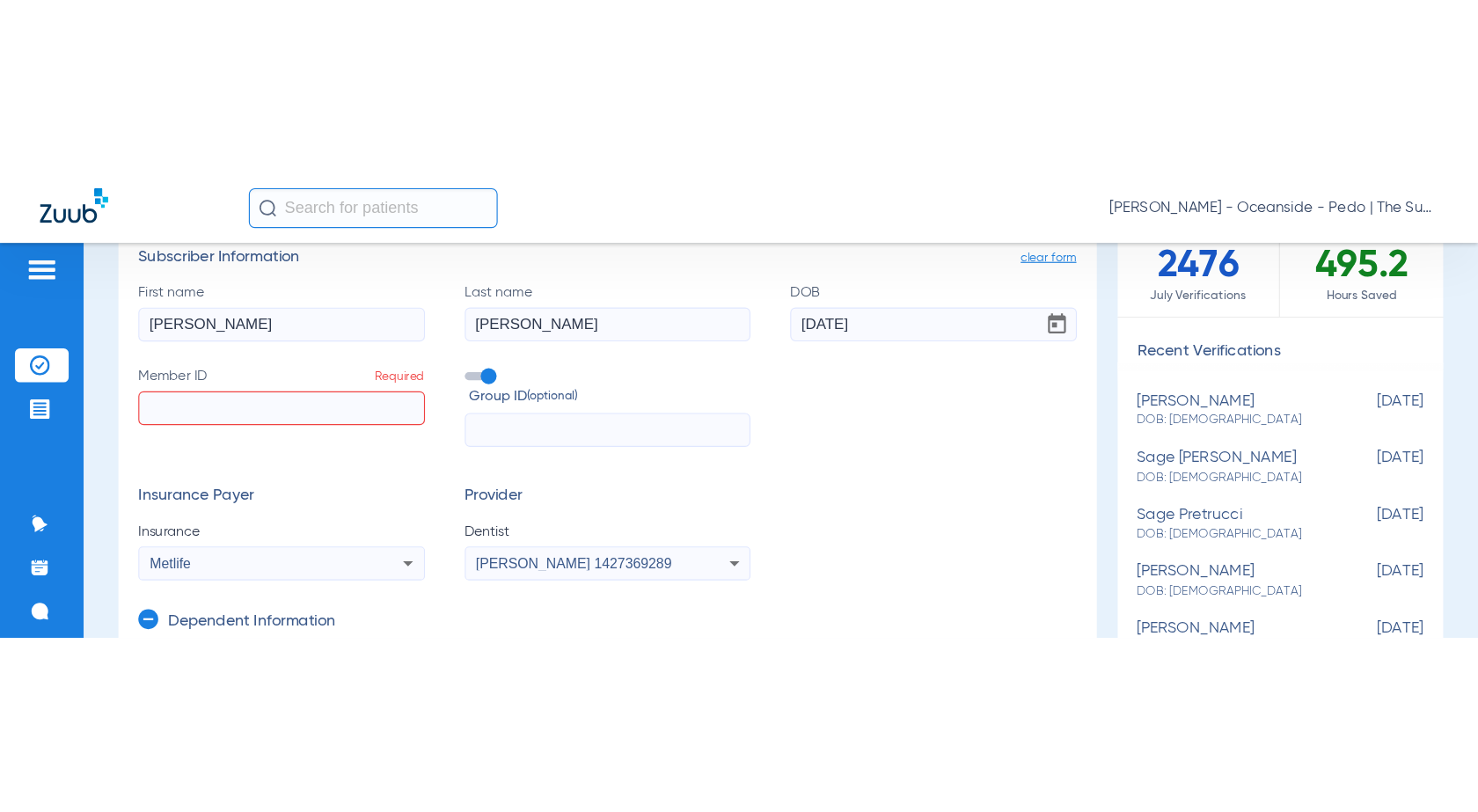 scroll, scrollTop: 176, scrollLeft: 0, axis: vertical 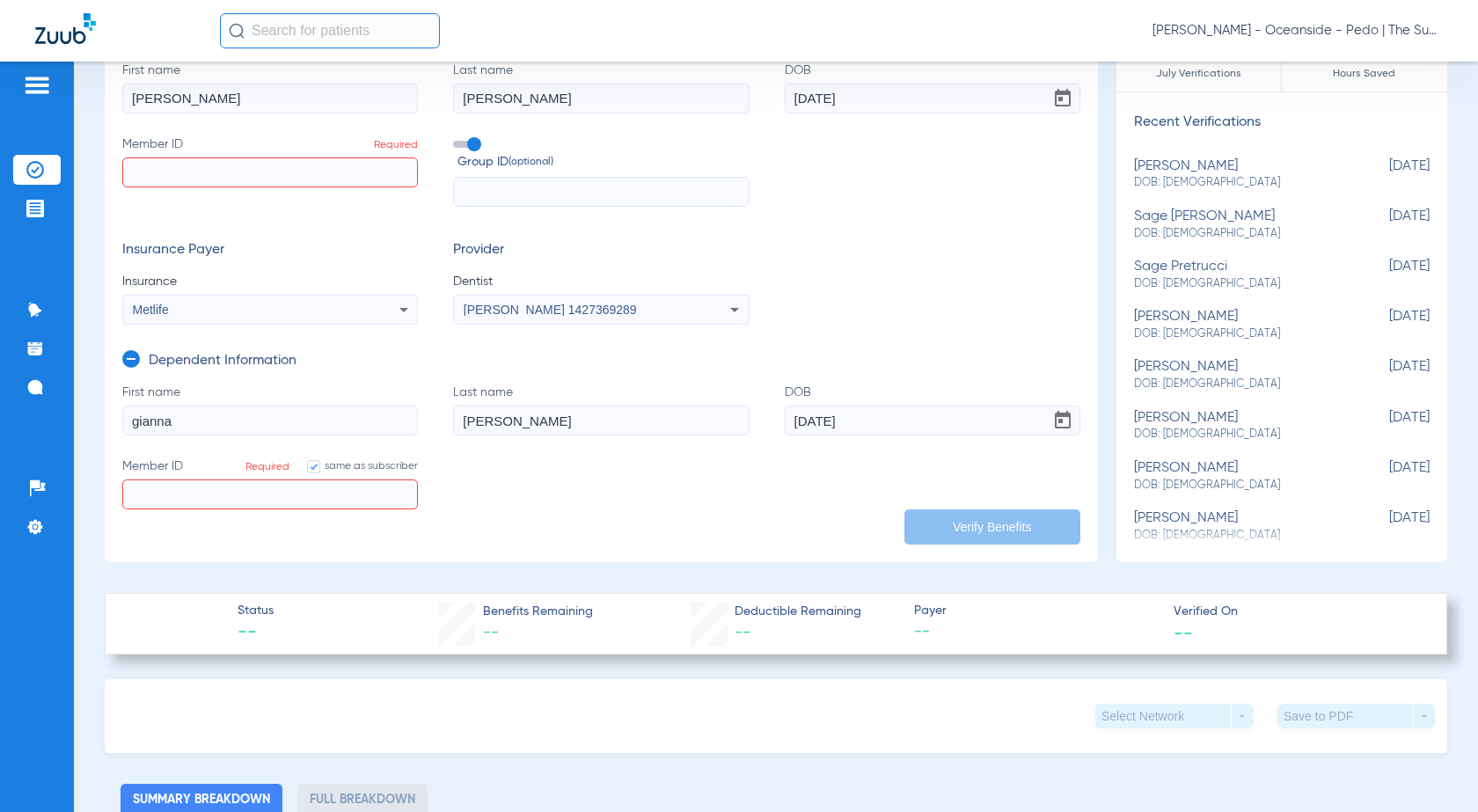 paste on "566819218" 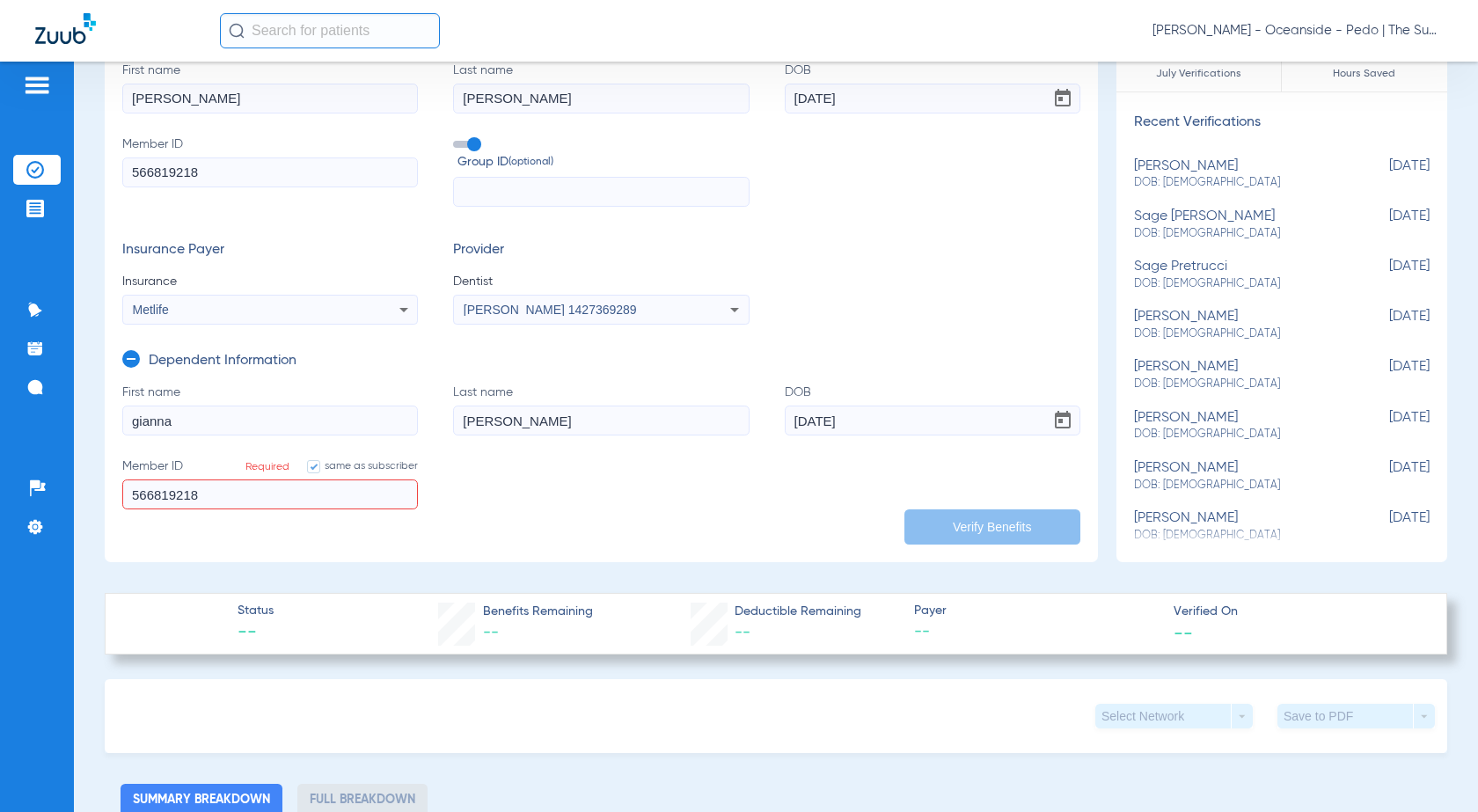 type on "566819218" 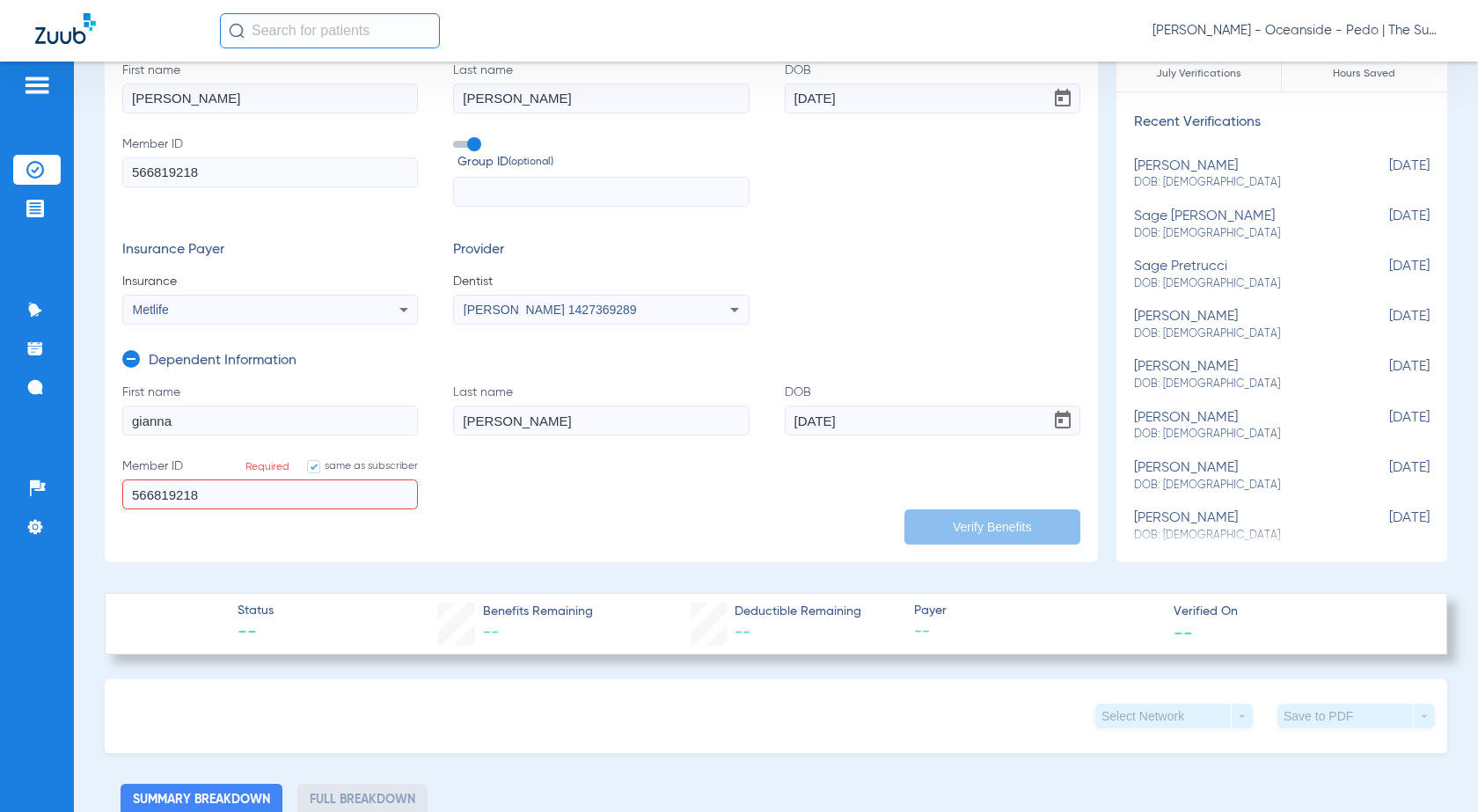click on "Insurance Payer   Insurance
Metlife  Provider   Dentist
[PERSON_NAME]  1427369289" 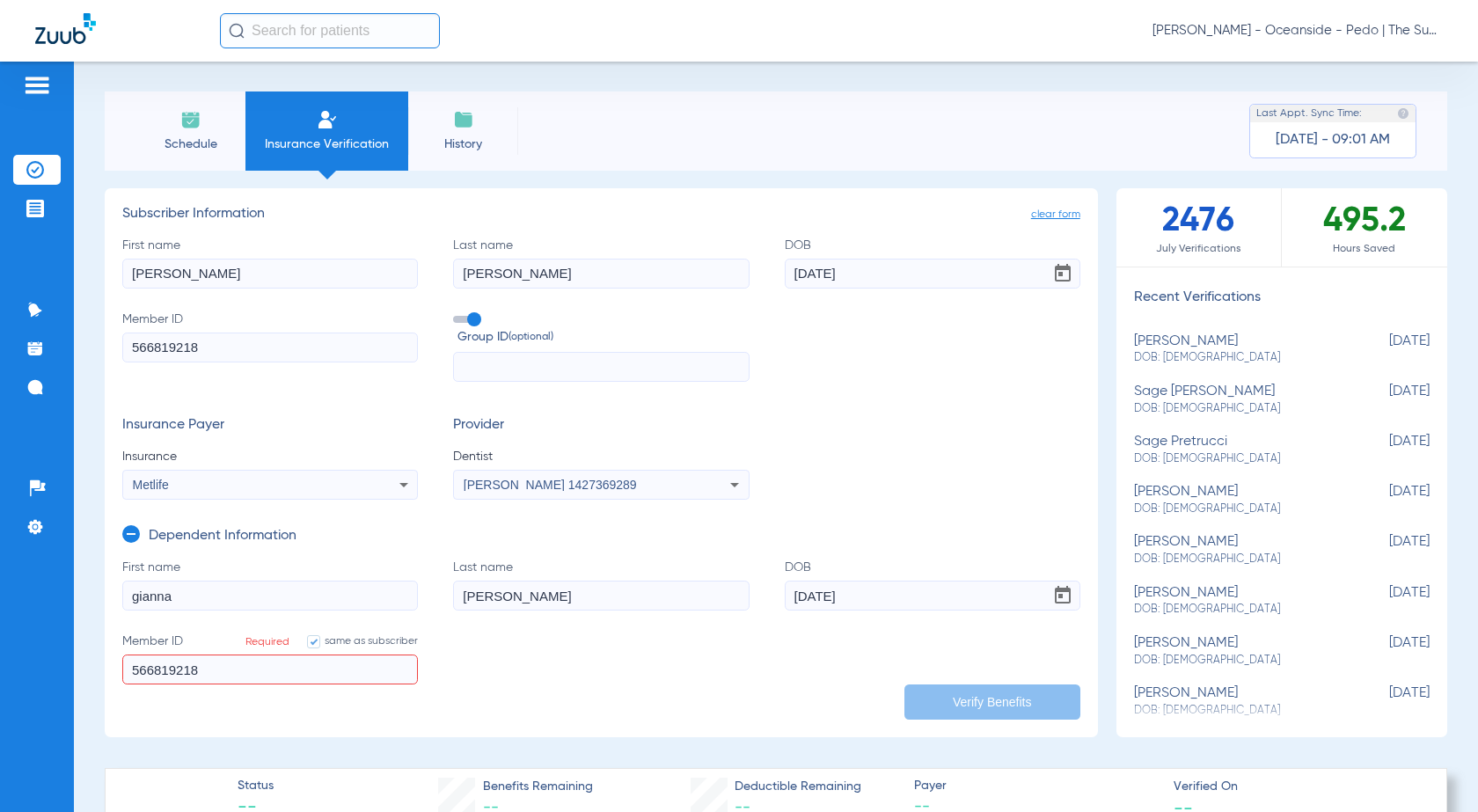 scroll, scrollTop: 0, scrollLeft: 0, axis: both 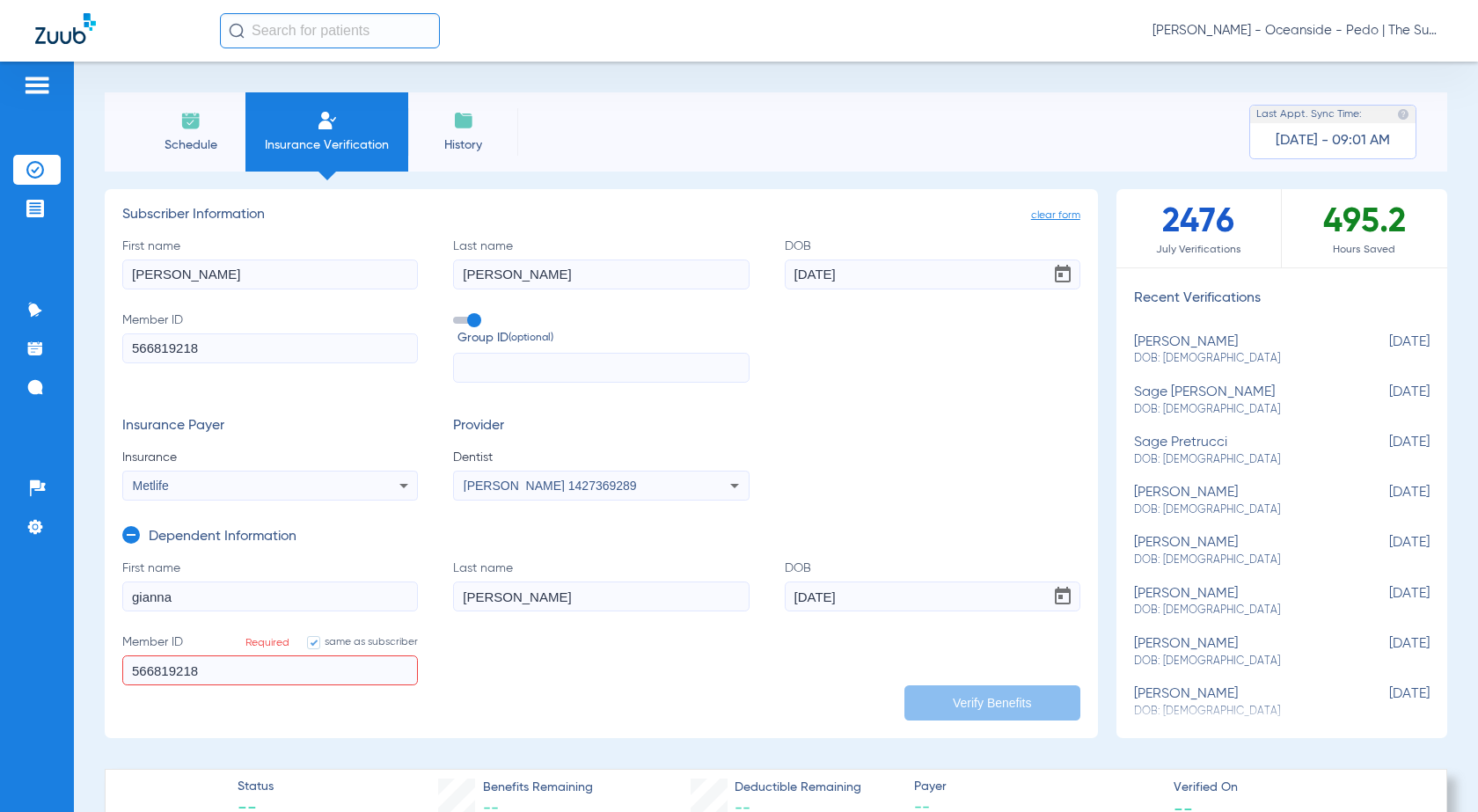 click on "566819218" 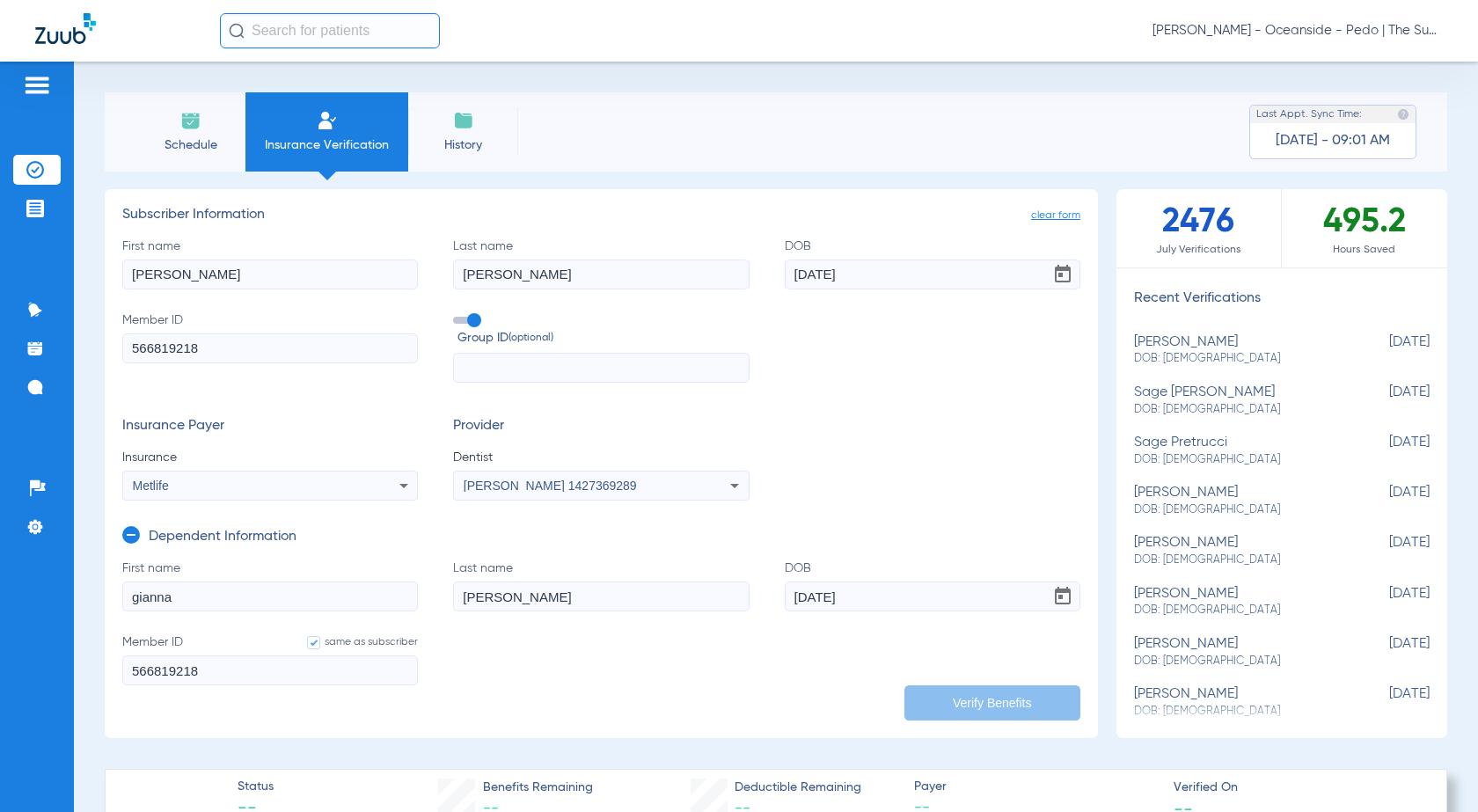 click on "gianna" 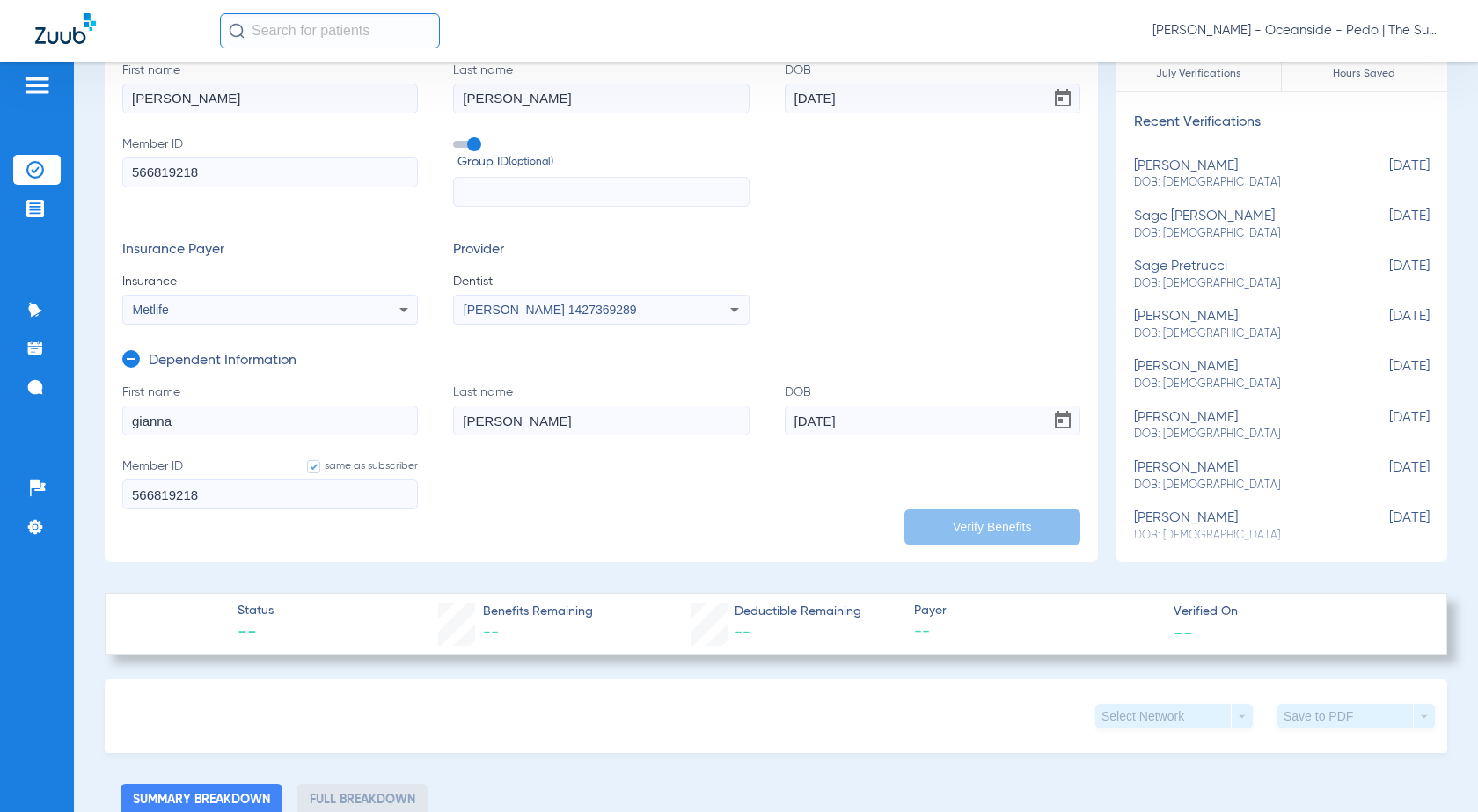 scroll, scrollTop: 0, scrollLeft: 0, axis: both 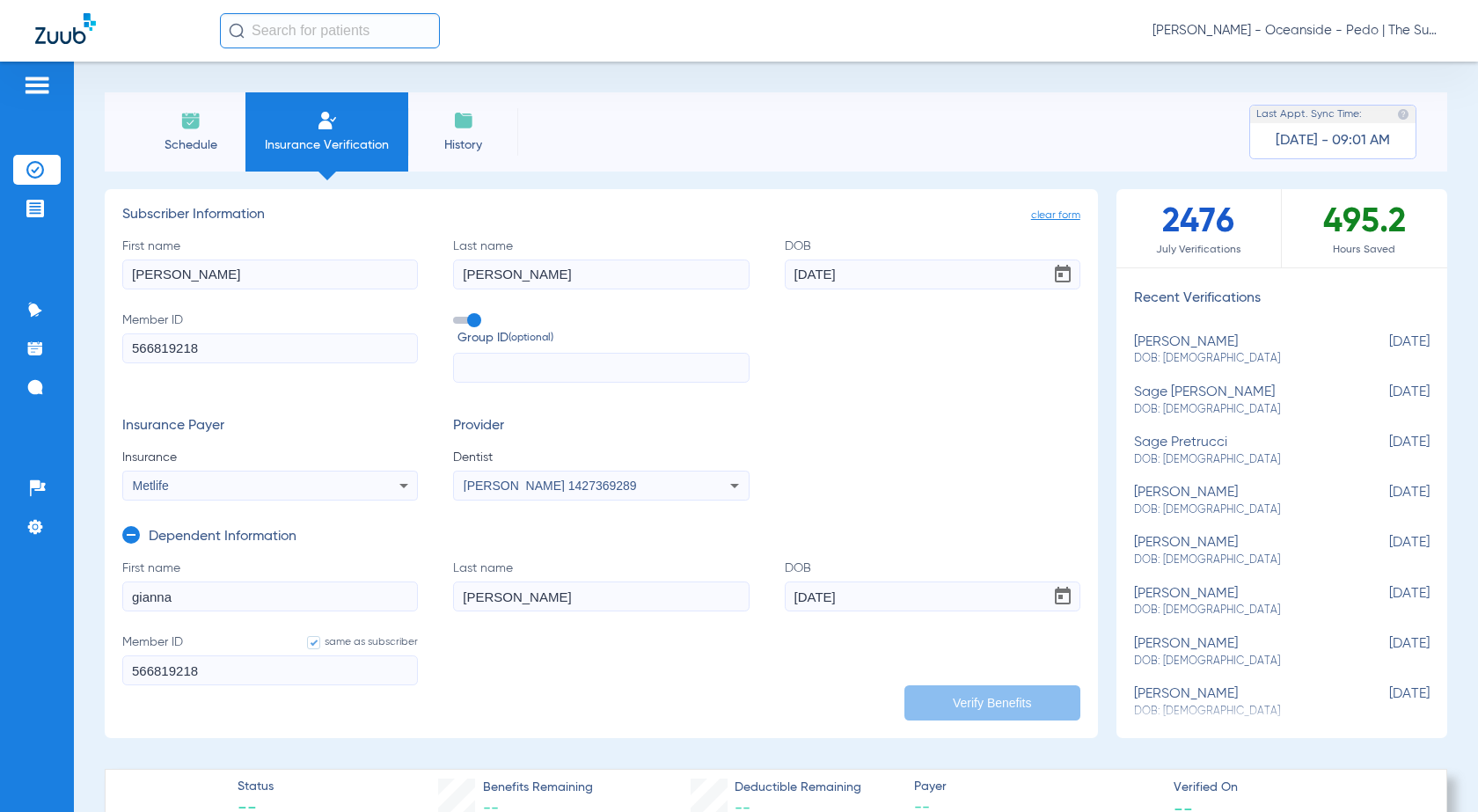 click on "[DATE]" 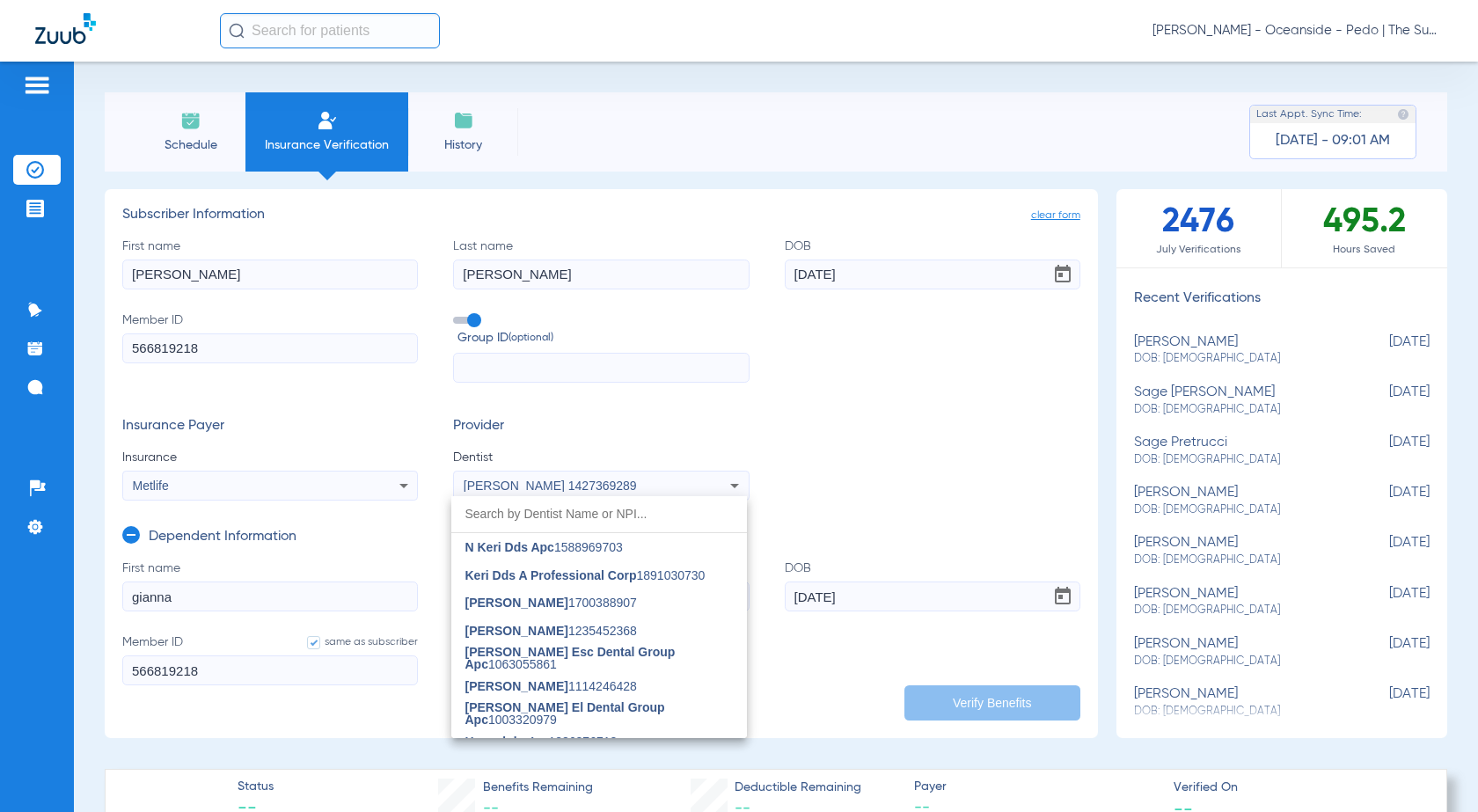 scroll, scrollTop: 1459, scrollLeft: 0, axis: vertical 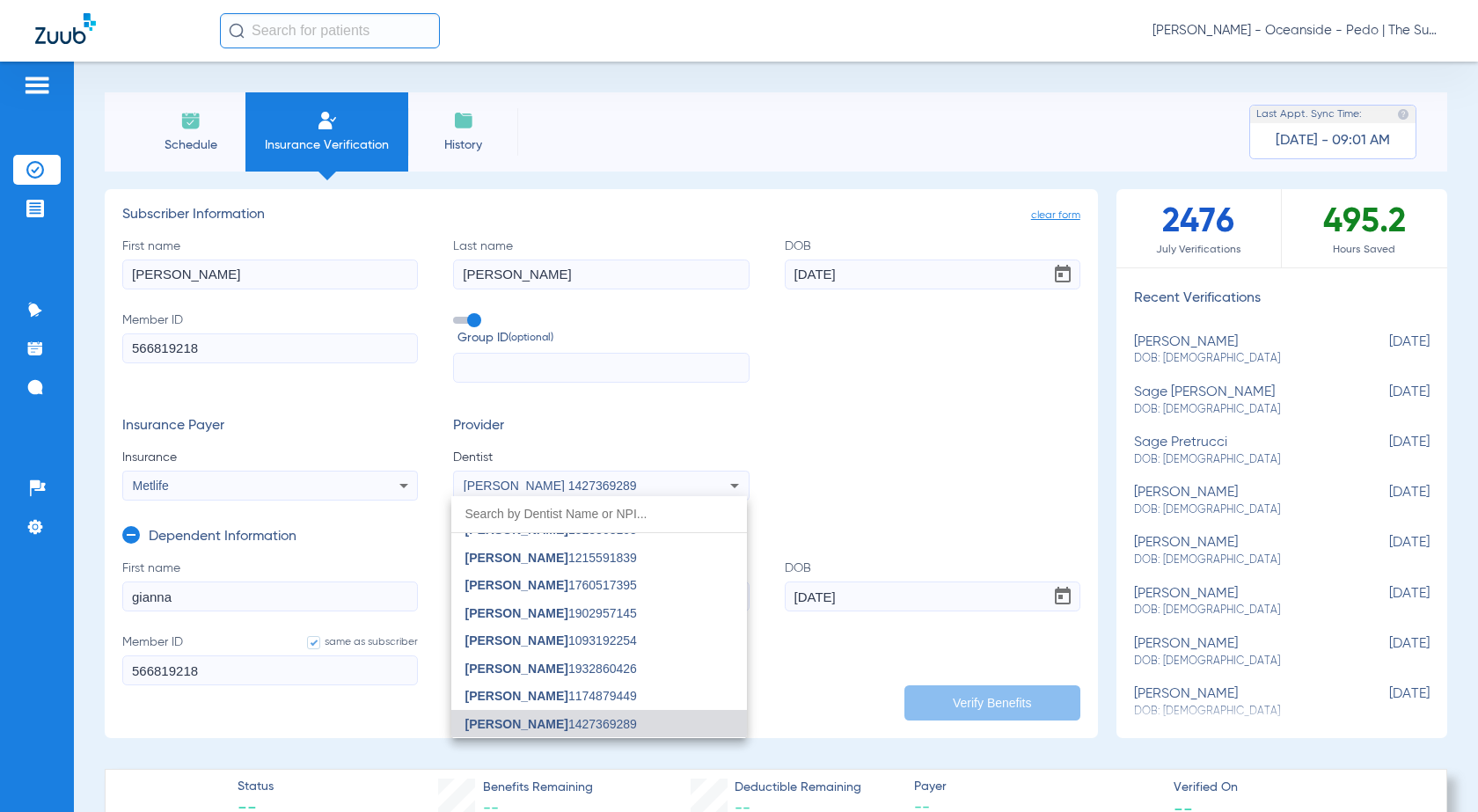 click at bounding box center (739, 406) 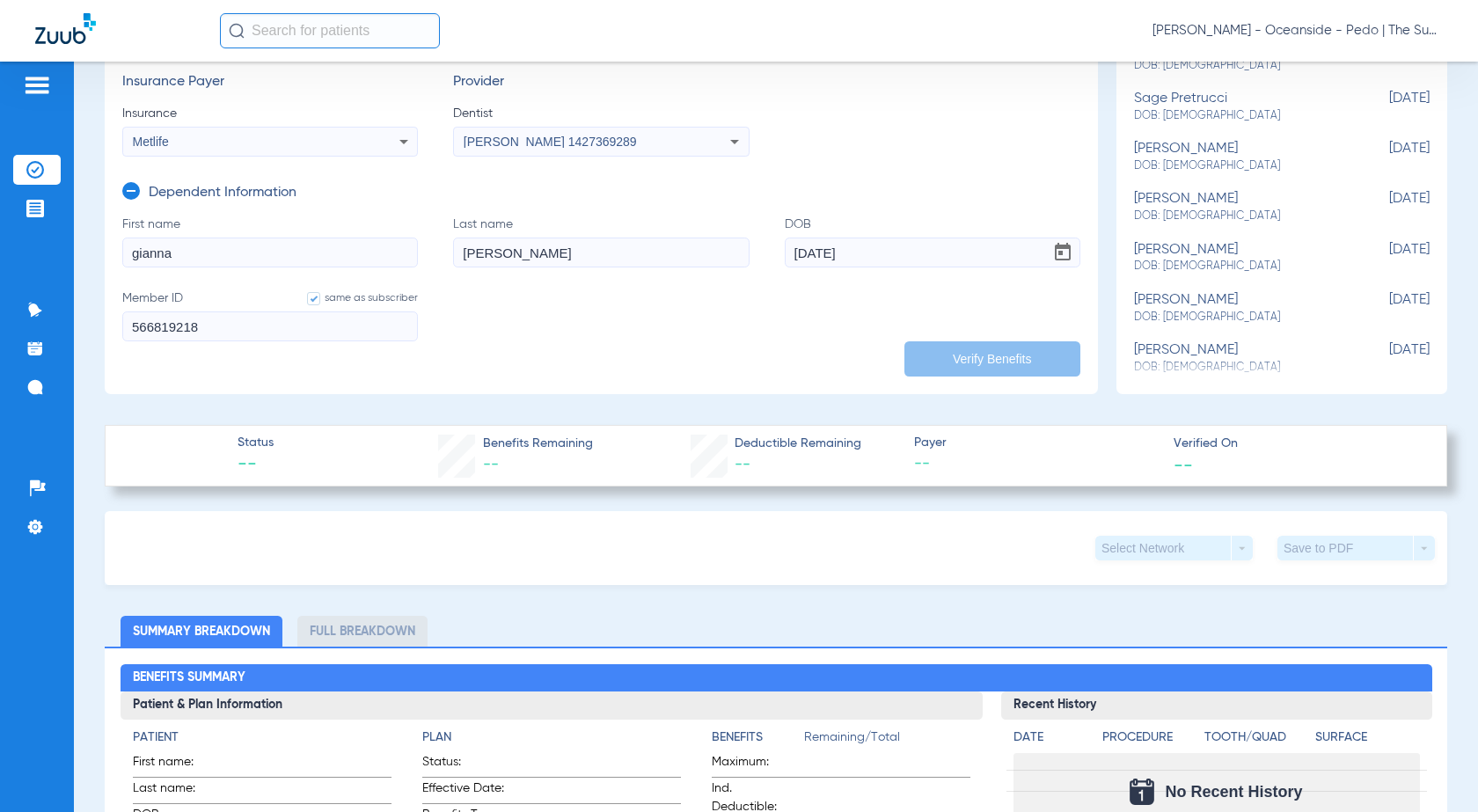 scroll, scrollTop: 352, scrollLeft: 0, axis: vertical 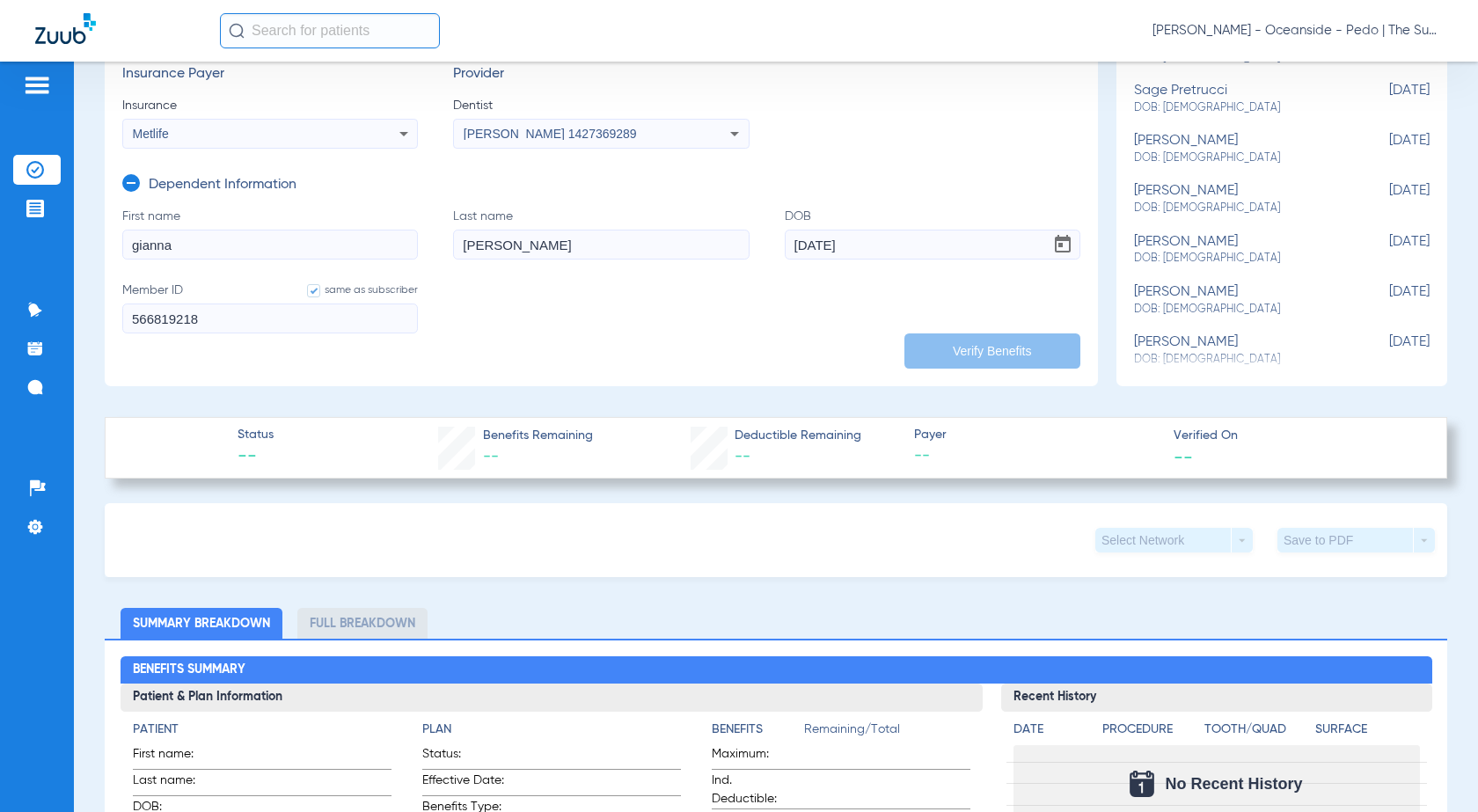click on "566819218" 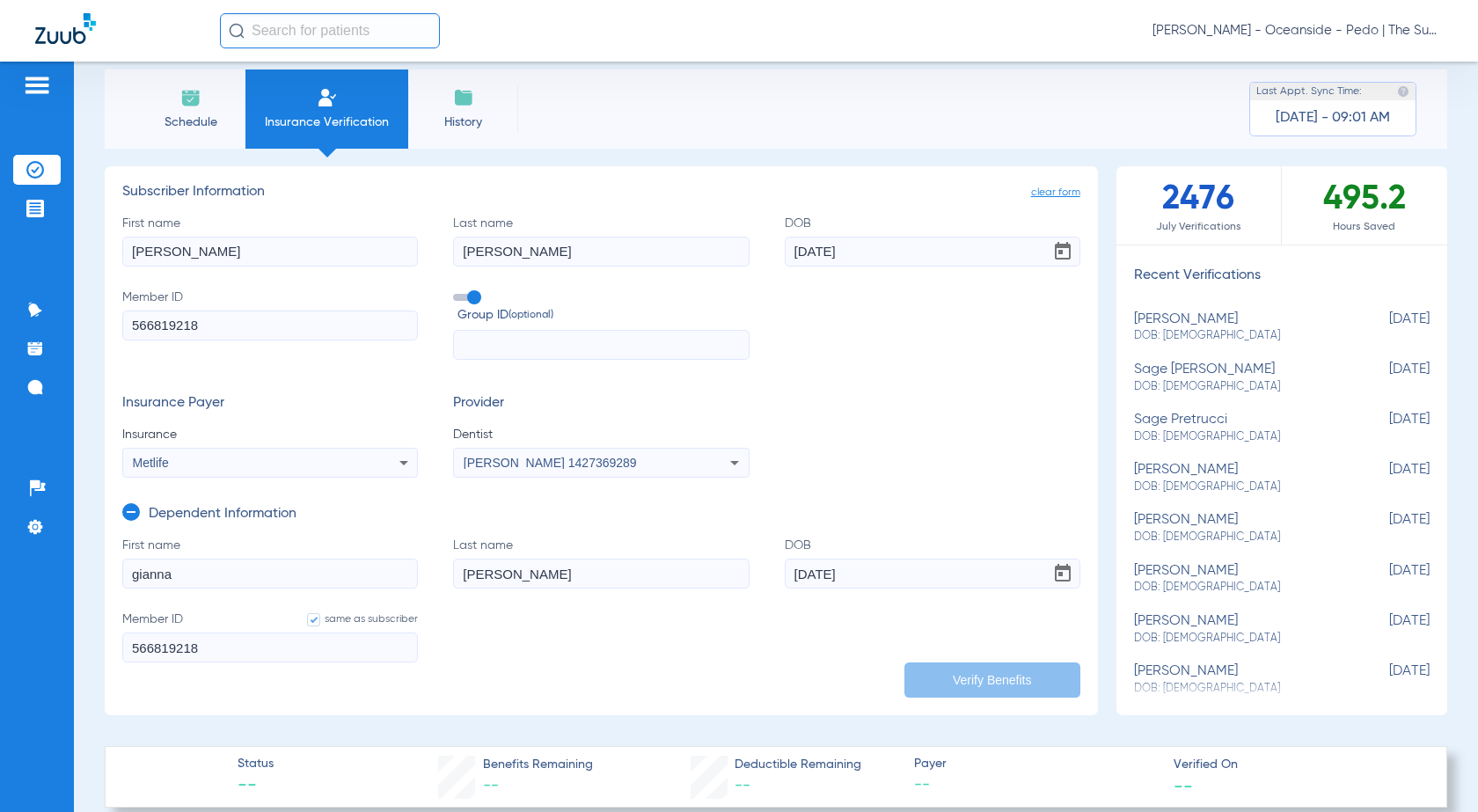 scroll, scrollTop: 0, scrollLeft: 0, axis: both 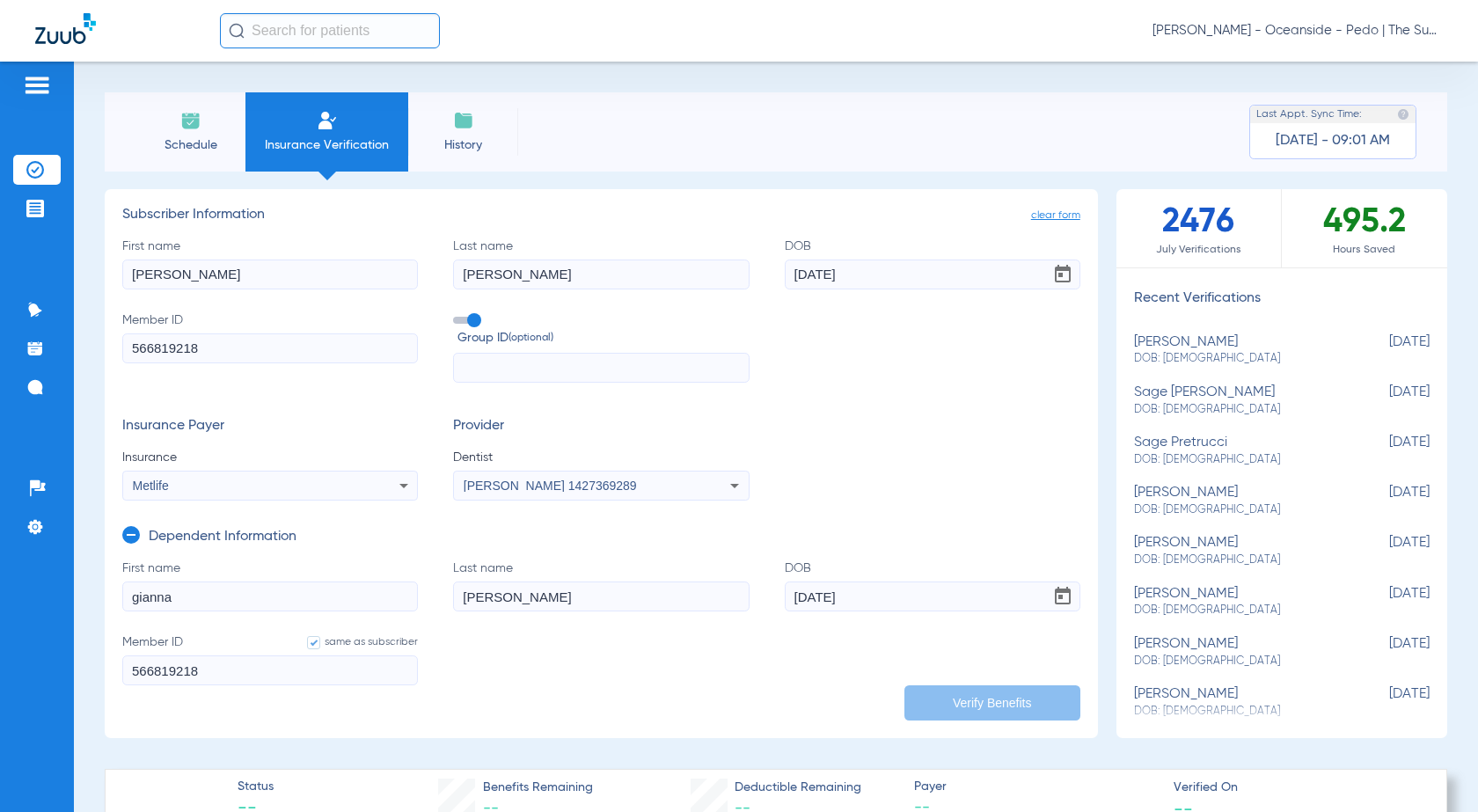 click on "[PERSON_NAME]" 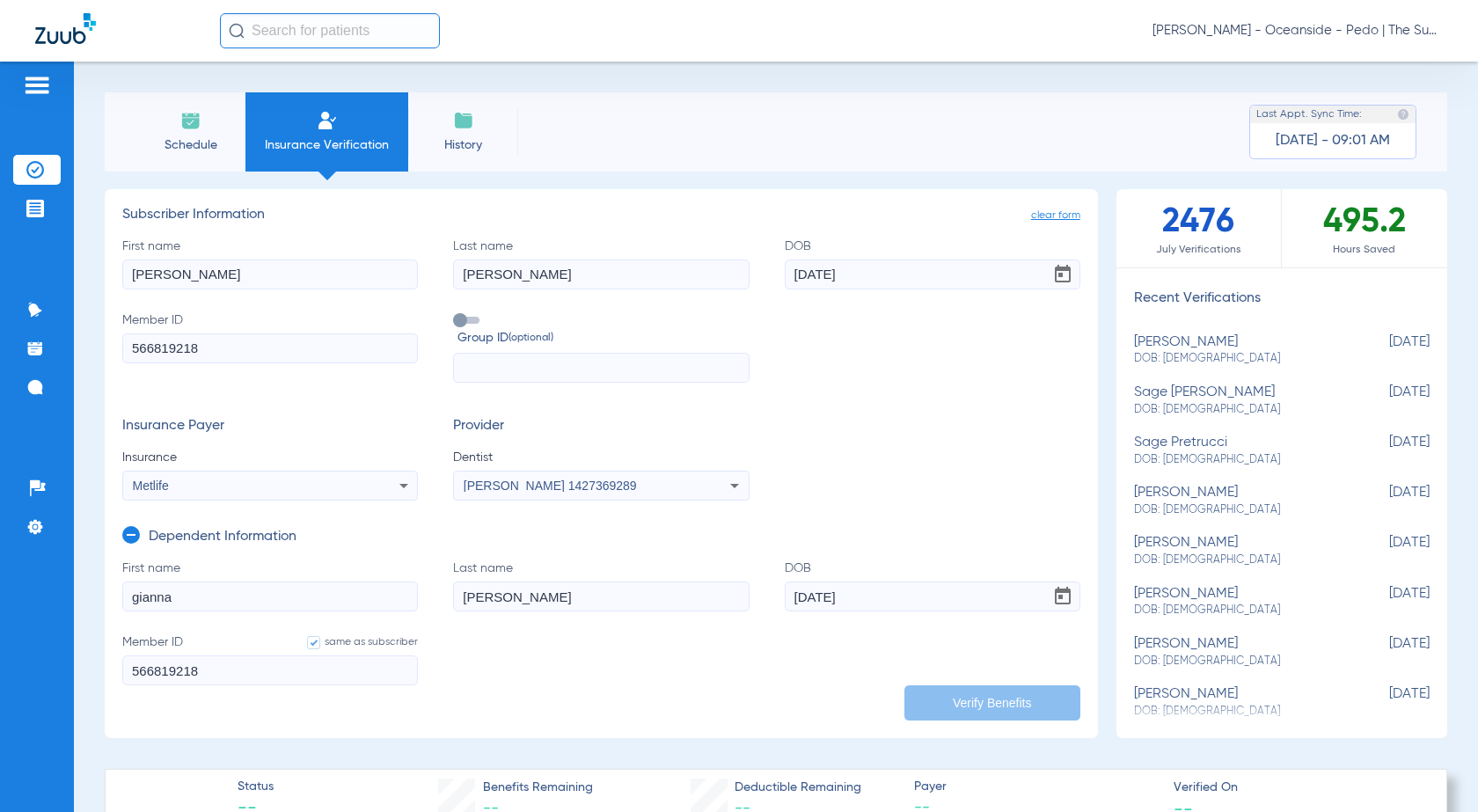 click on "Metlife" at bounding box center [243, 486] 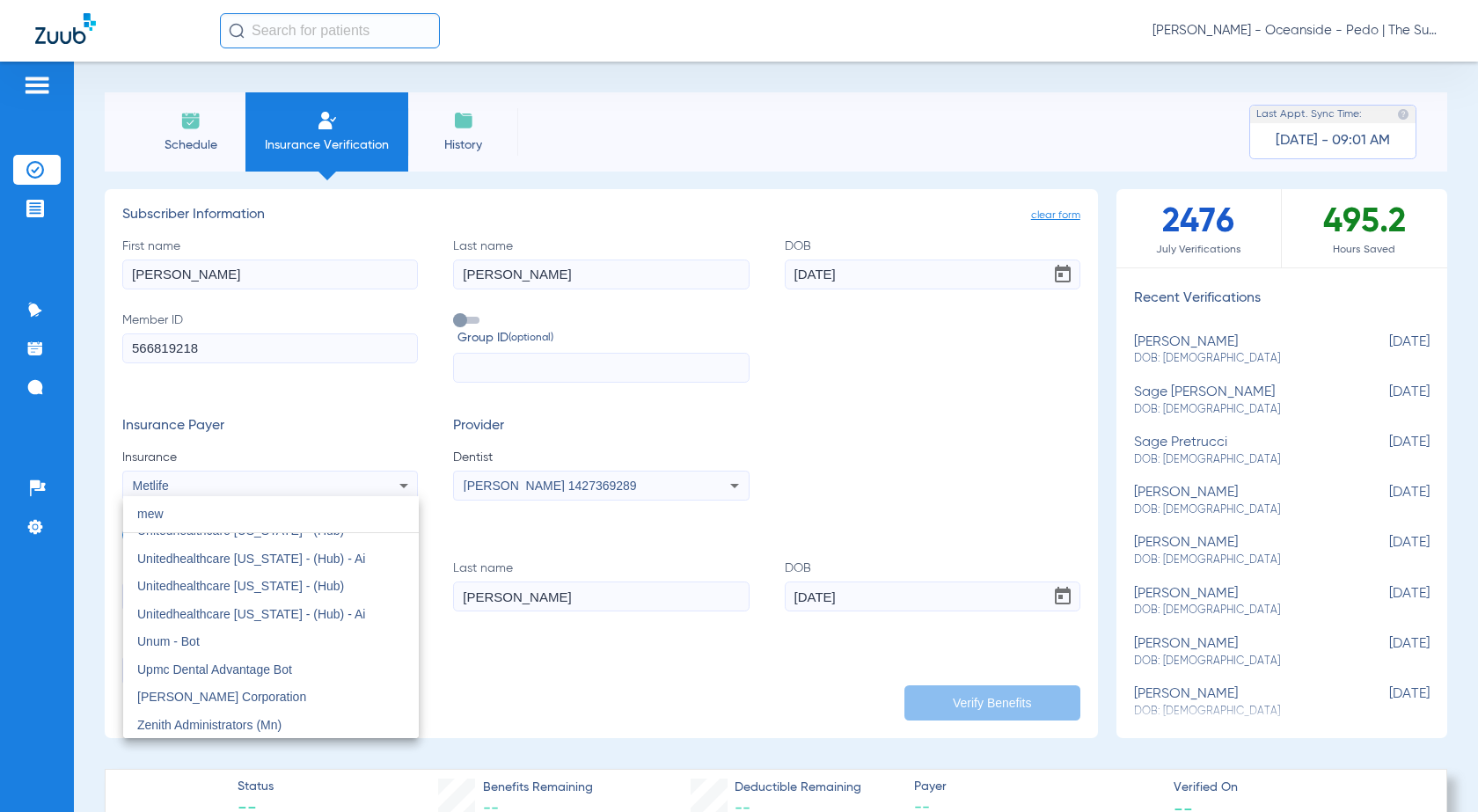 scroll, scrollTop: 0, scrollLeft: 0, axis: both 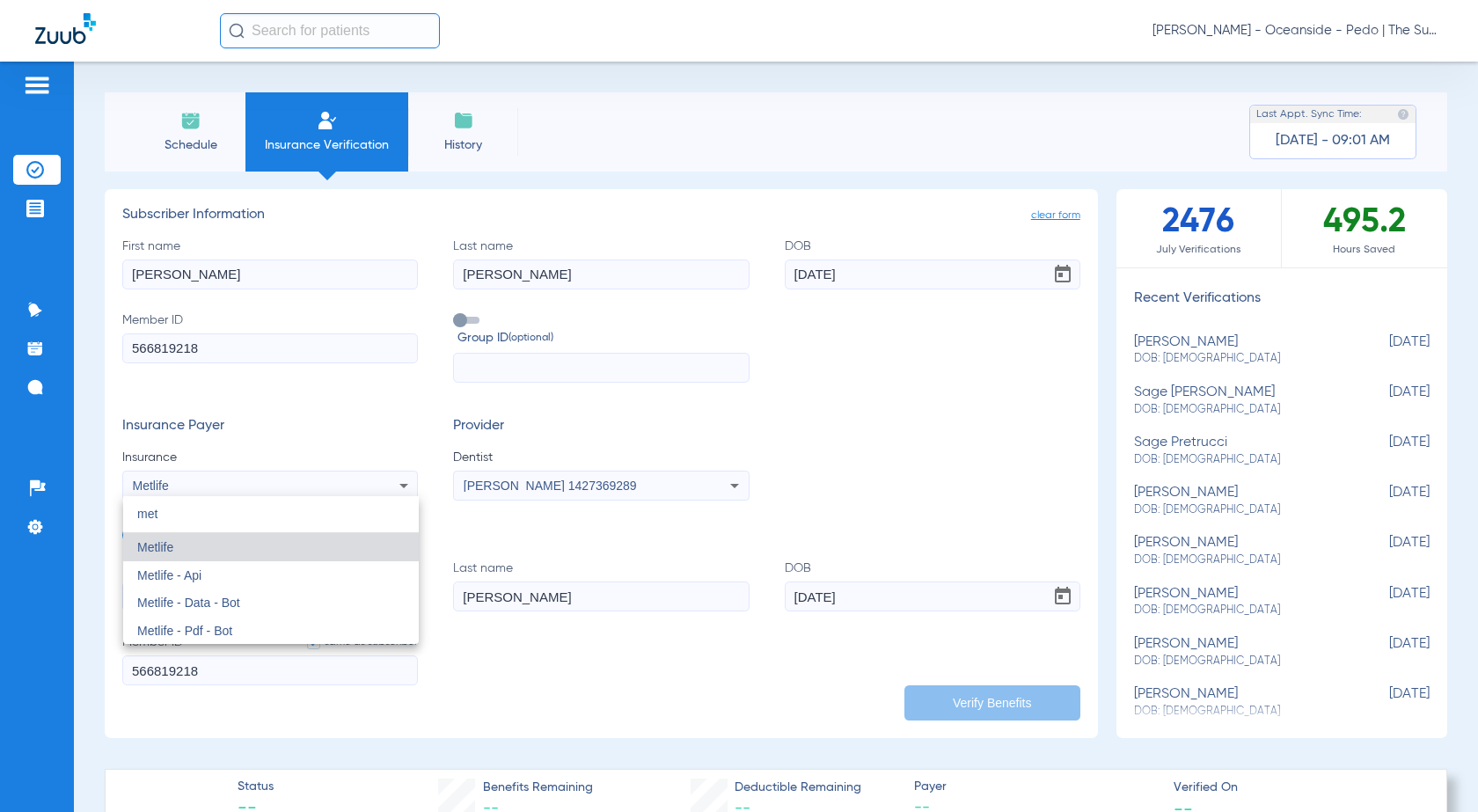 type on "met" 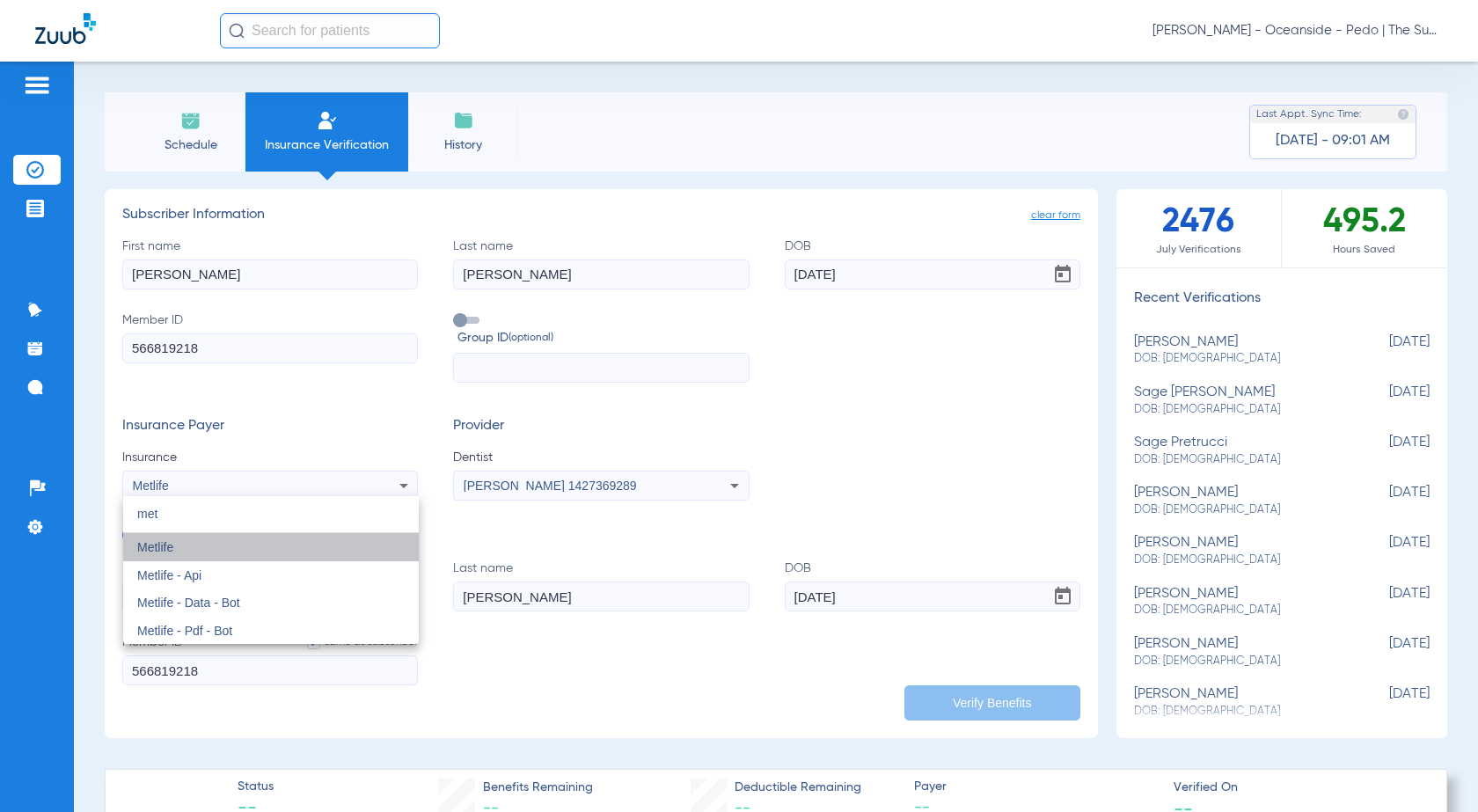 click on "Metlife" at bounding box center [271, 547] 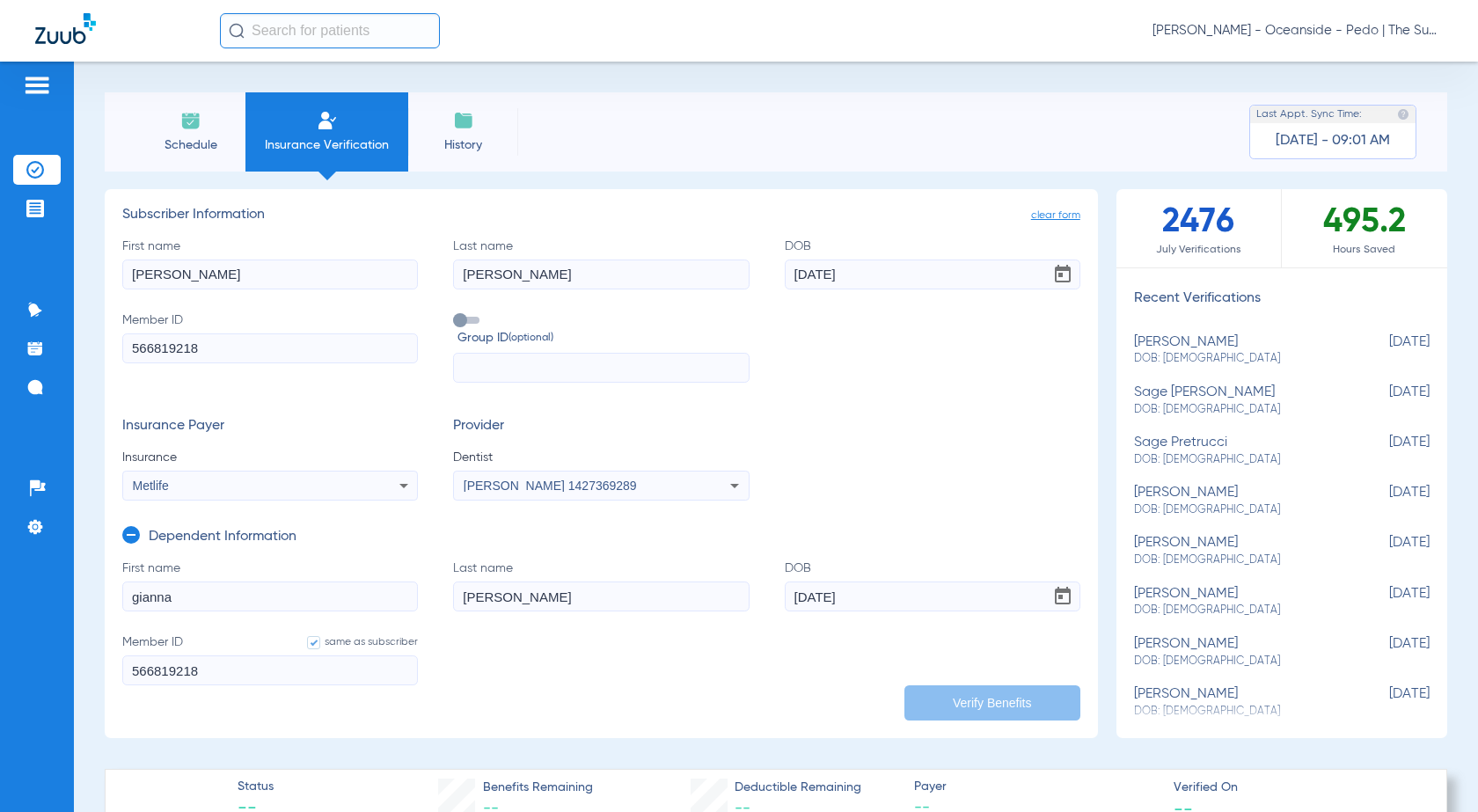 click on "[PERSON_NAME]  1427369289" at bounding box center (574, 486) 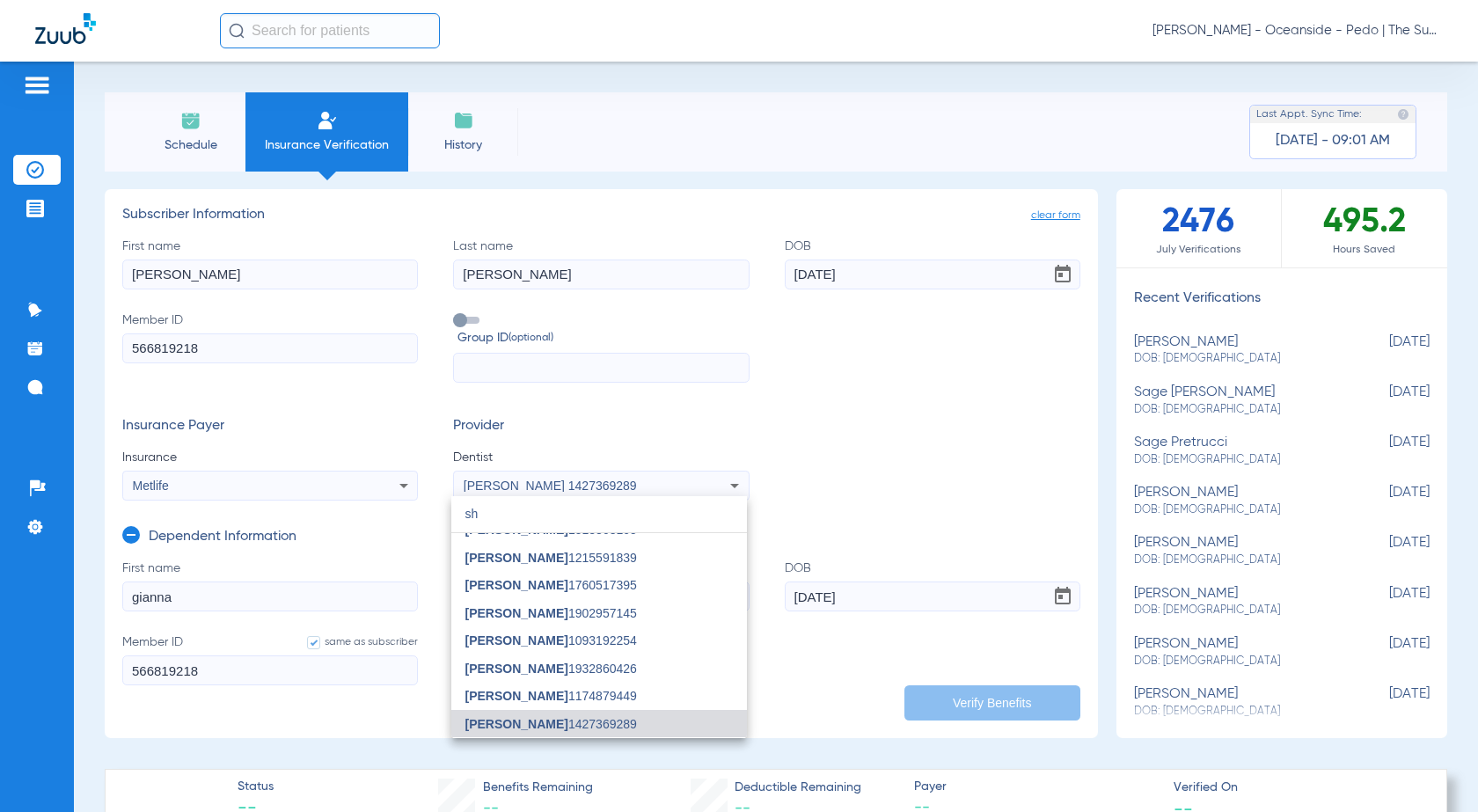 scroll, scrollTop: 0, scrollLeft: 0, axis: both 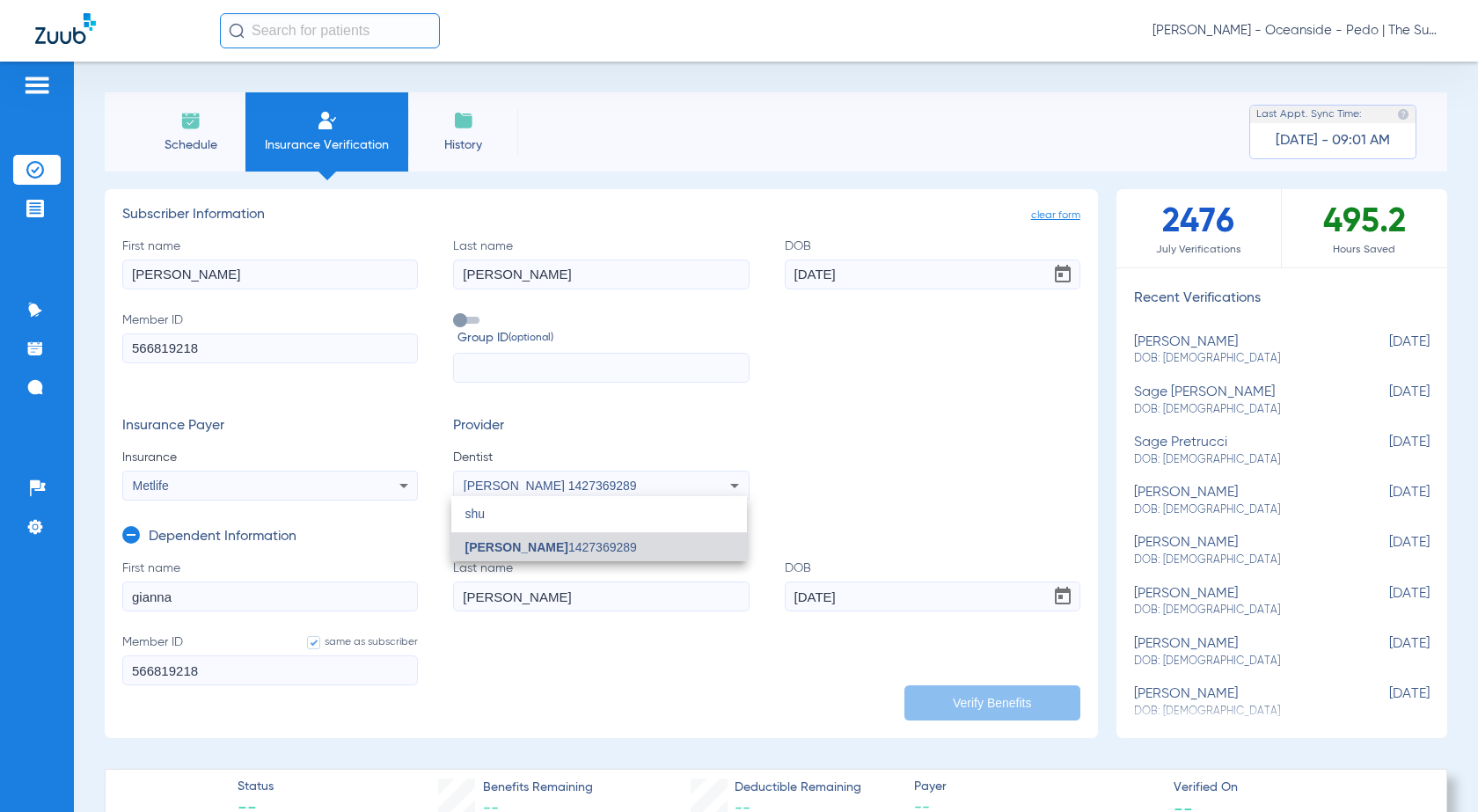 type on "shu" 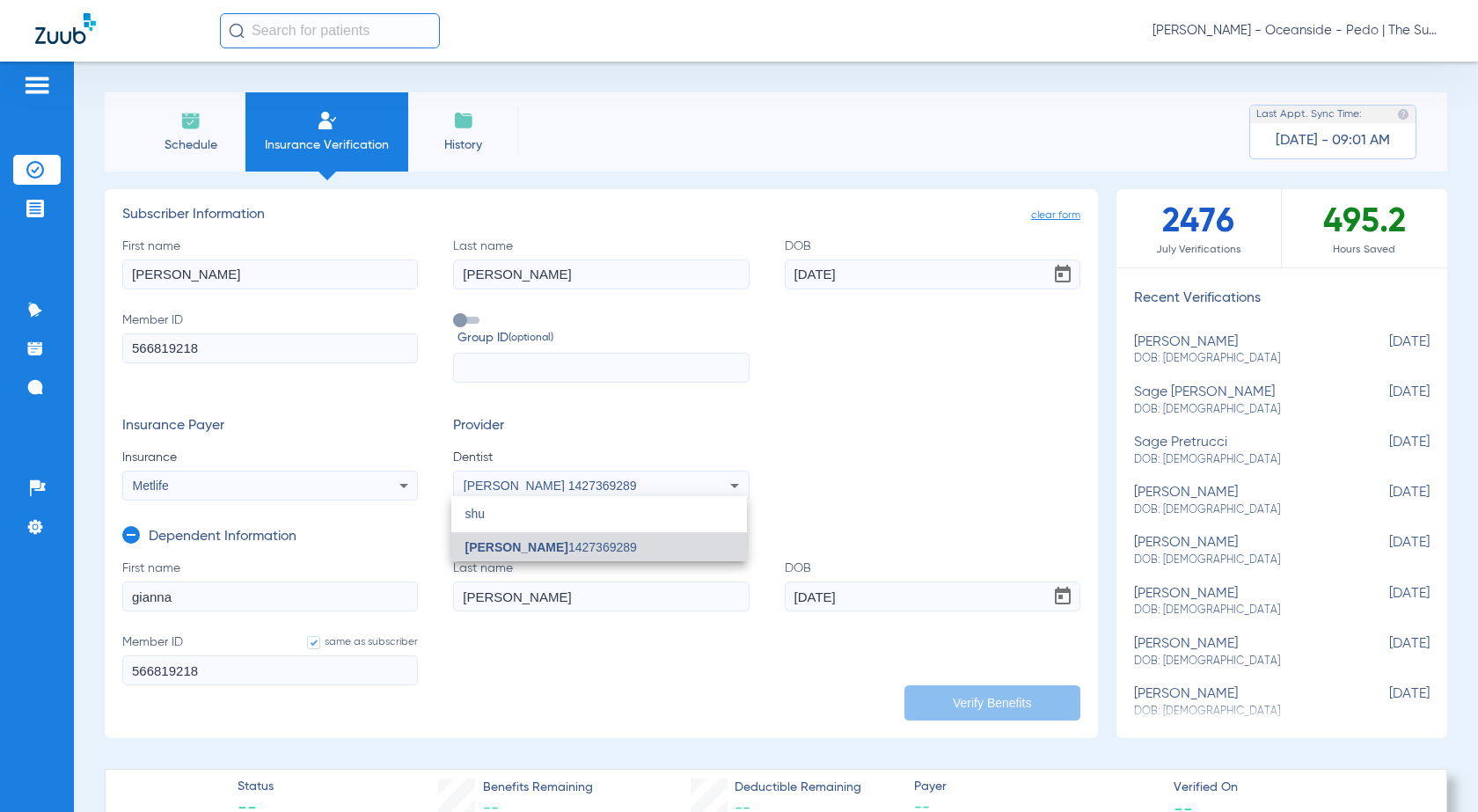 click on "[PERSON_NAME]   1427369289" at bounding box center [551, 547] 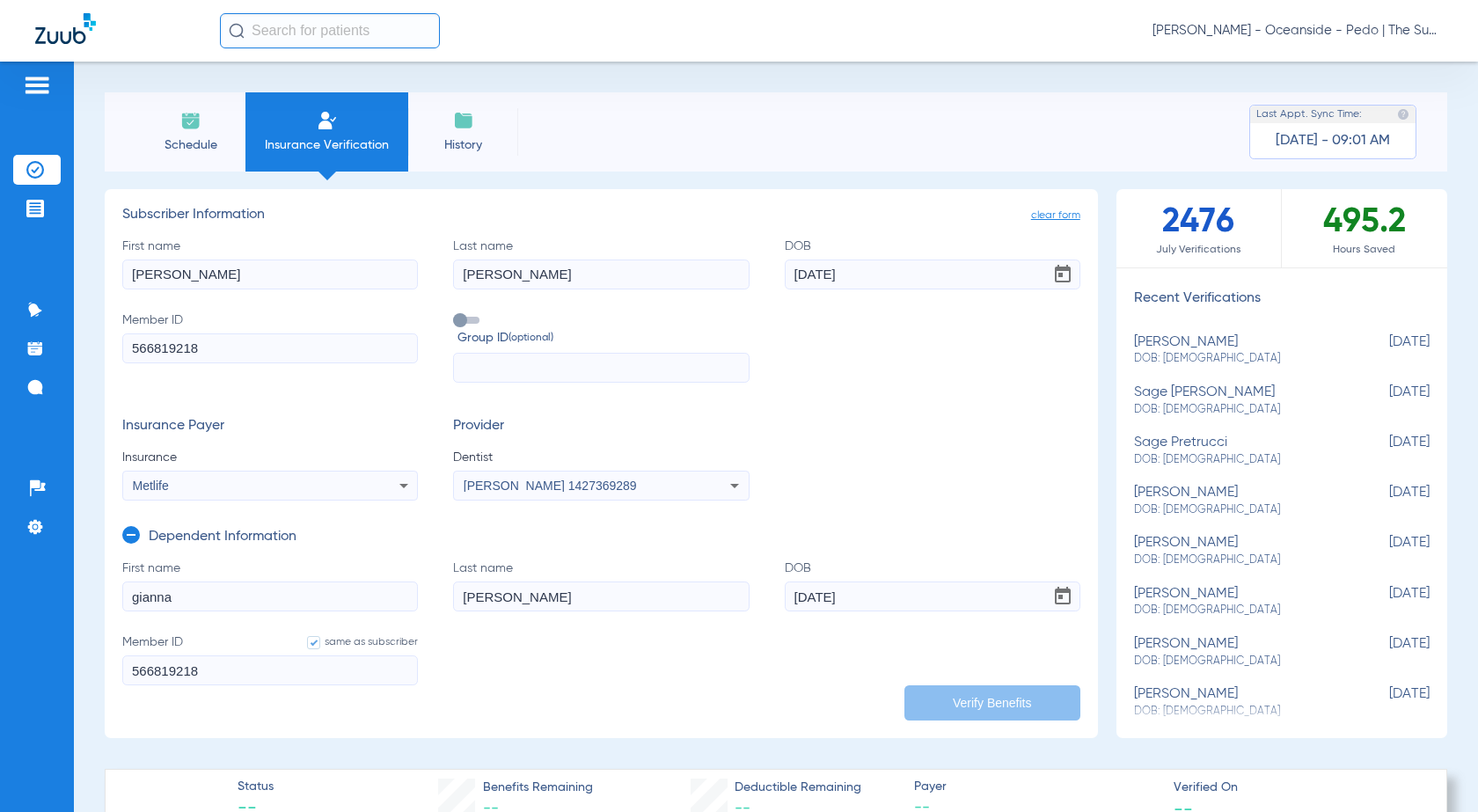 click on "same as subscriber" 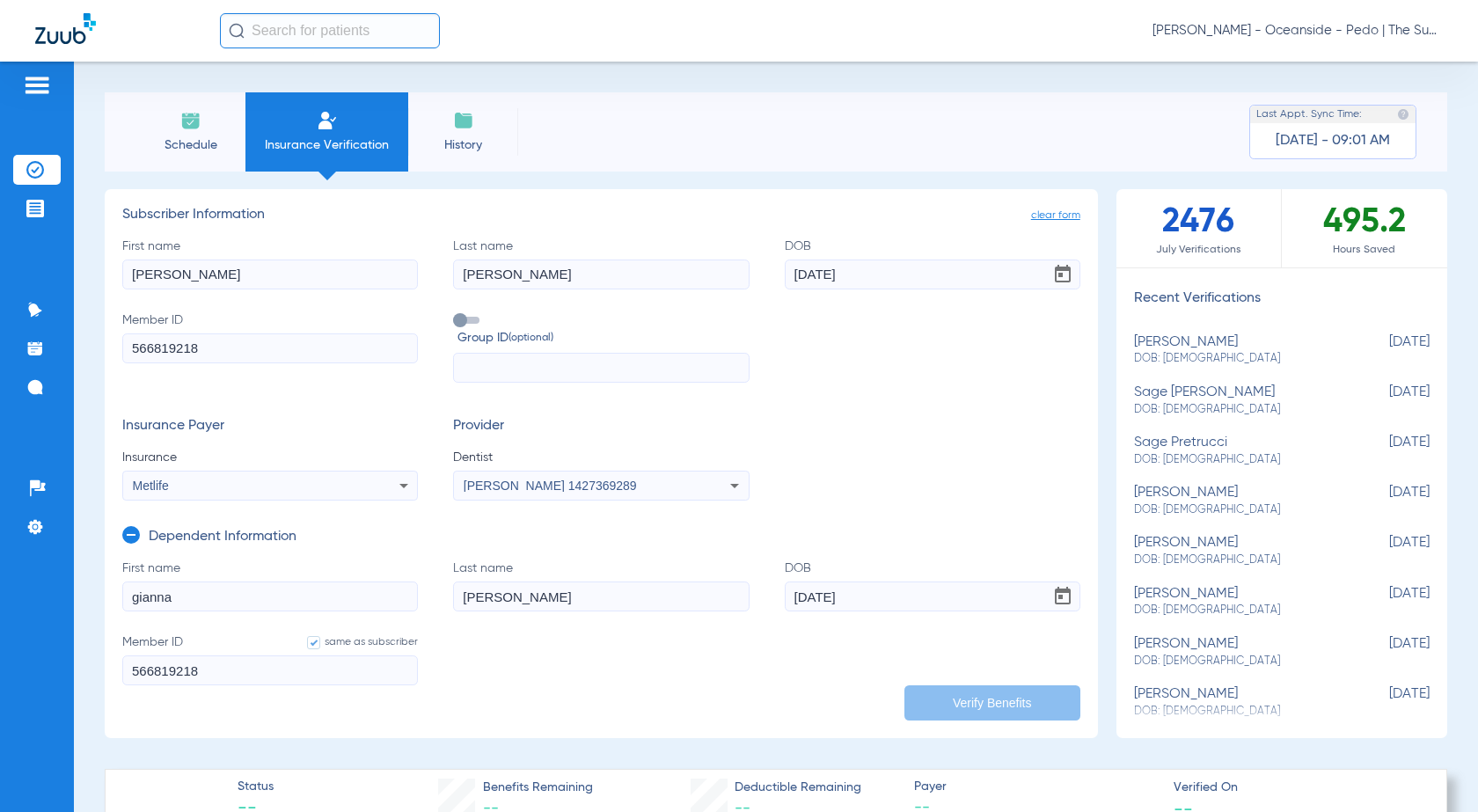 click on "same as subscriber" 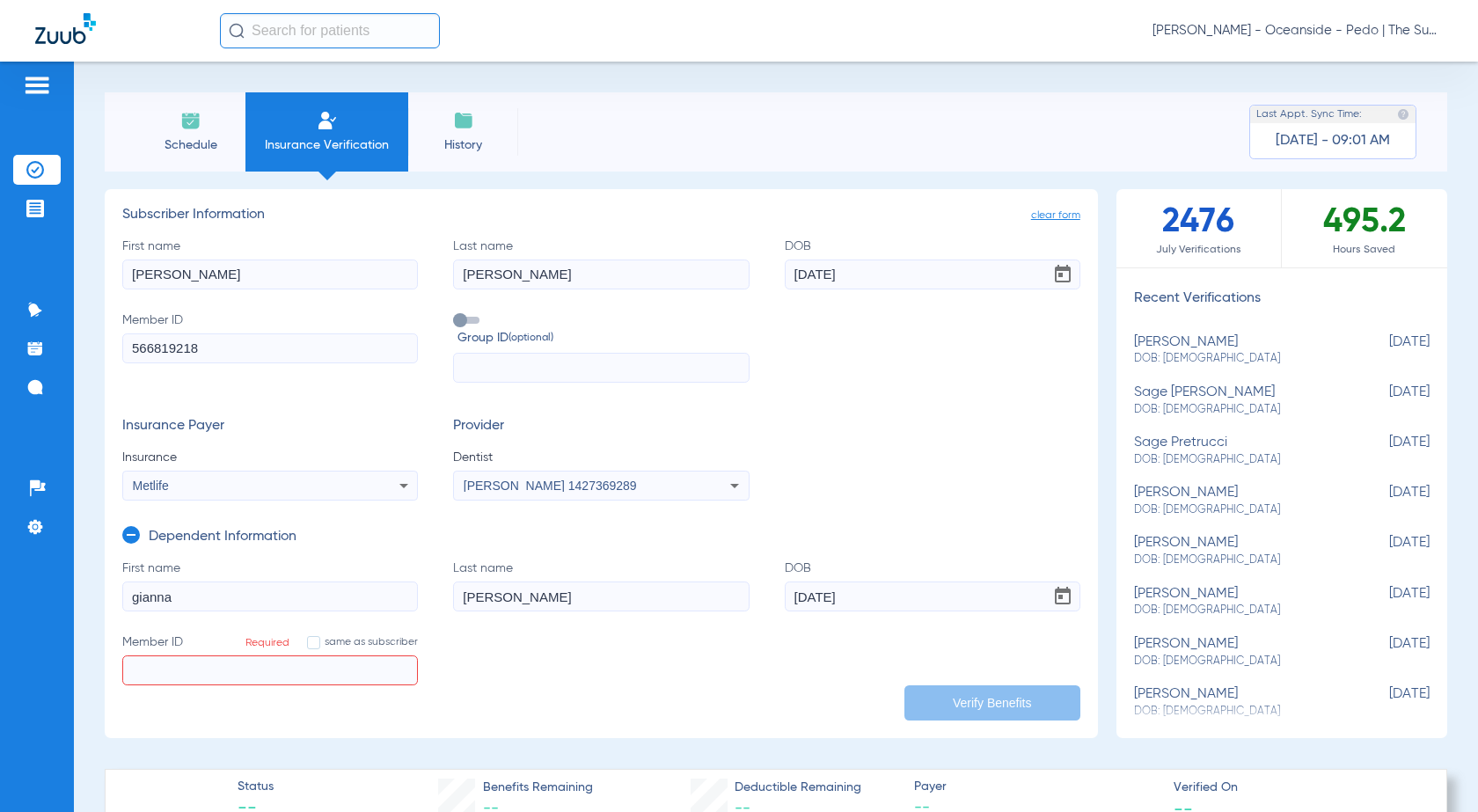 click 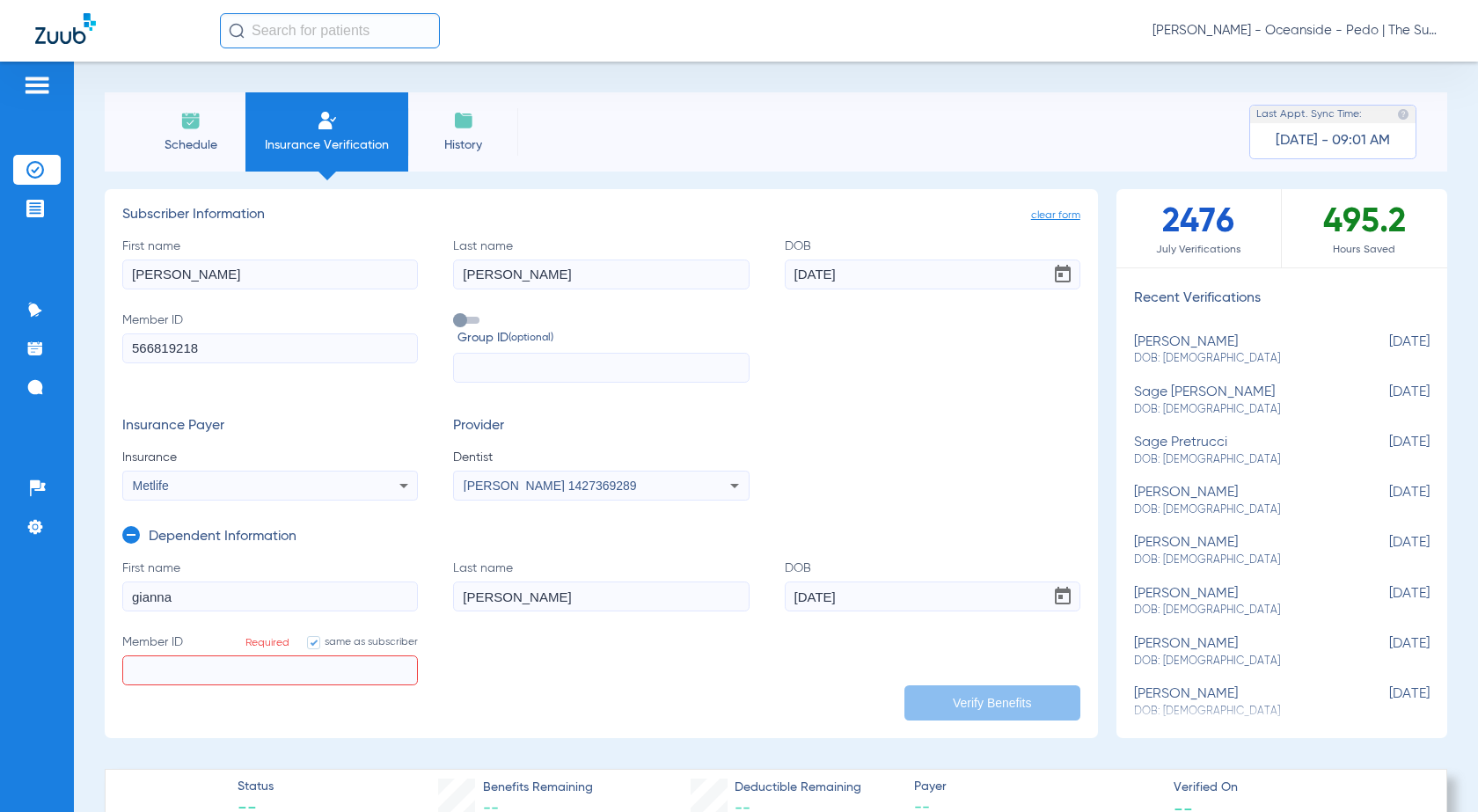 type on "566819218" 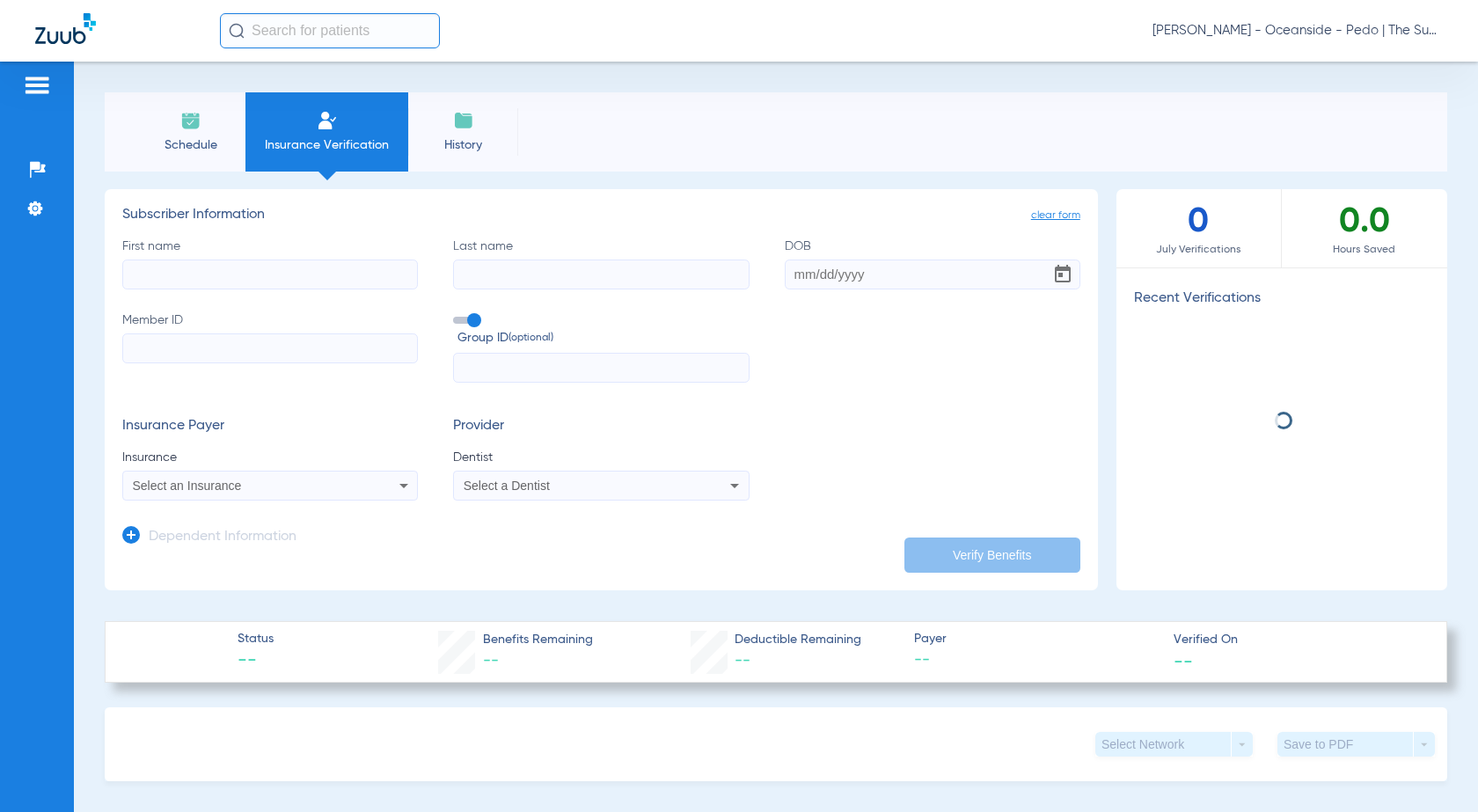 scroll, scrollTop: 0, scrollLeft: 0, axis: both 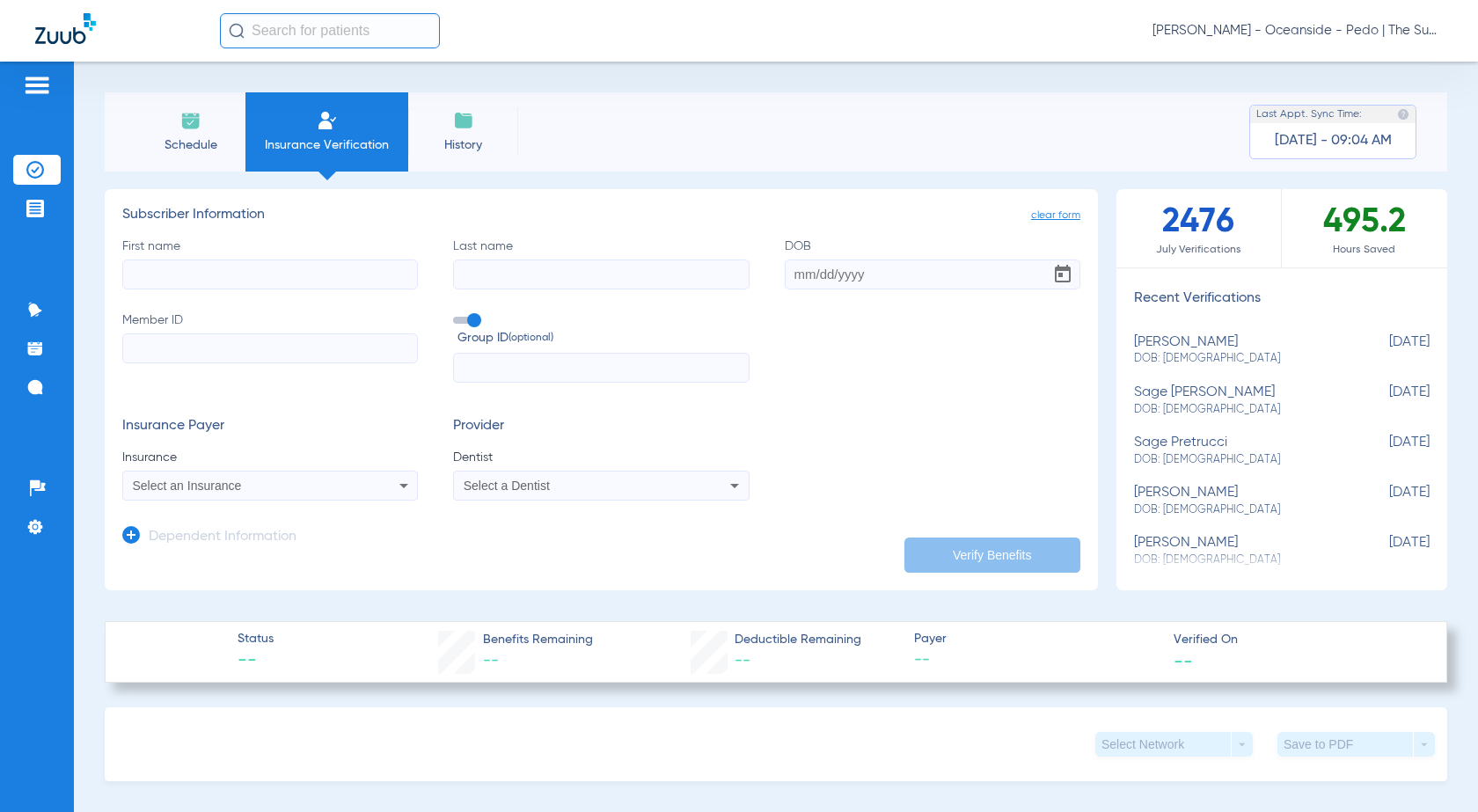 click on "First name" 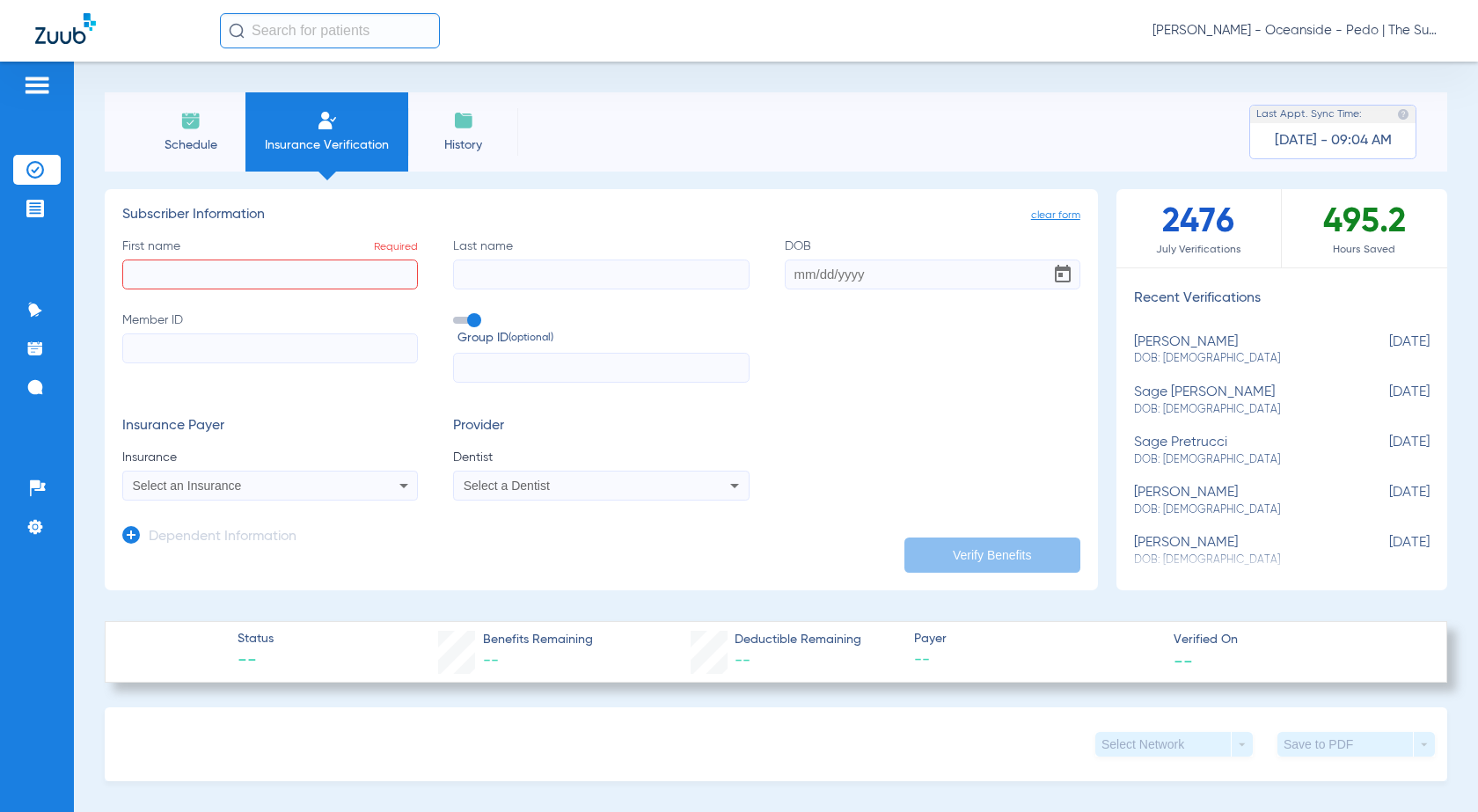 drag, startPoint x: 181, startPoint y: 362, endPoint x: 184, endPoint y: 344, distance: 18.24829 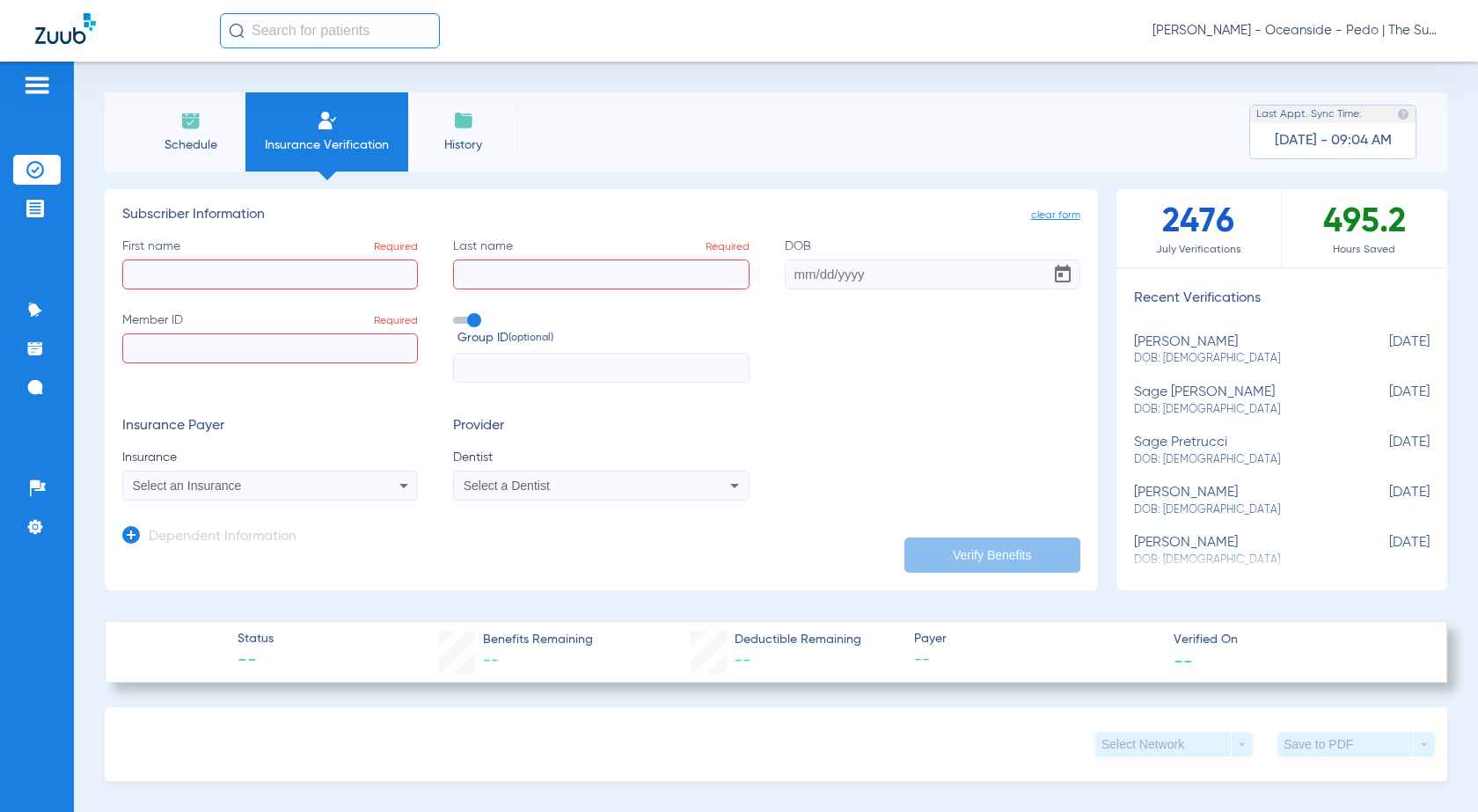 click on "First name  Required" 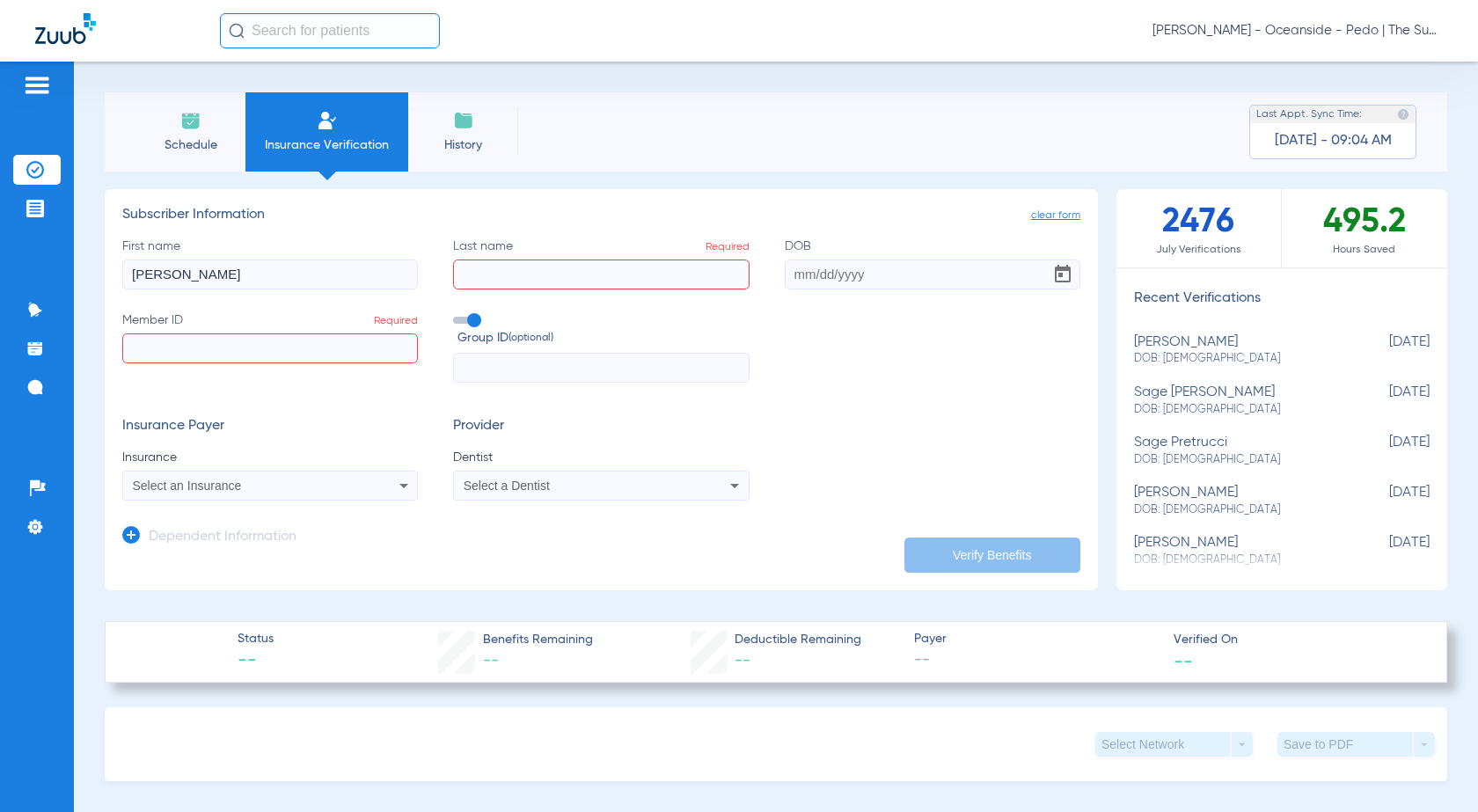 type on "[PERSON_NAME]" 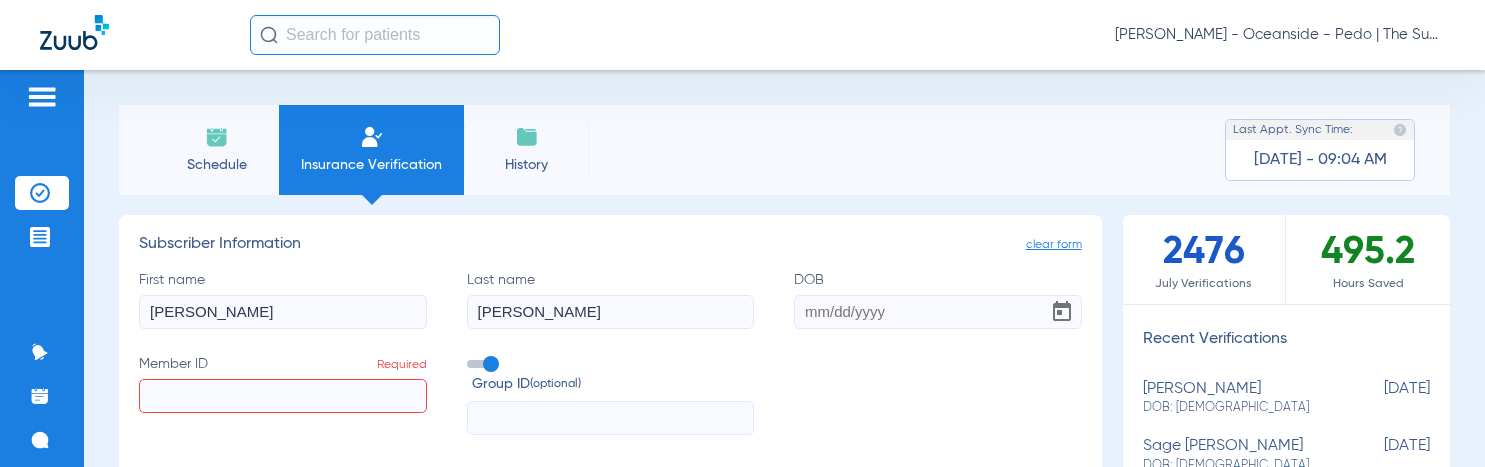 type on "[PERSON_NAME]" 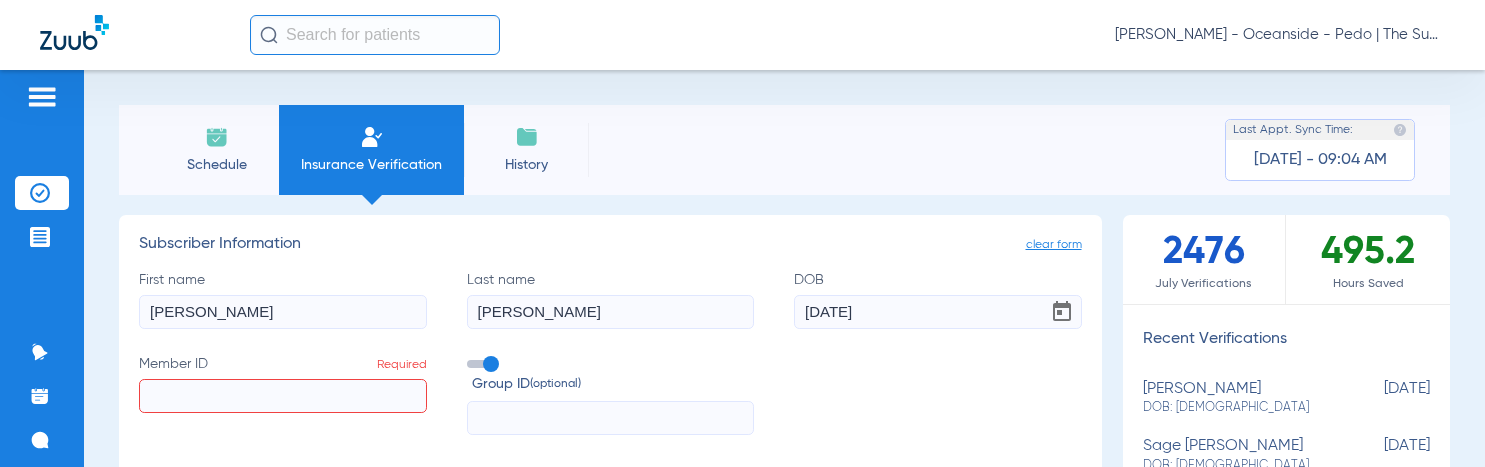 type on "[DATE]" 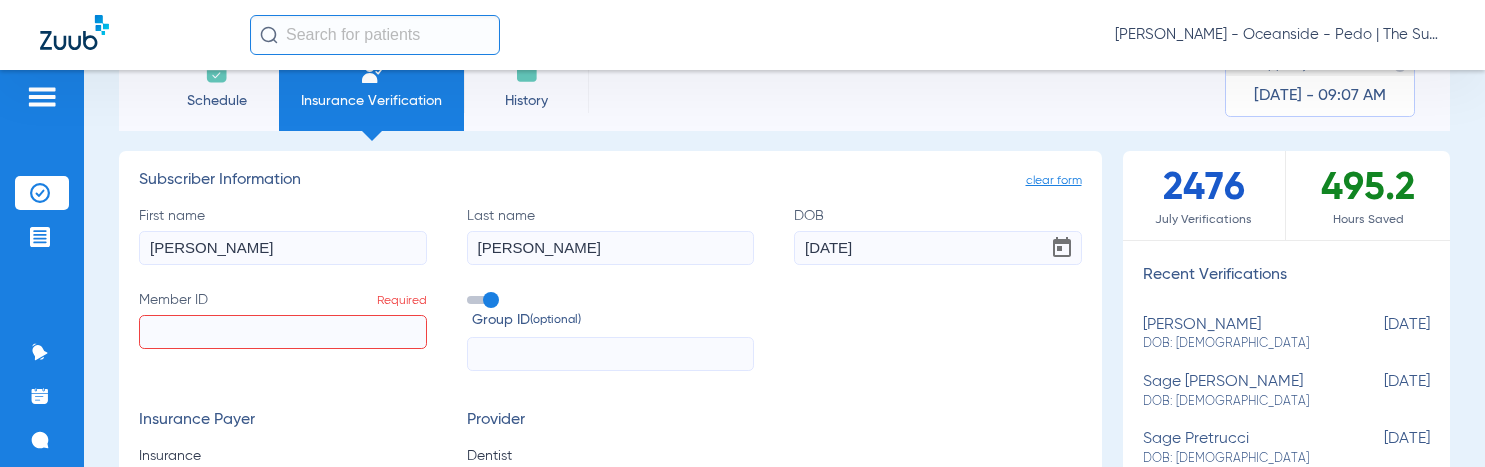 scroll, scrollTop: 100, scrollLeft: 0, axis: vertical 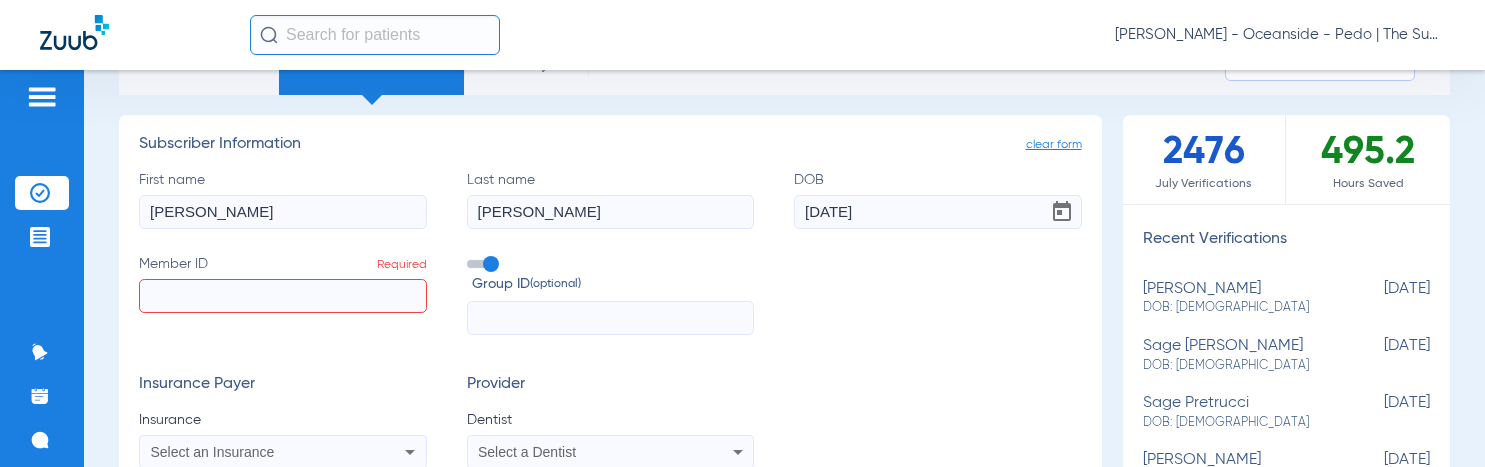 click on "Member ID  Required" 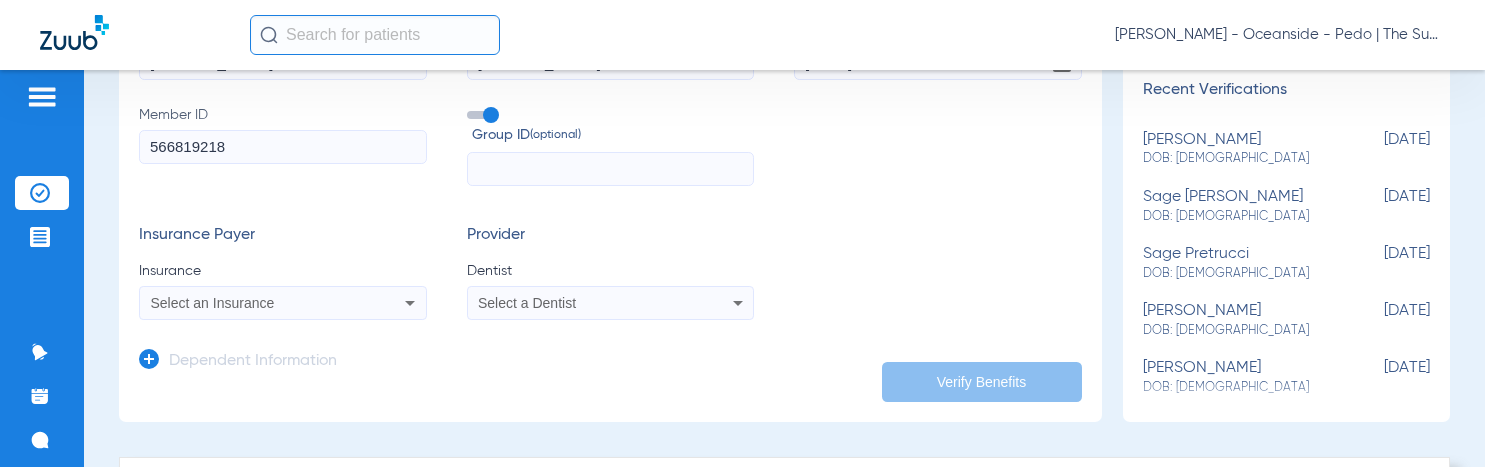 scroll, scrollTop: 300, scrollLeft: 0, axis: vertical 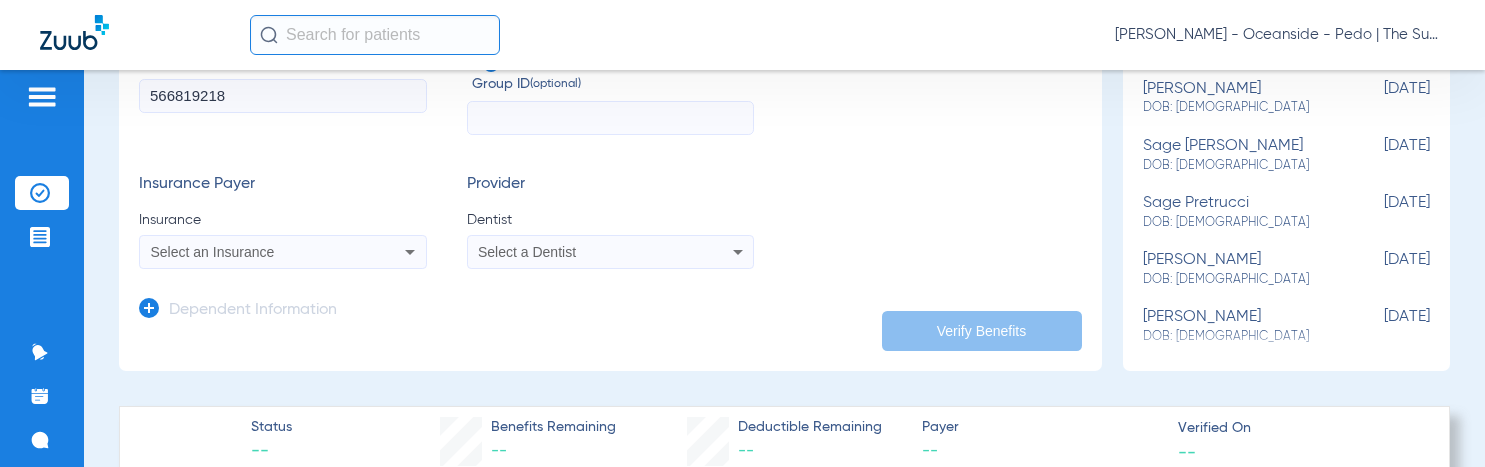type on "566819218" 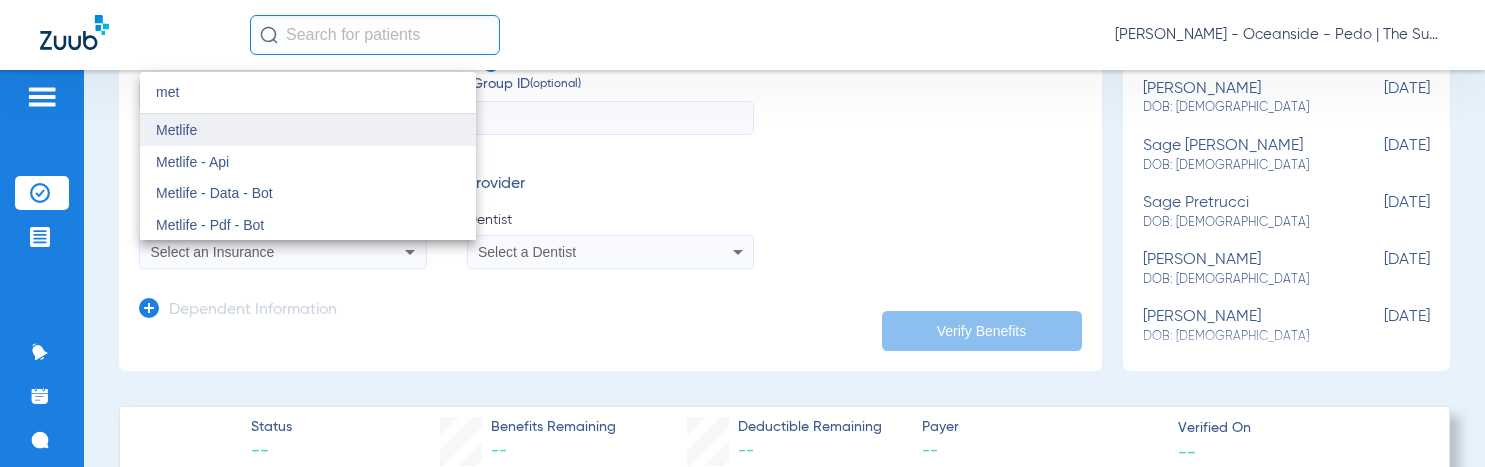 type on "met" 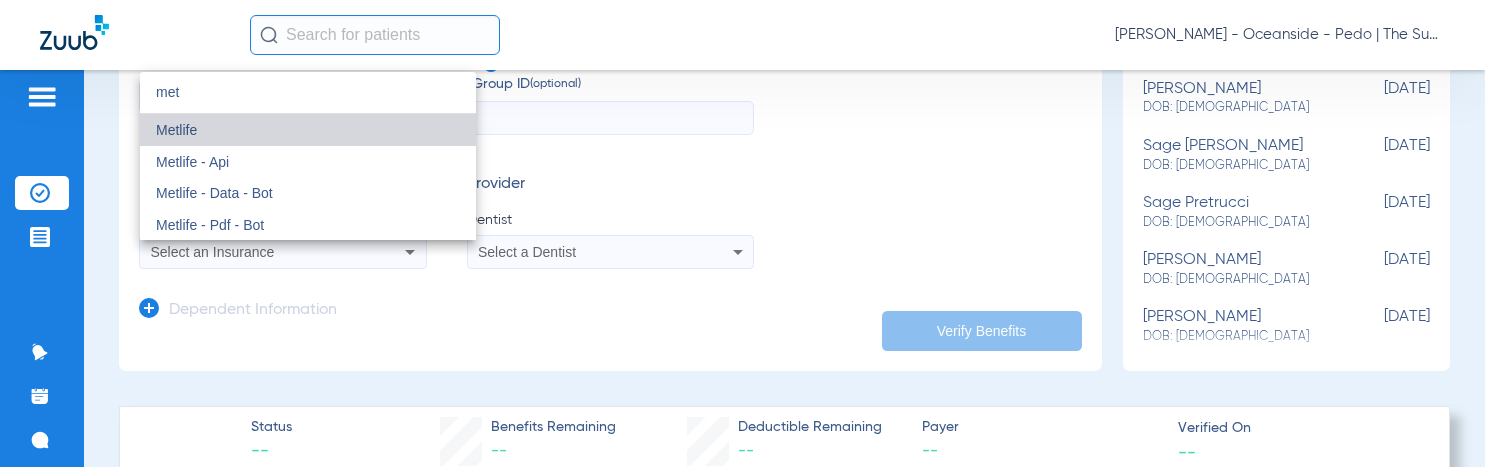 click on "Metlife" at bounding box center [308, 130] 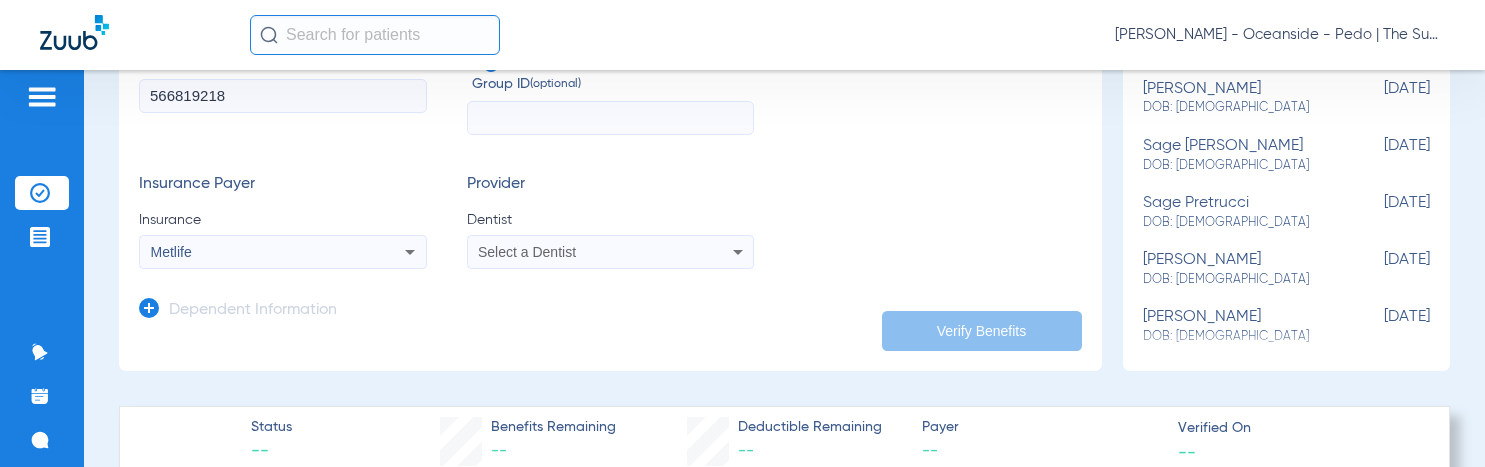 click on "Select a Dentist" at bounding box center (527, 252) 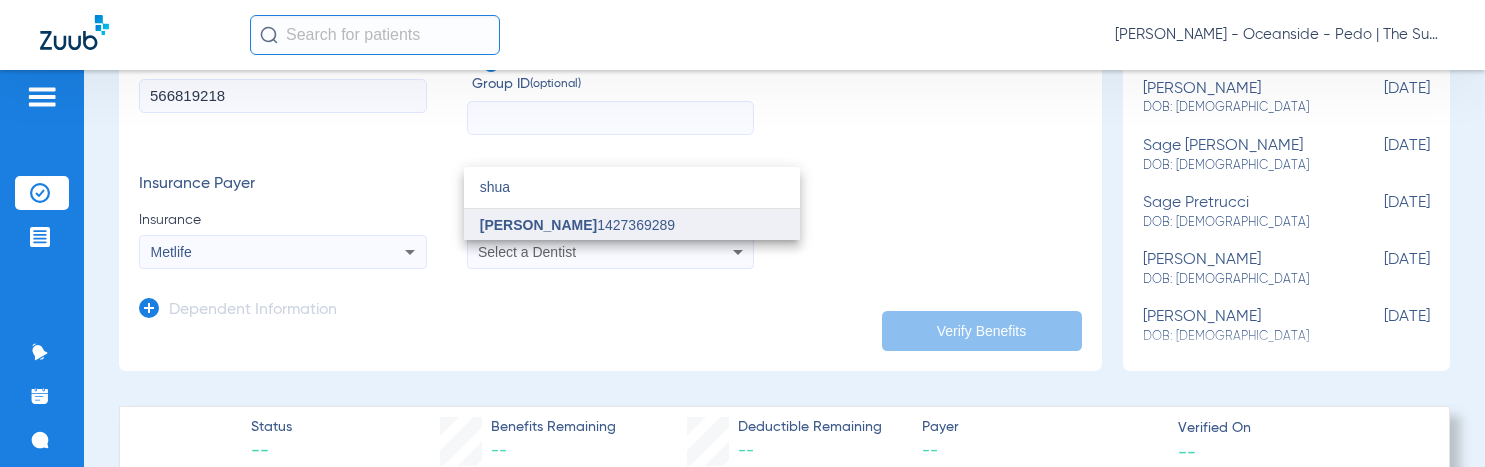 type on "shua" 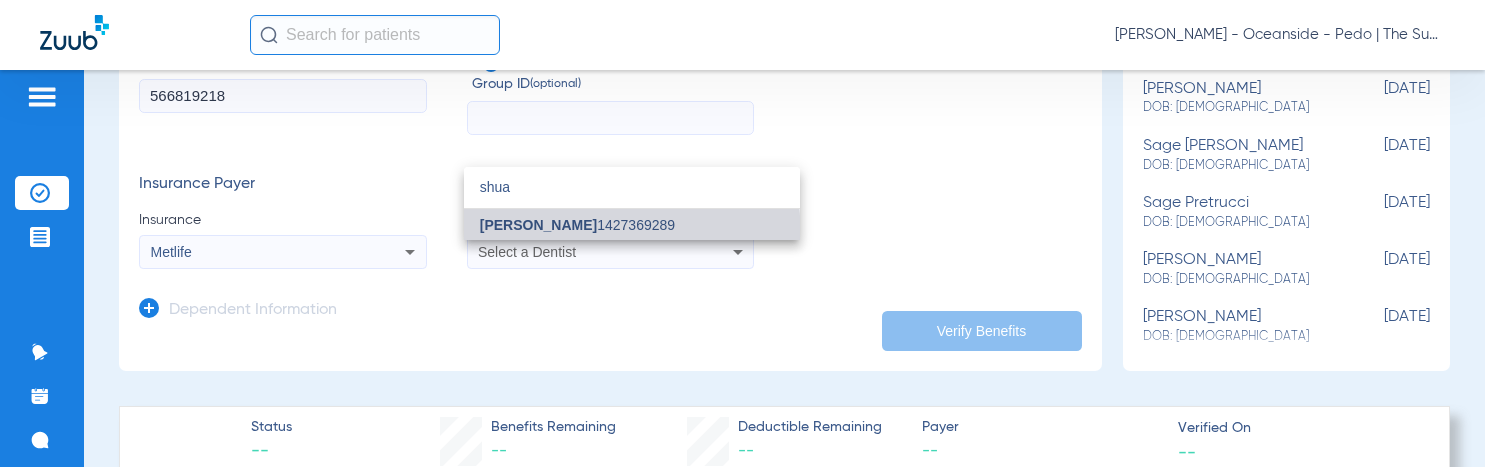 click on "[PERSON_NAME]   1427369289" at bounding box center (632, 225) 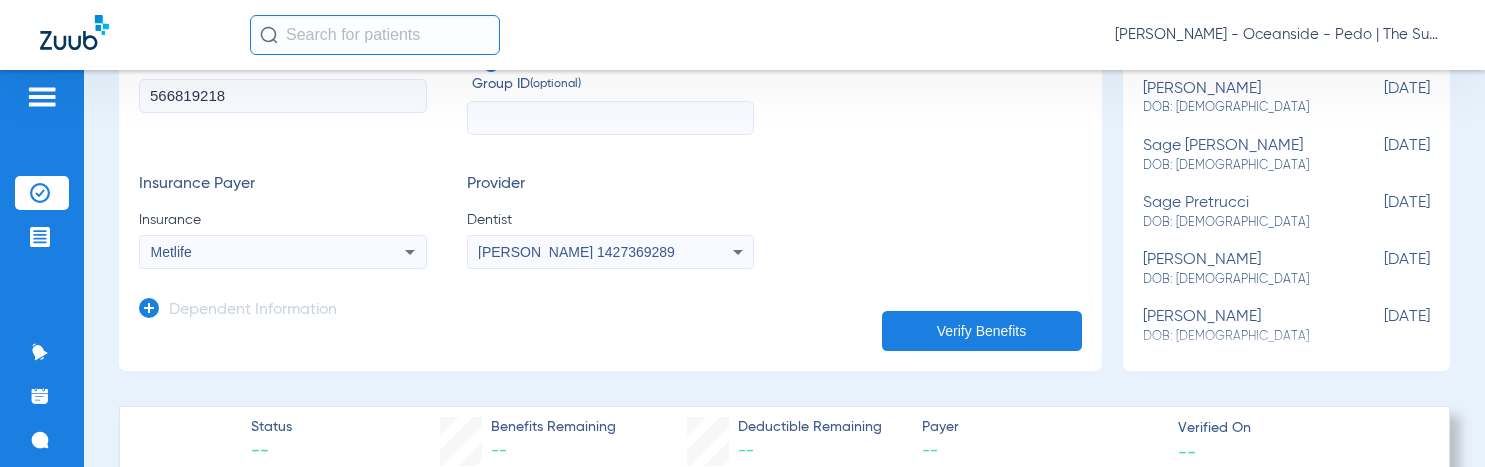 click 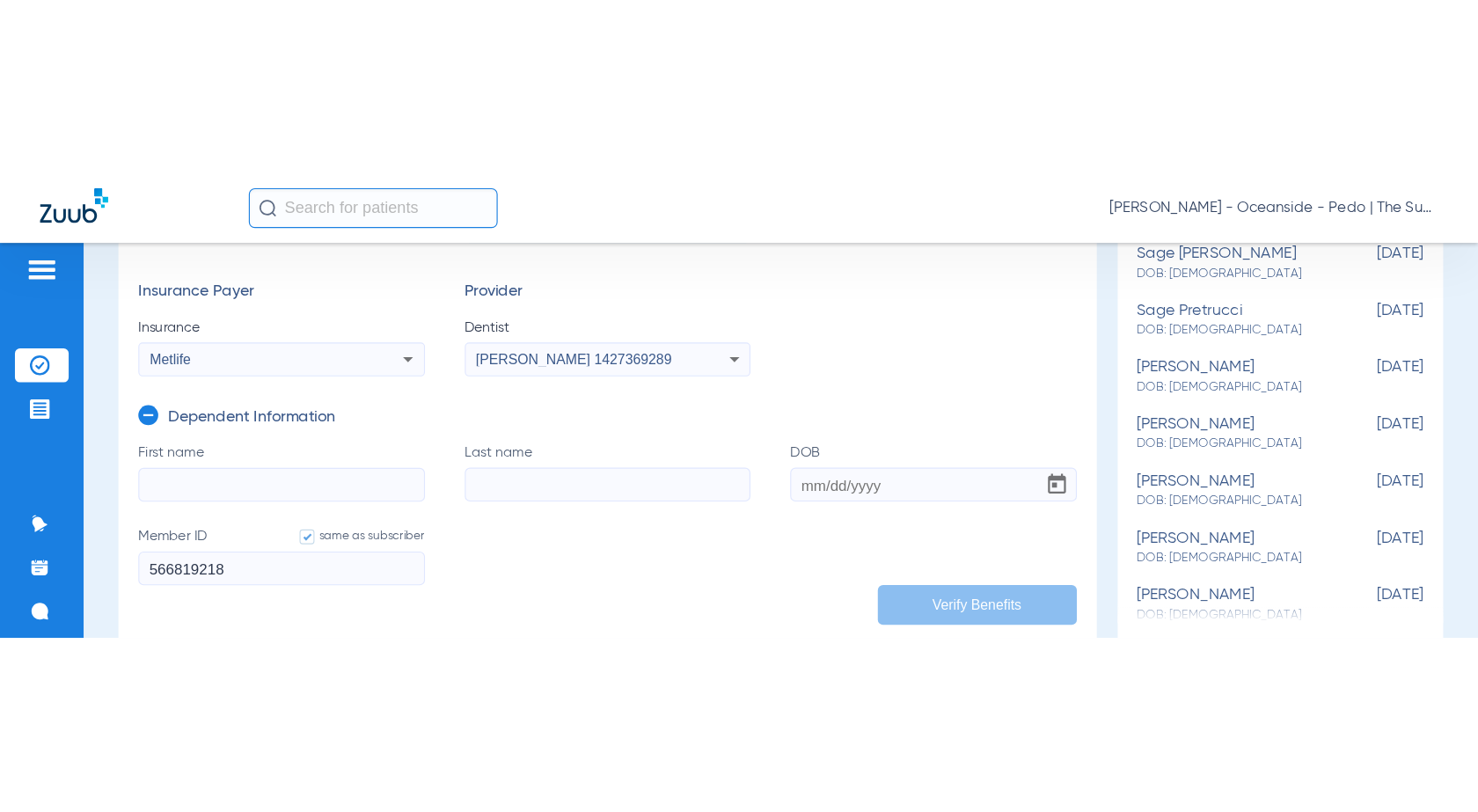 scroll, scrollTop: 352, scrollLeft: 0, axis: vertical 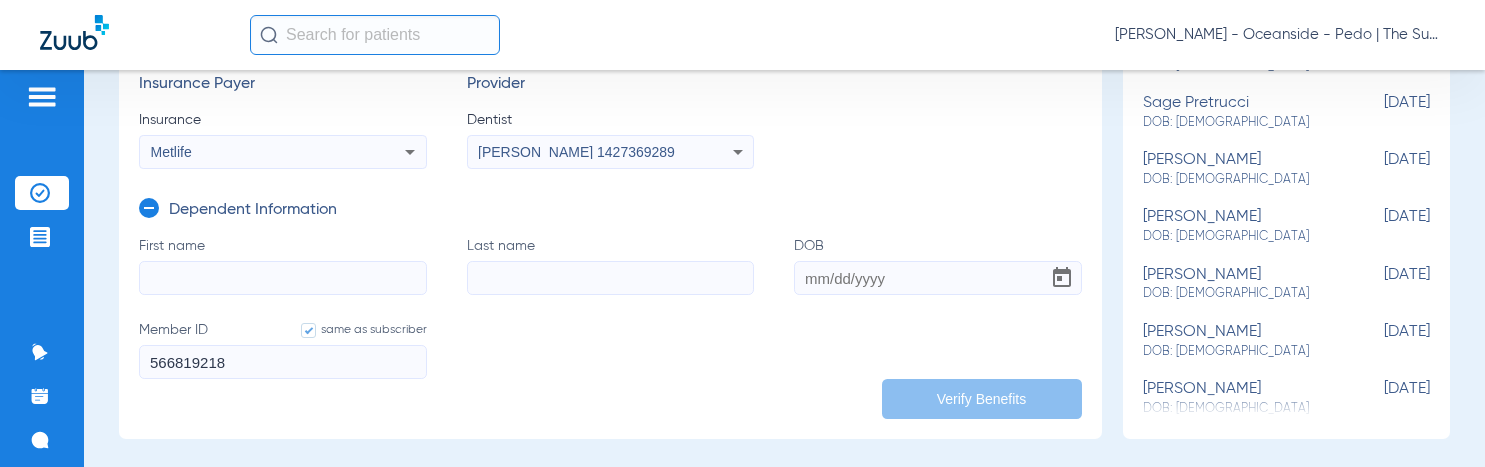 click on "First name" 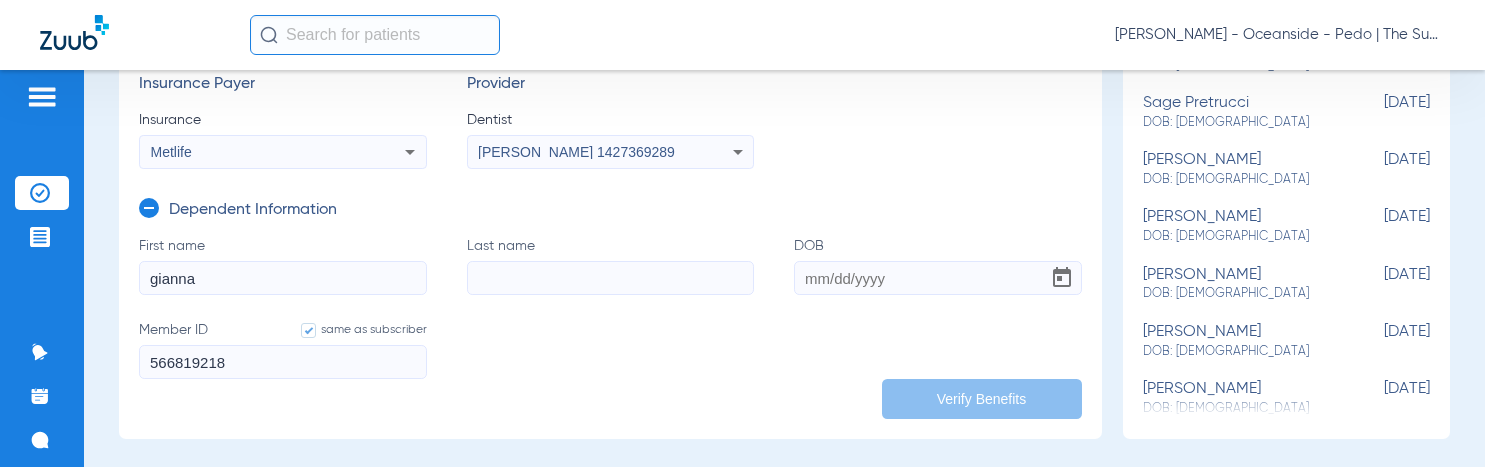 type on "gianna" 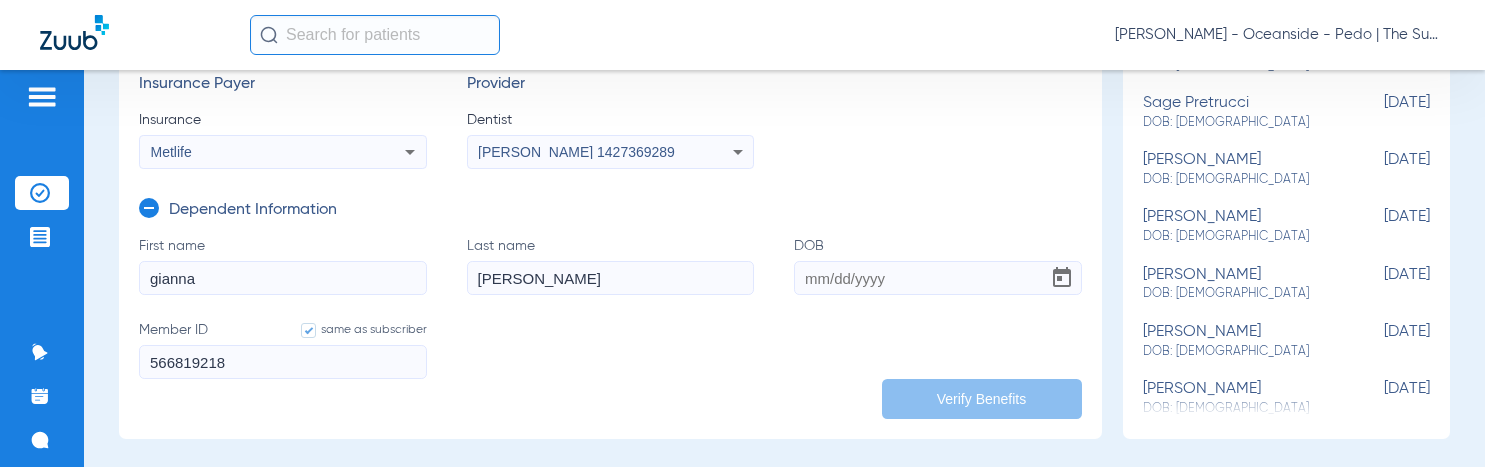 type on "[PERSON_NAME]" 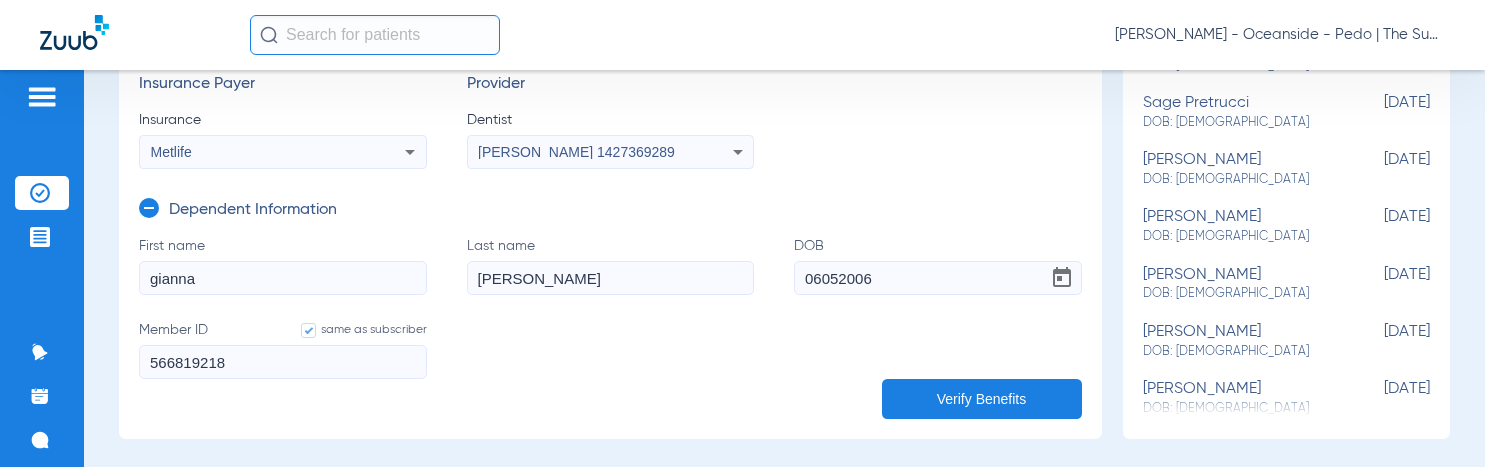 type on "[DATE]" 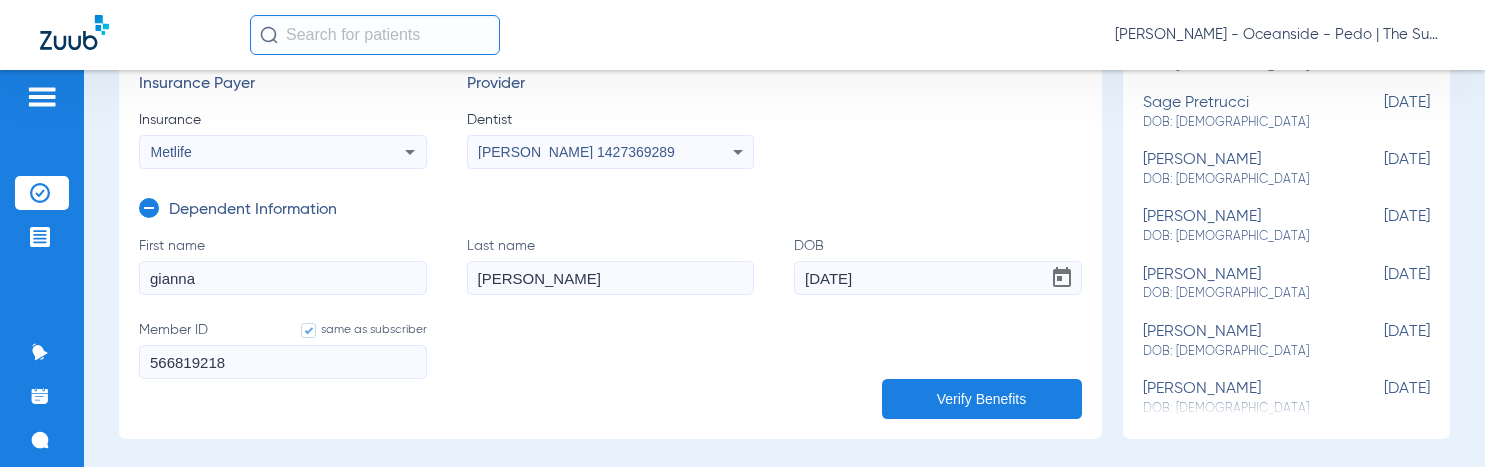 drag, startPoint x: 924, startPoint y: 394, endPoint x: 939, endPoint y: 387, distance: 16.552946 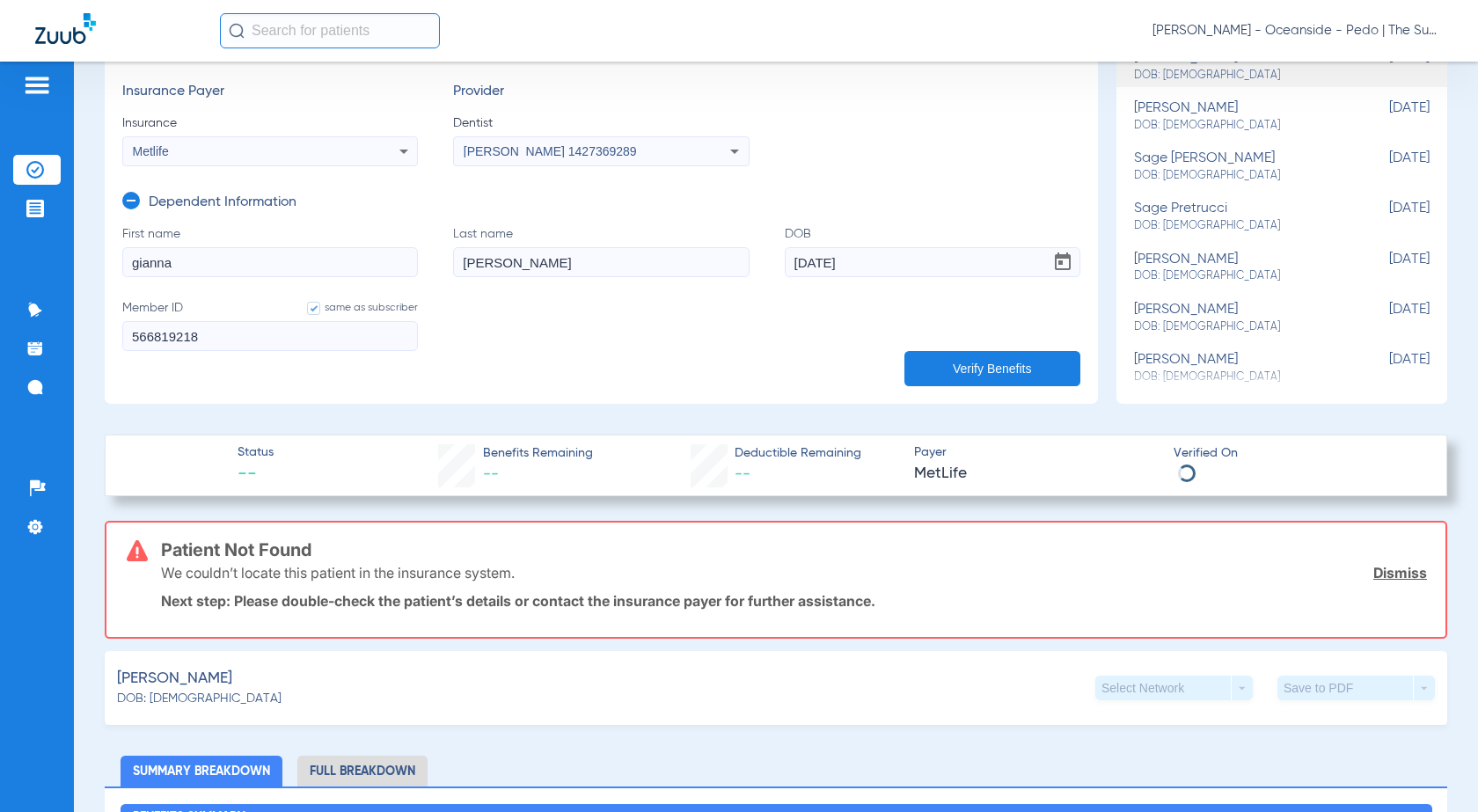 scroll, scrollTop: 352, scrollLeft: 0, axis: vertical 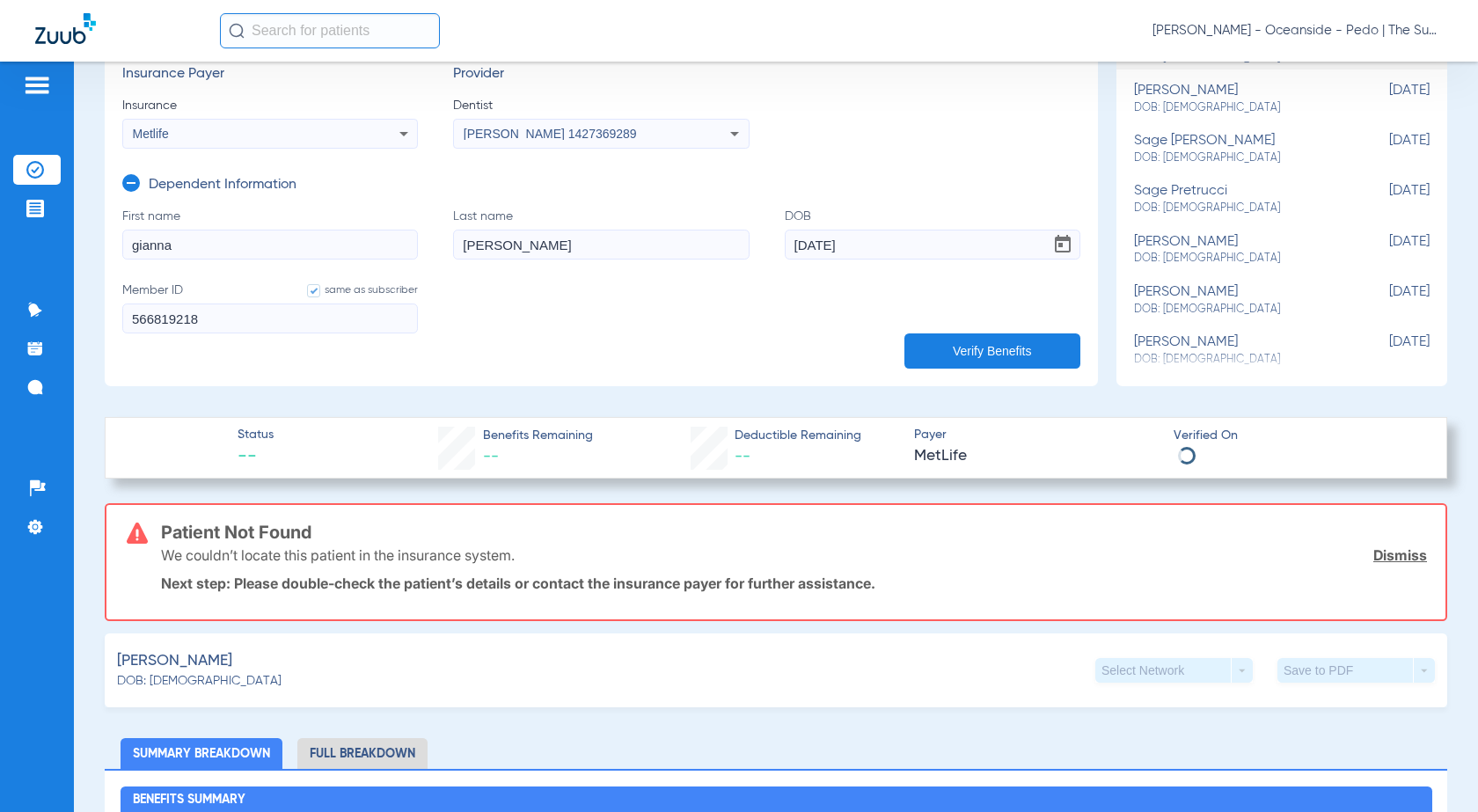 click 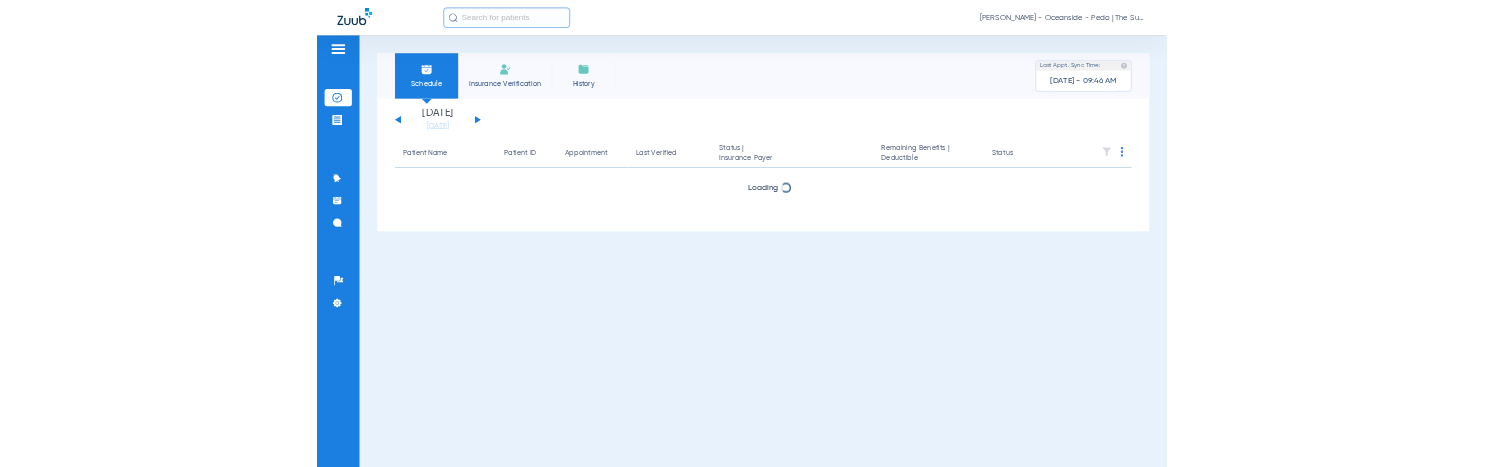 scroll, scrollTop: 0, scrollLeft: 0, axis: both 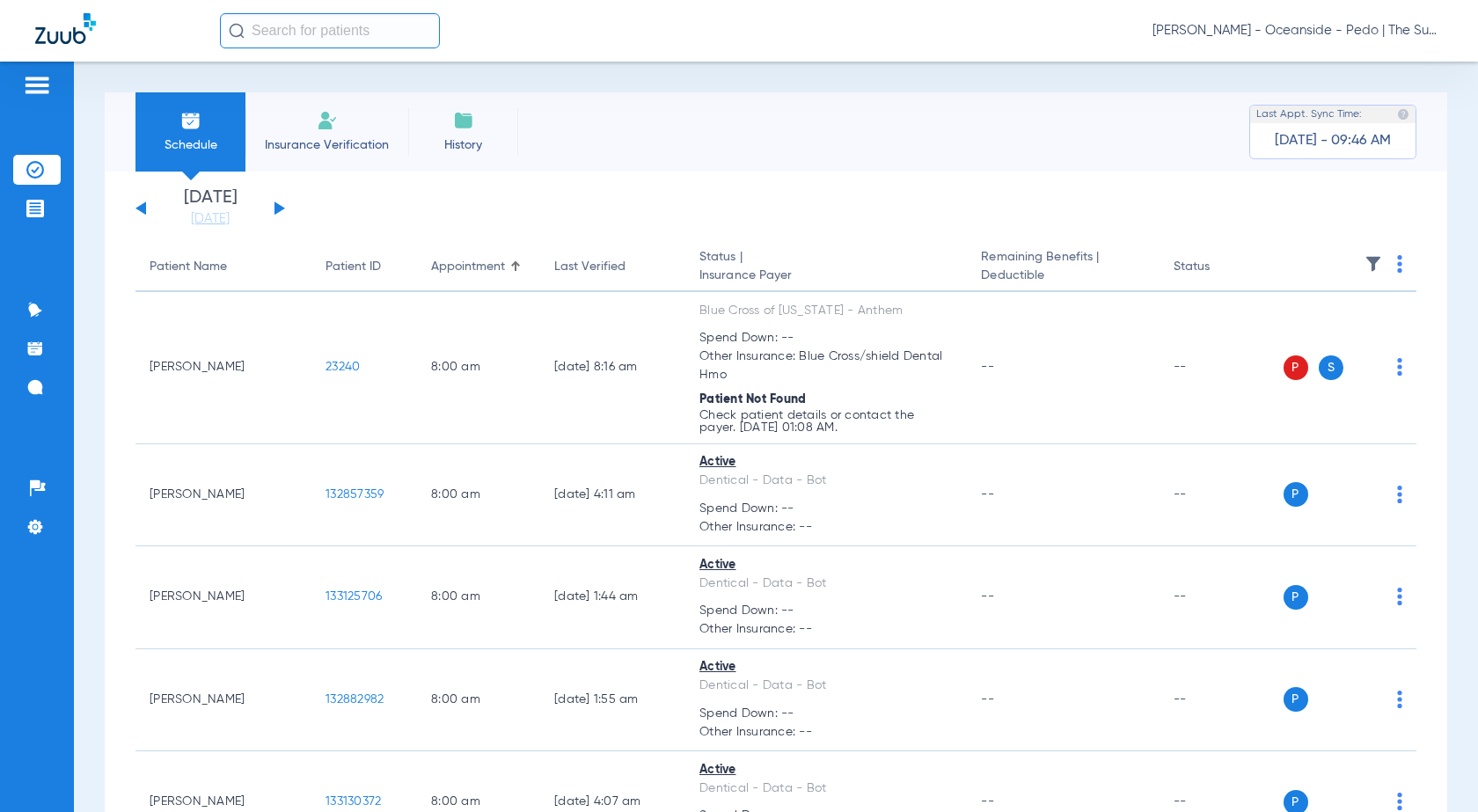 click on "Insurance Verification" 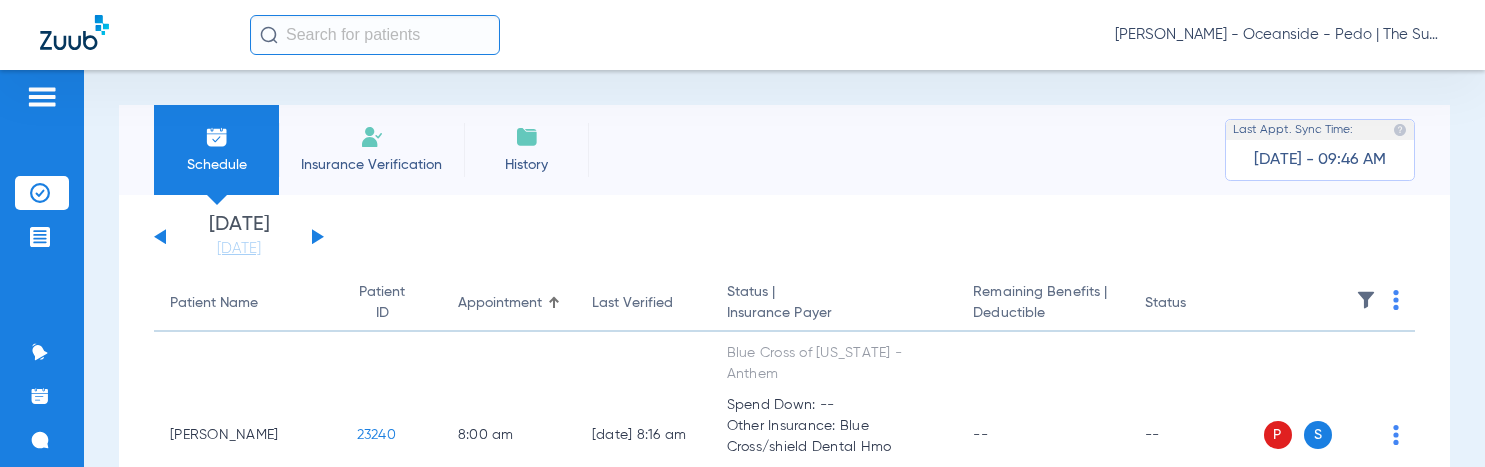 scroll, scrollTop: 0, scrollLeft: 0, axis: both 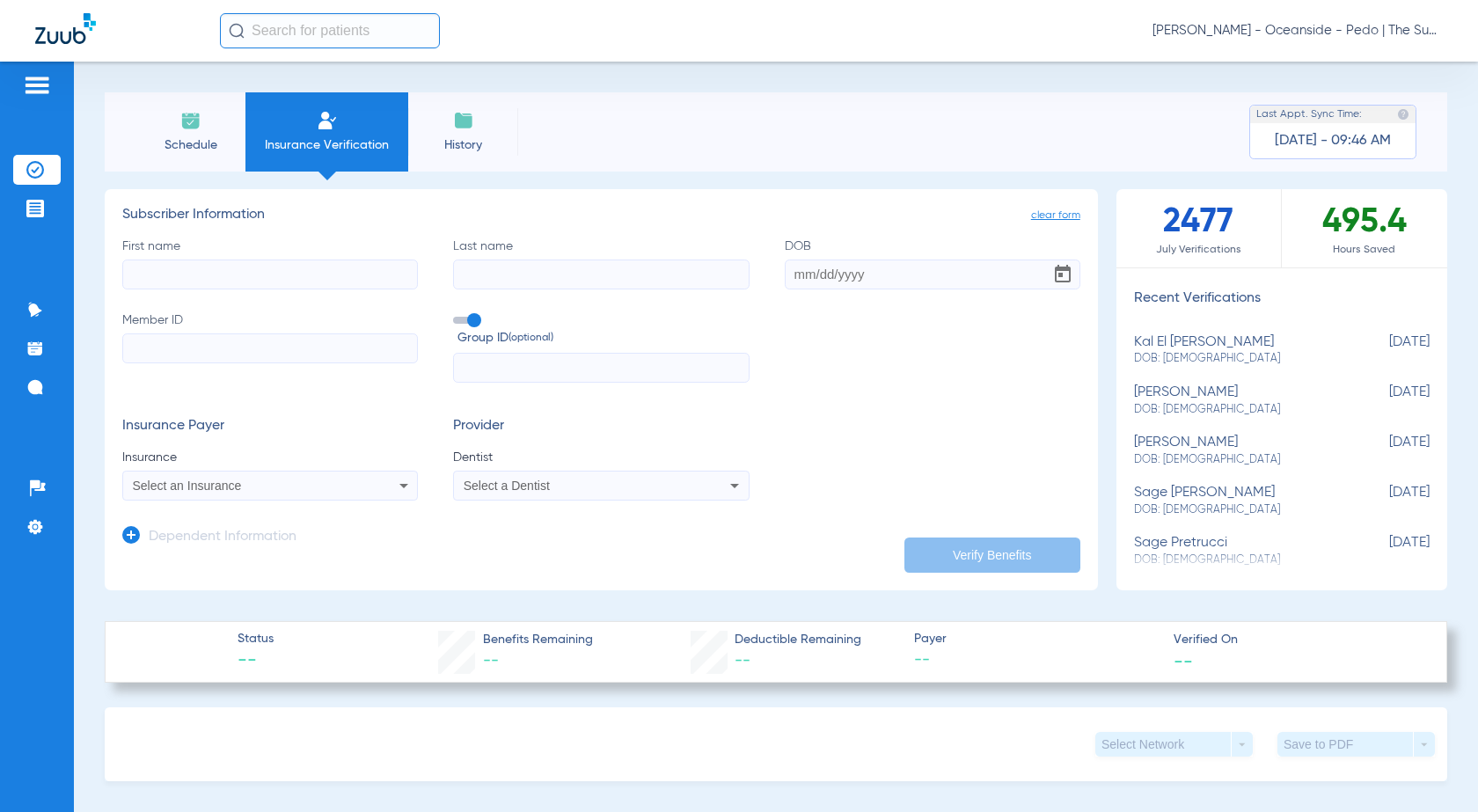 click on "First name" 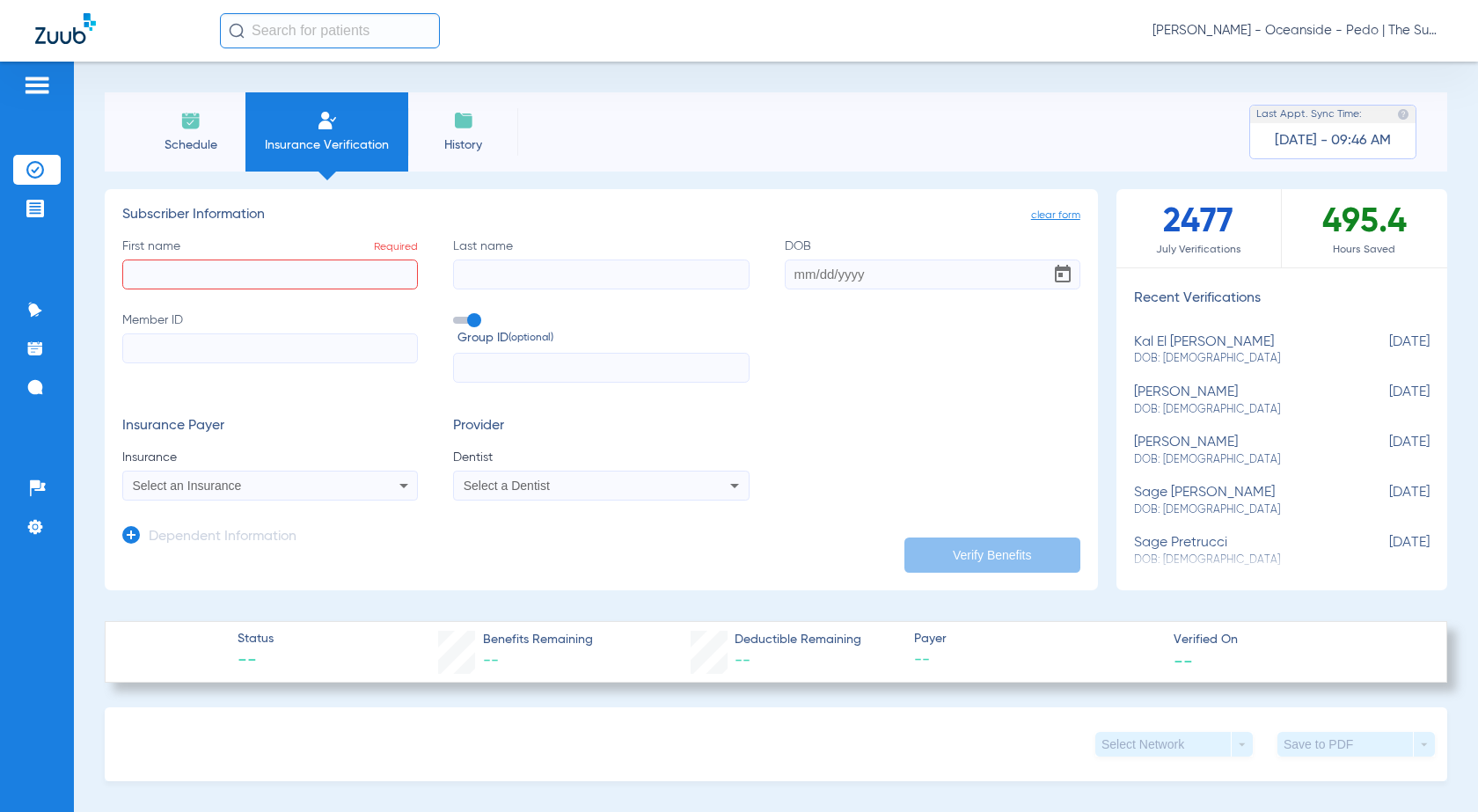 click on "First name  Required" 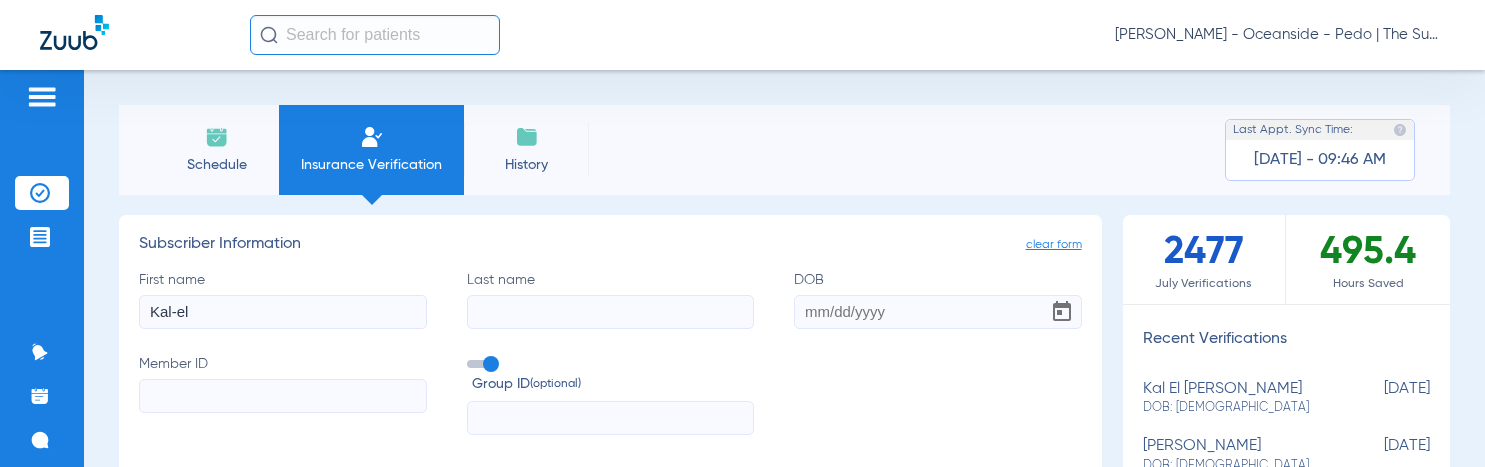 type on "Kal-el" 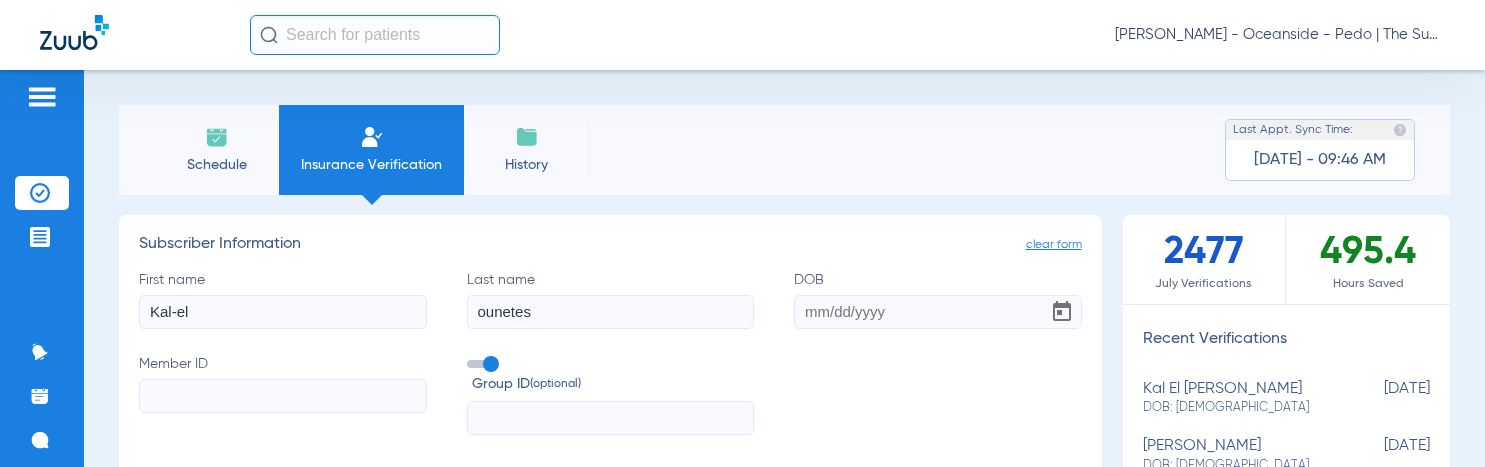 type on "ounetes" 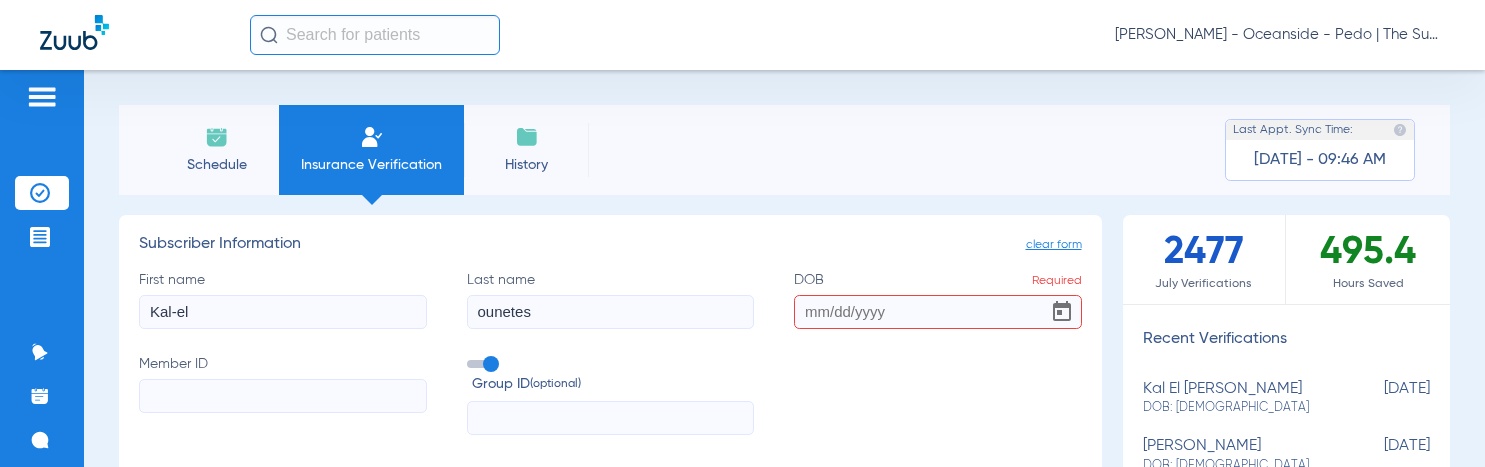 drag, startPoint x: 205, startPoint y: 307, endPoint x: 45, endPoint y: 322, distance: 160.70158 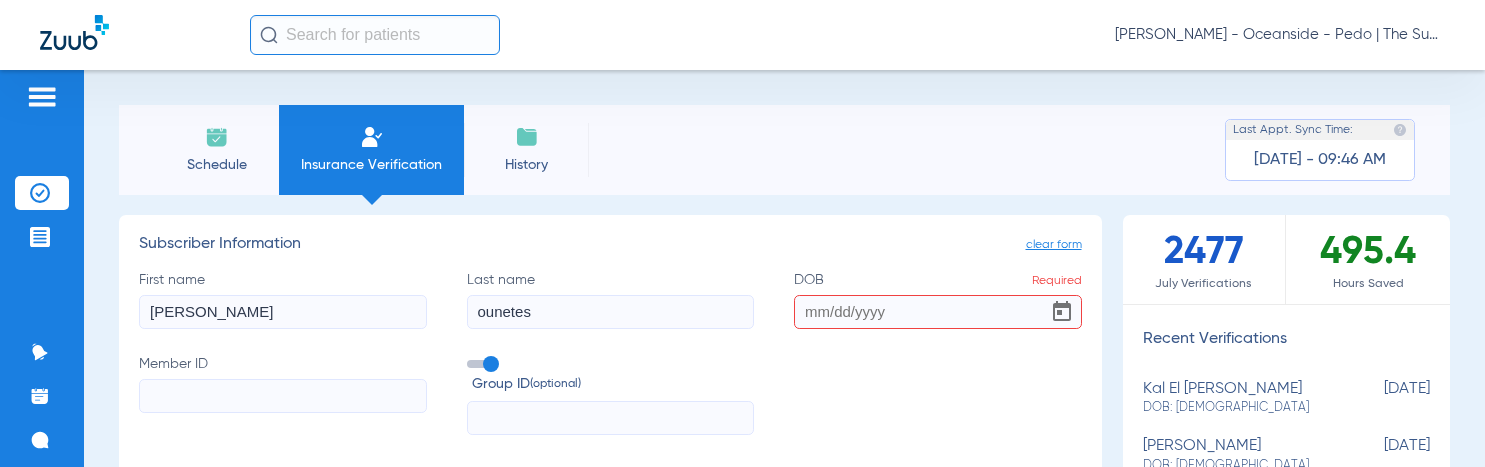 type on "victor" 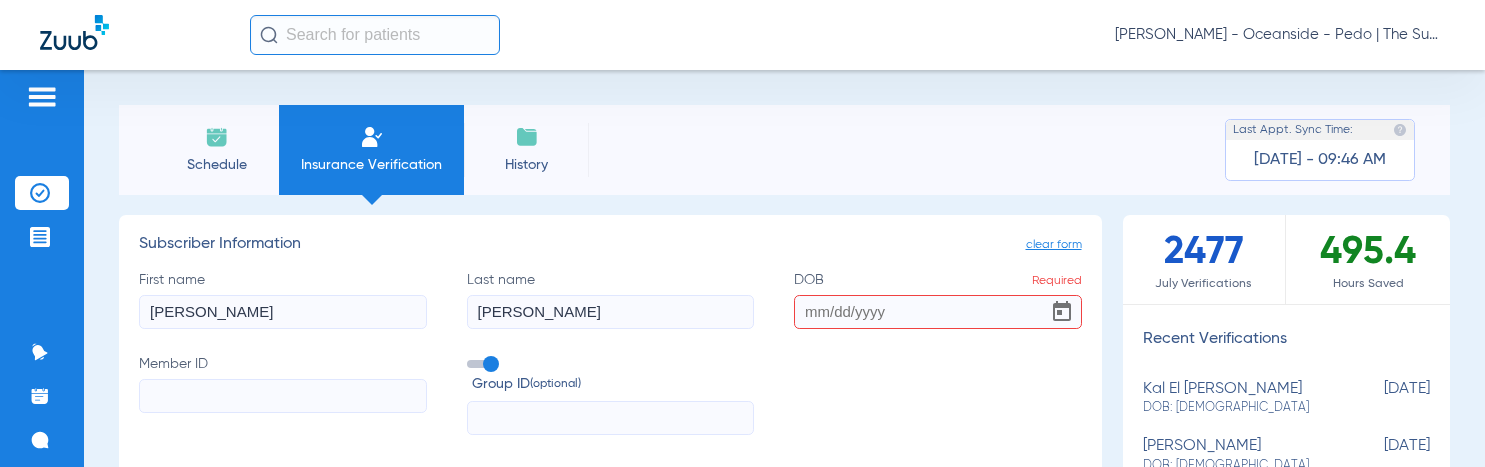 type on "puentes" 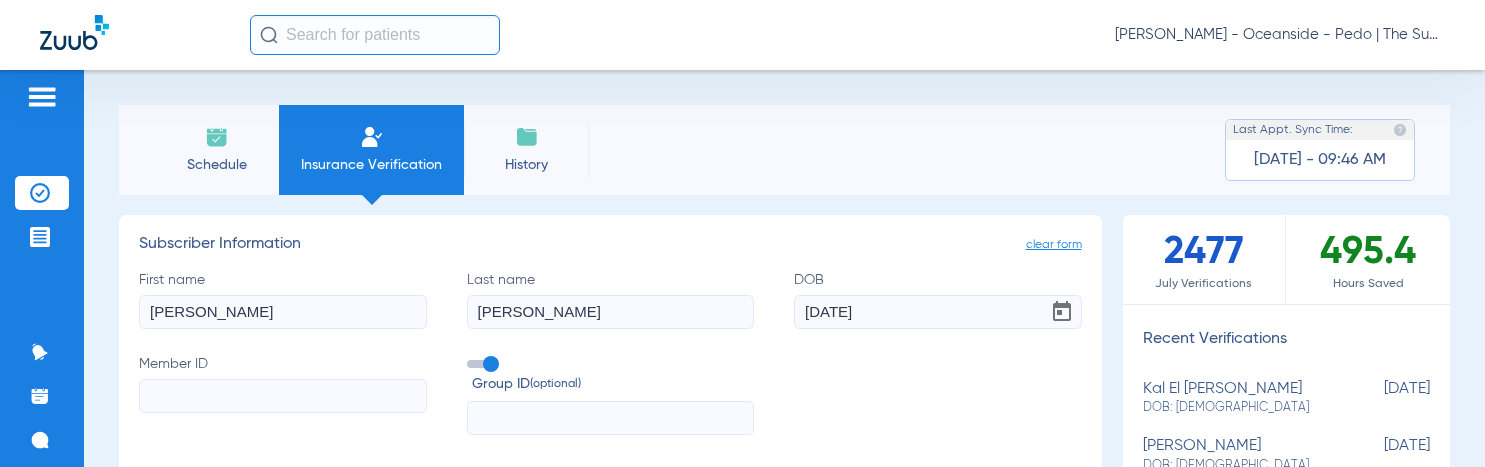 click on "puentes" 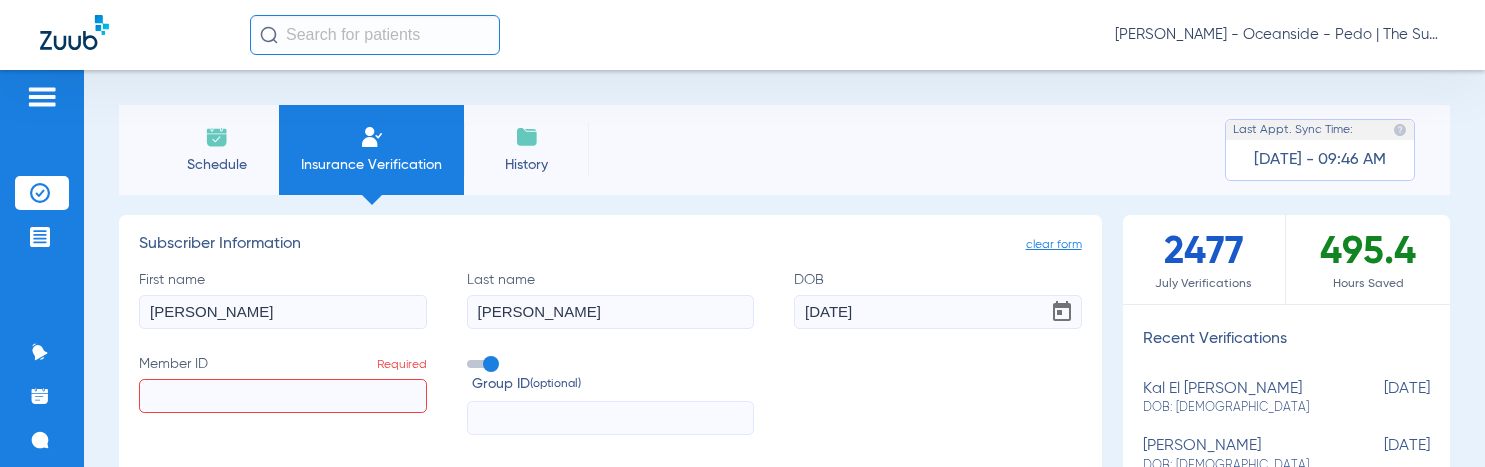 drag, startPoint x: 225, startPoint y: 393, endPoint x: 1368, endPoint y: -77, distance: 1235.8596 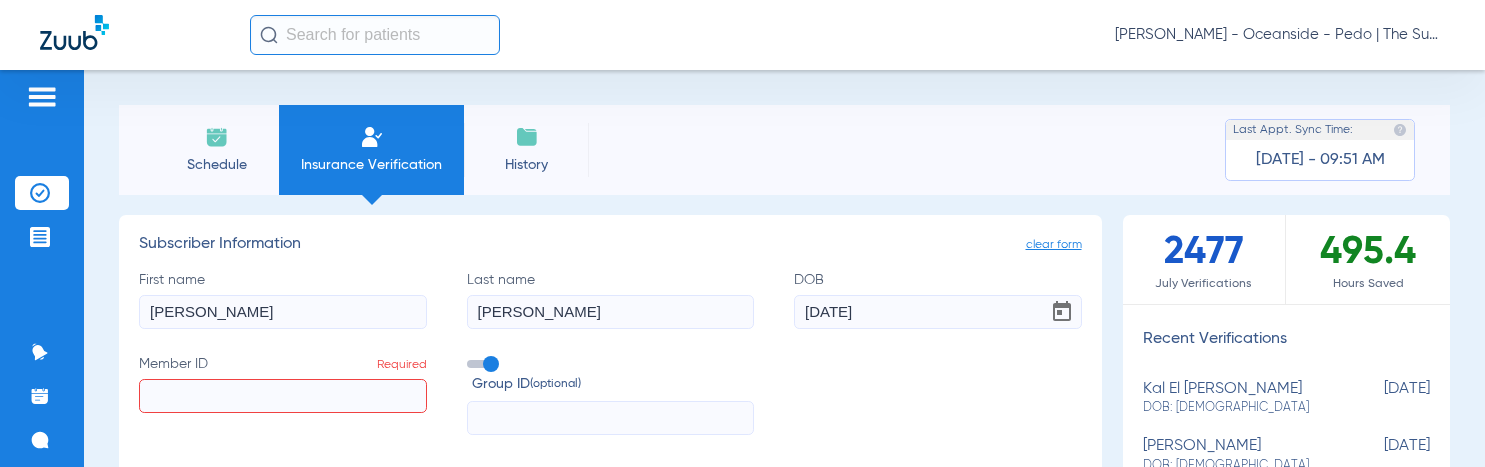click on "clear form   Subscriber Information
First name  victor  Last name  puentes  DOB  02/21/1991  Member ID  Required  Group ID  (optional)  Insurance Payer   Insurance
Select an Insurance  Provider   Dentist
Select a Dentist  Dependent Information   Verify Benefits   2477   July Verifications   495.4   Hours Saved   Recent Verifications   kal el puentes martinez   DOB: 02/21/2015   Jul 14, 2025   gianna anastasia   DOB: 06/05/2006   Jul 14, 2025   kai puentes martinez   DOB: 07/02/2019   Jul 14, 2025   sage petrucci   DOB: 02/01/2017   Jul 14, 2025   sage pretrucci   DOB: 02/01/2017   Jul 14, 2025   jasmine rendon   DOB: 07/18/2012   Jul 14, 2025   nathaniel tavale   DOB: 08/29/2011   Jul 14, 2025   ailed alcaide   DOB: 10/04/2011   Jul 14, 2025   joseph mar   DOB: 02/14/2012   Jul 14, 2025   angelina martinez   DOB: 07/15/2011   Jul 14, 2025   rebekah zeferino   DOB: 04/30/2012   Jul 14, 2025   zeshaun daley   DOB: 02/16/2007   Jul 14, 2025   abigail rivera   DOB: 04/20/2012   Jul 14, 2025   Jul 14, 2025" 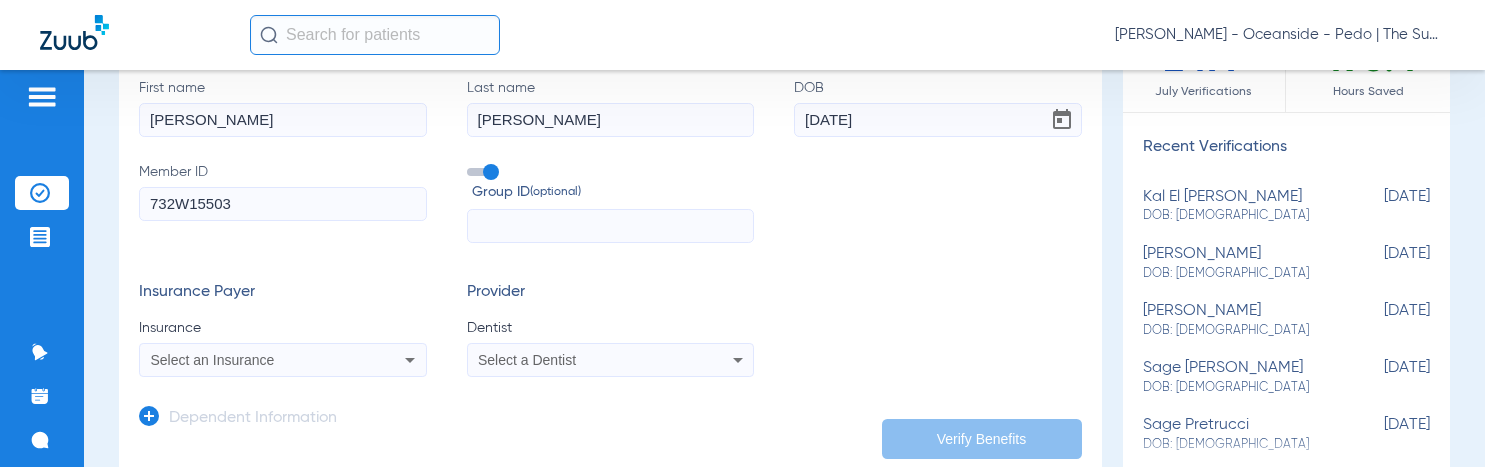 scroll, scrollTop: 200, scrollLeft: 0, axis: vertical 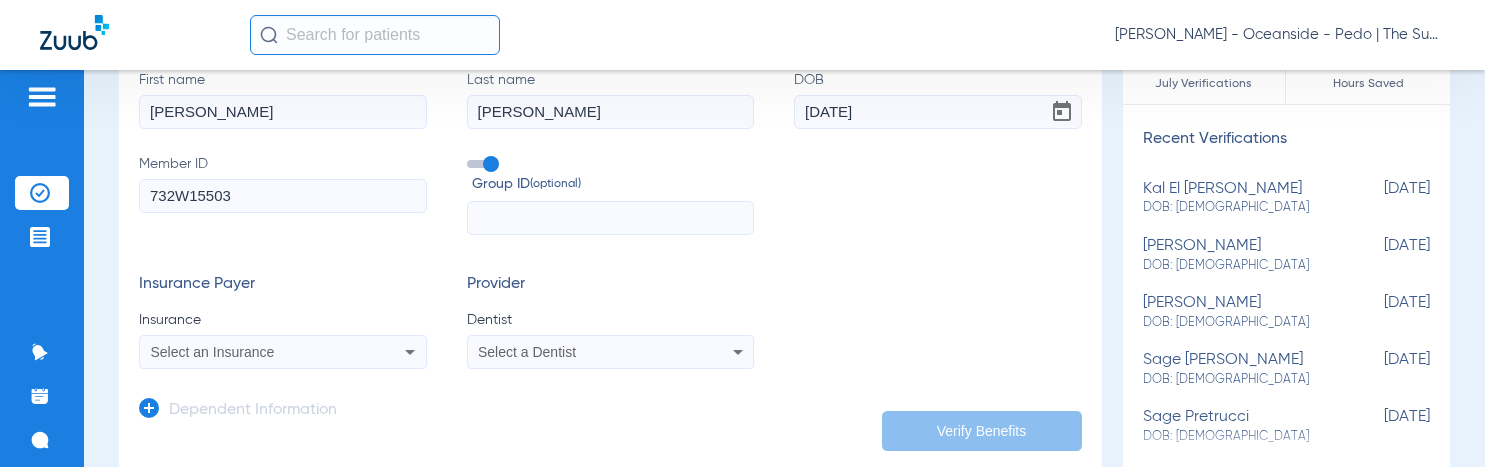 type on "732W15503" 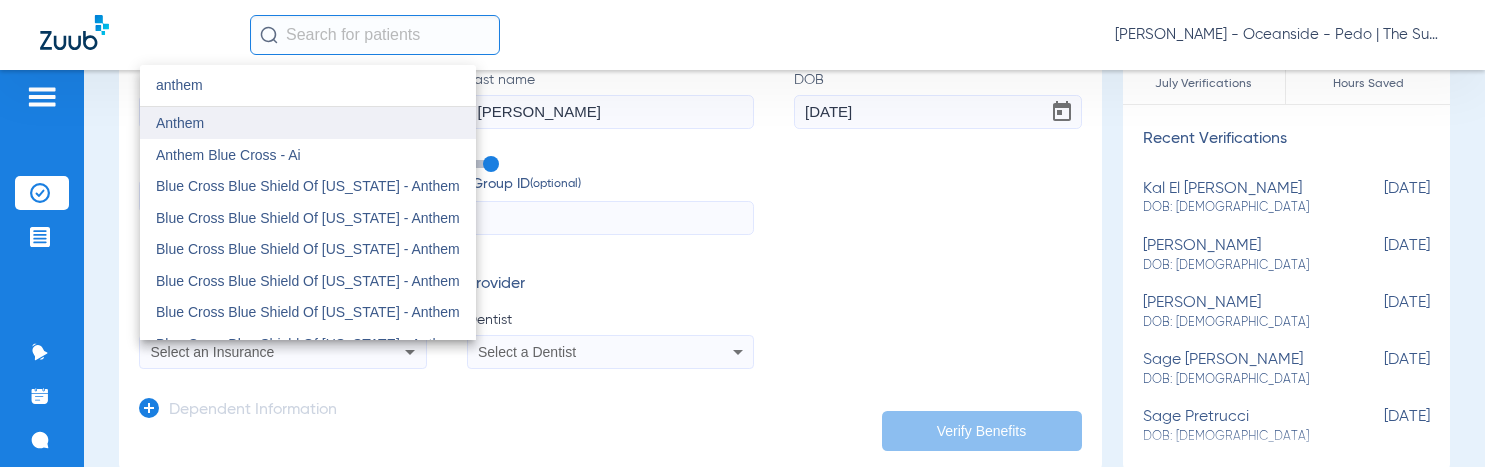 type on "anthem" 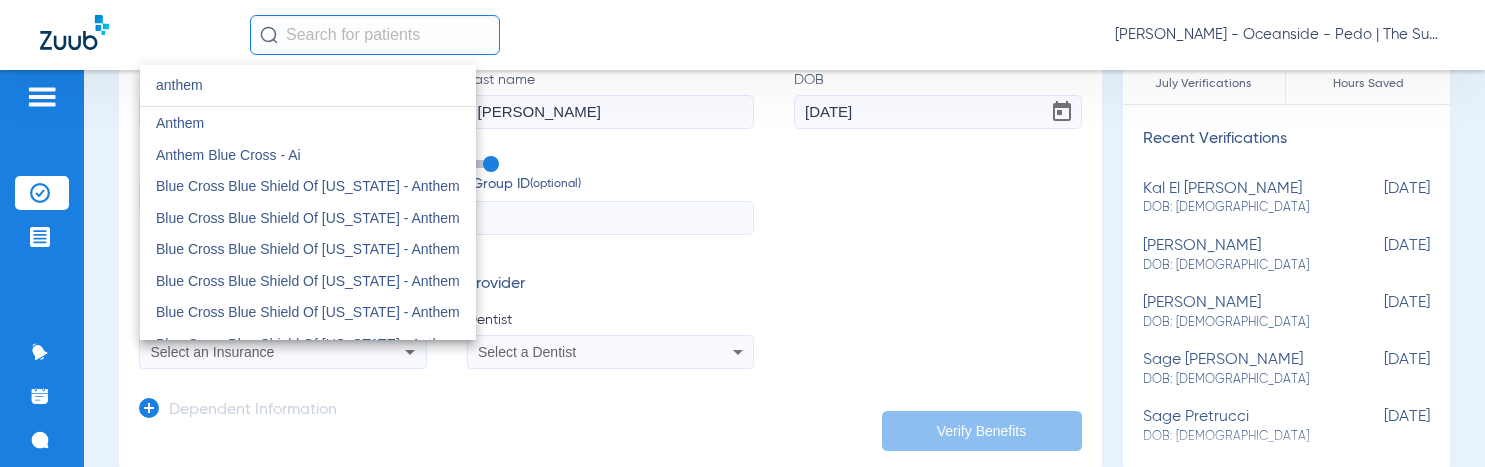 drag, startPoint x: 242, startPoint y: 112, endPoint x: 232, endPoint y: 117, distance: 11.18034 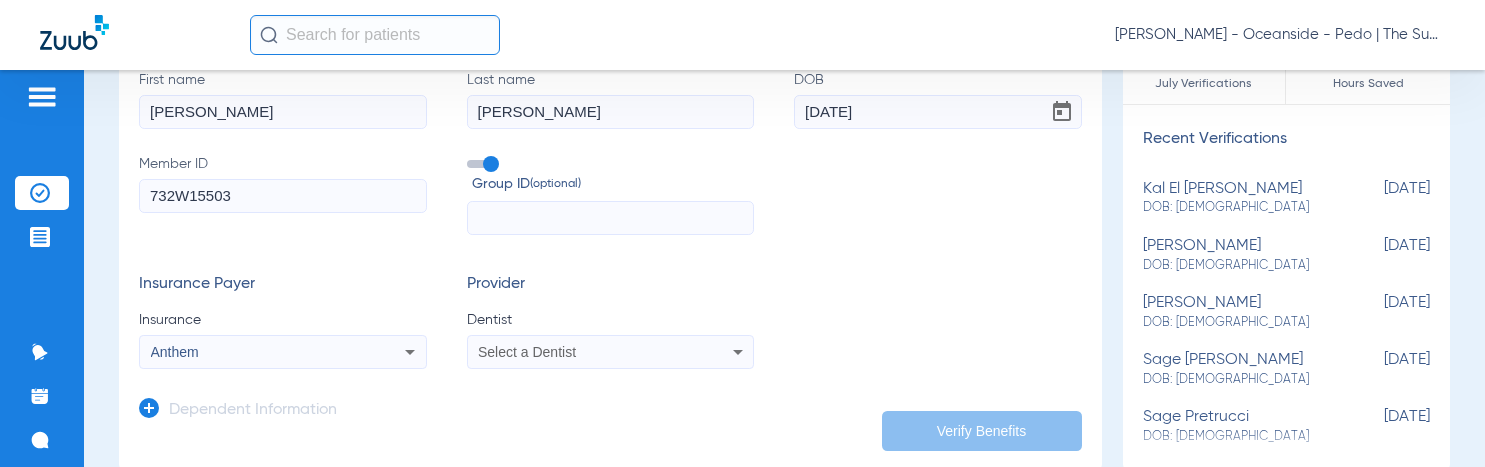 click on "Select a Dentist" at bounding box center (611, 352) 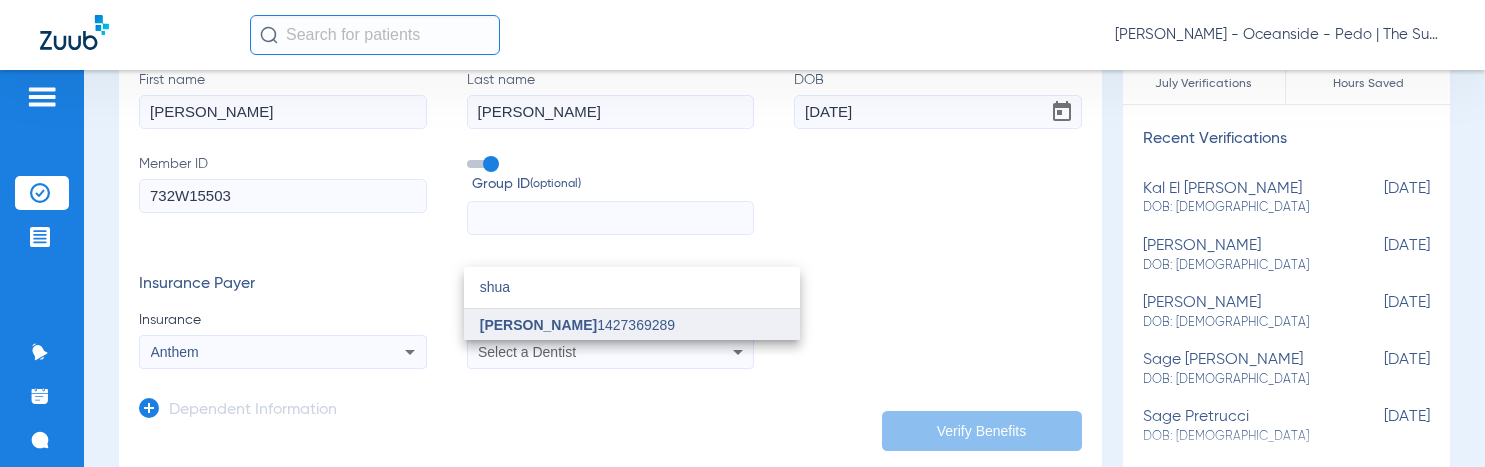 type on "shua" 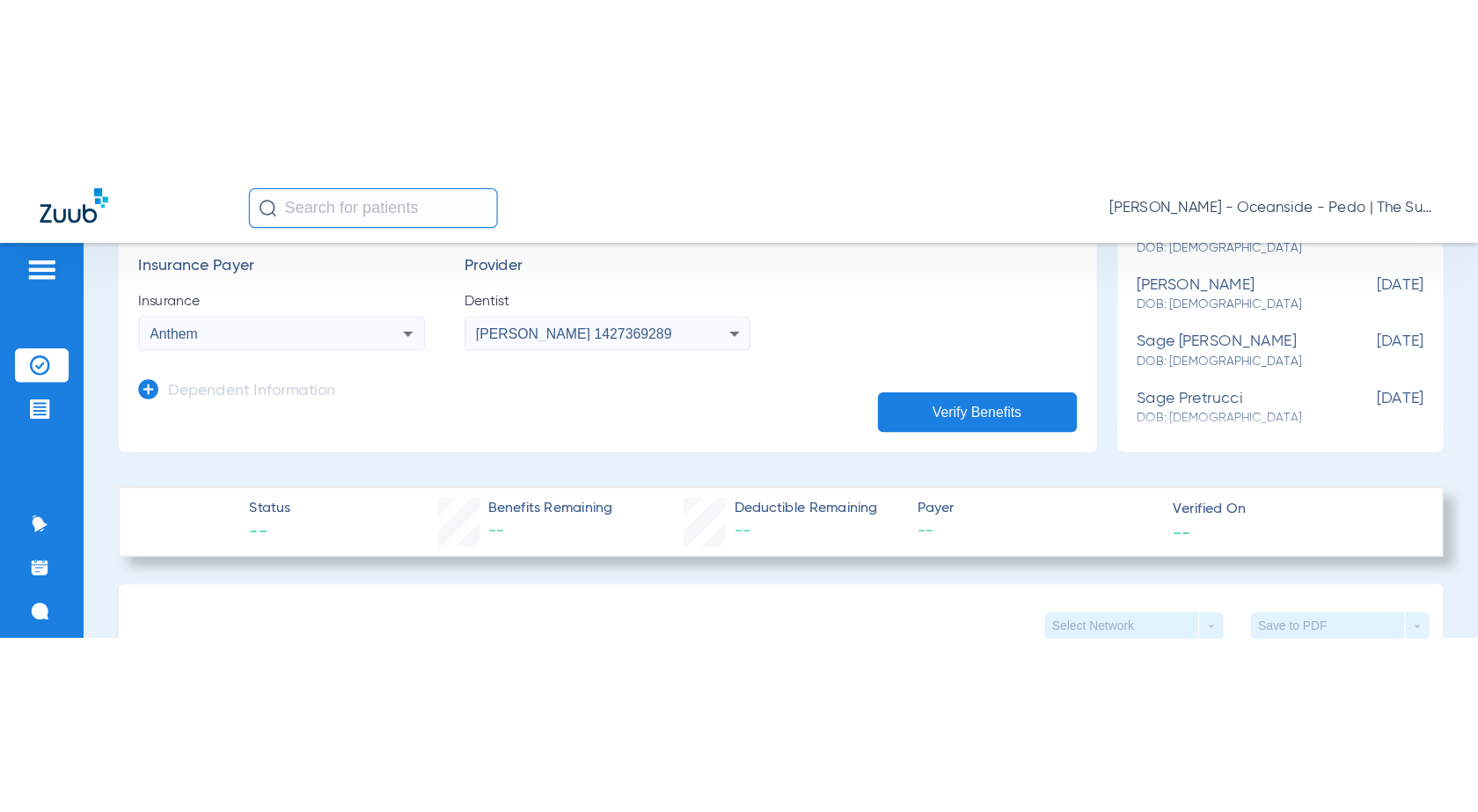 scroll, scrollTop: 352, scrollLeft: 0, axis: vertical 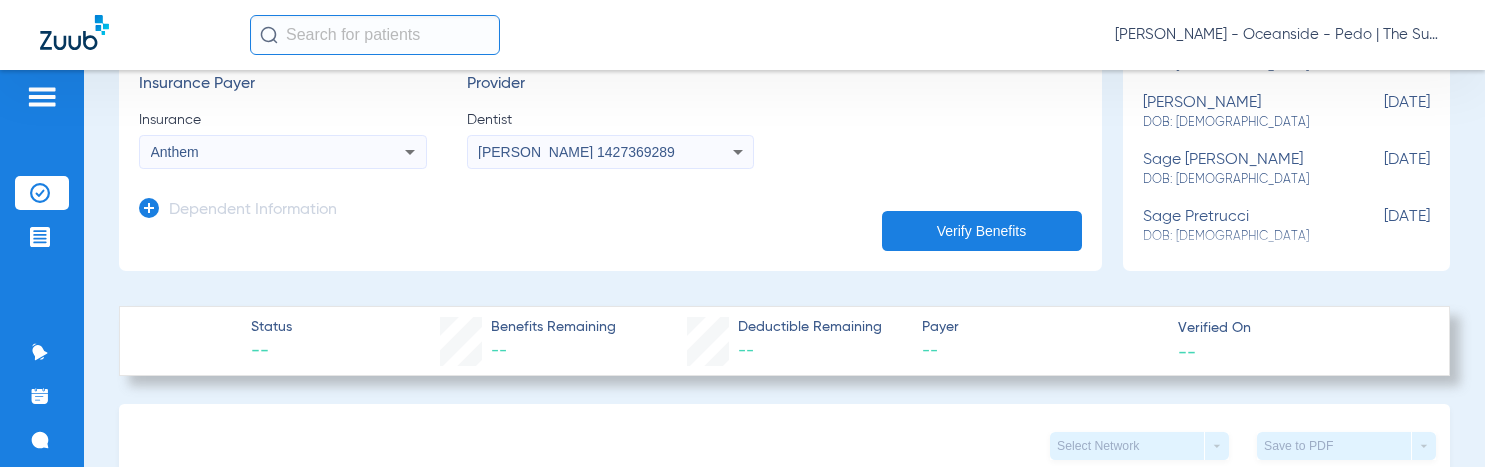 click 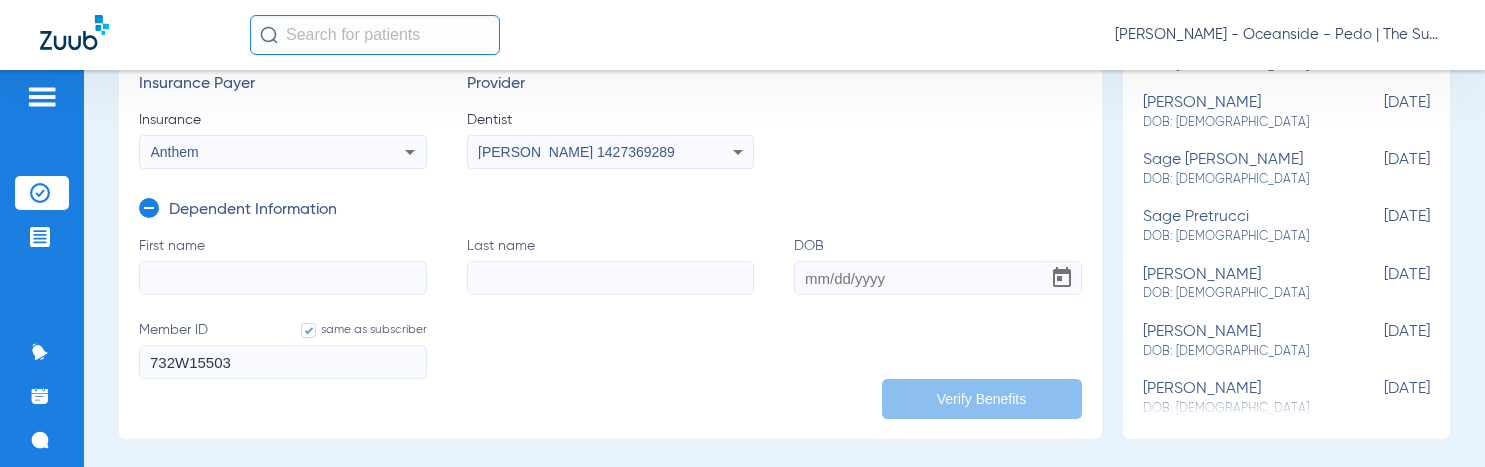 click on "First name" 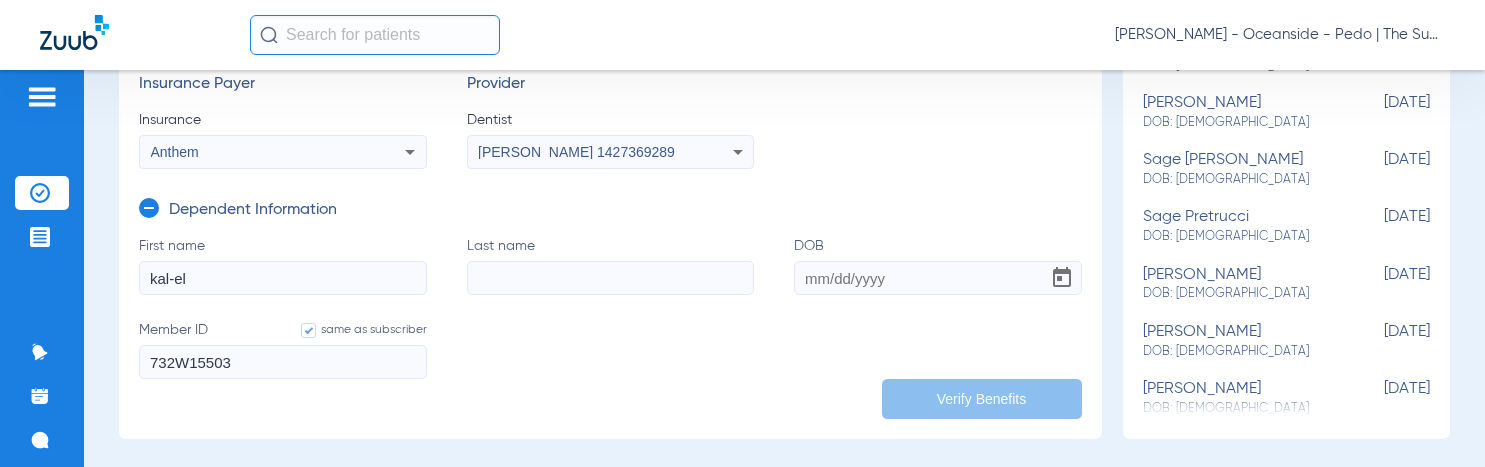 type on "kal-el" 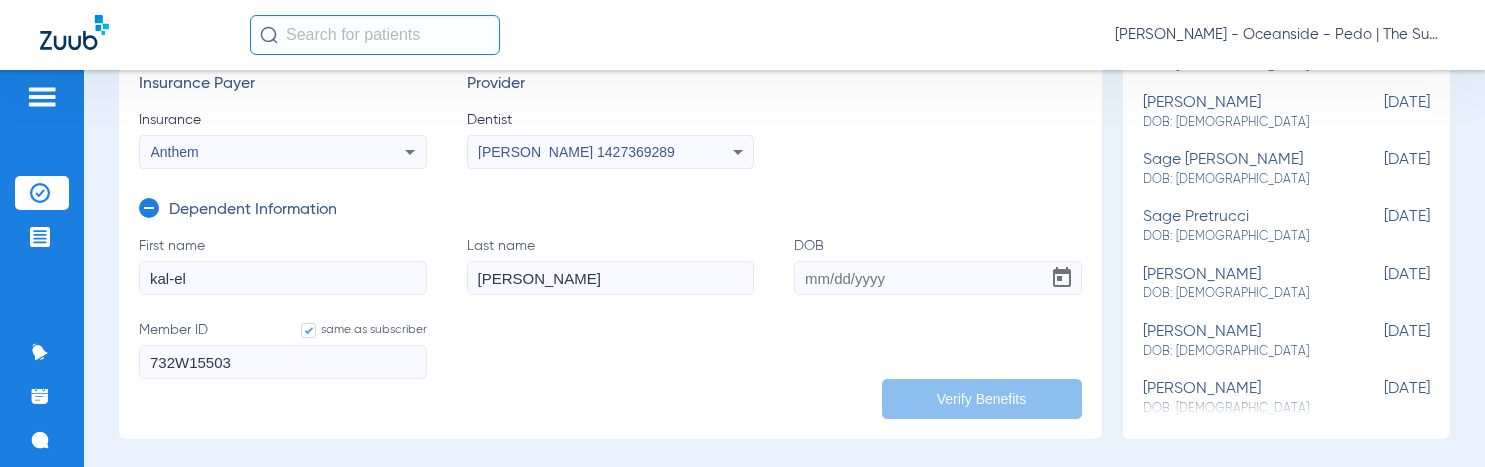 type on "puentes" 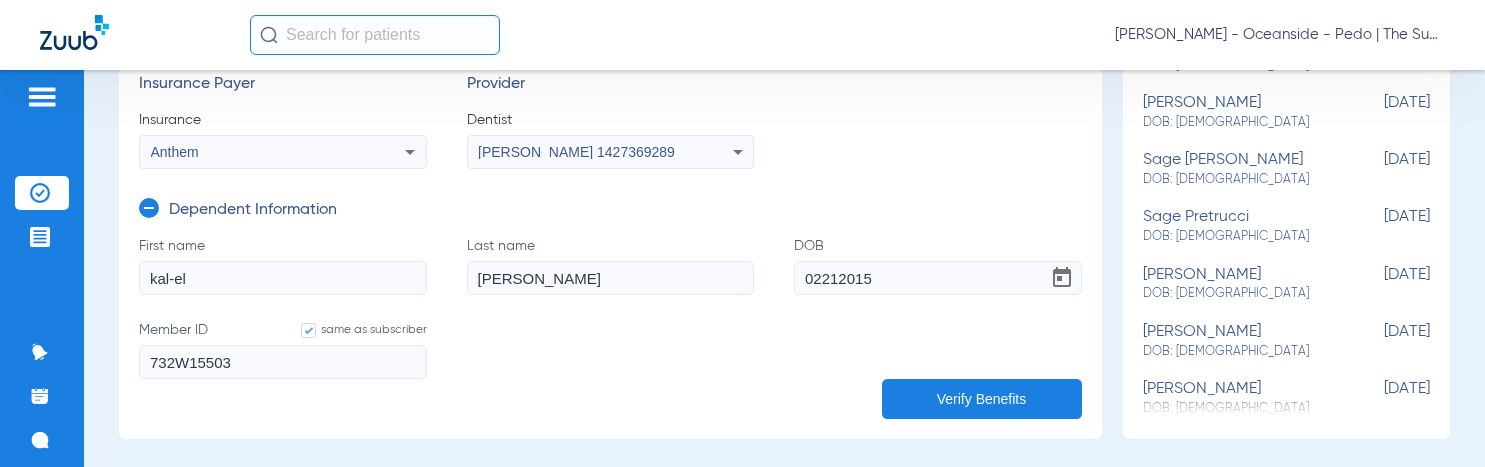 type on "02/21/2015" 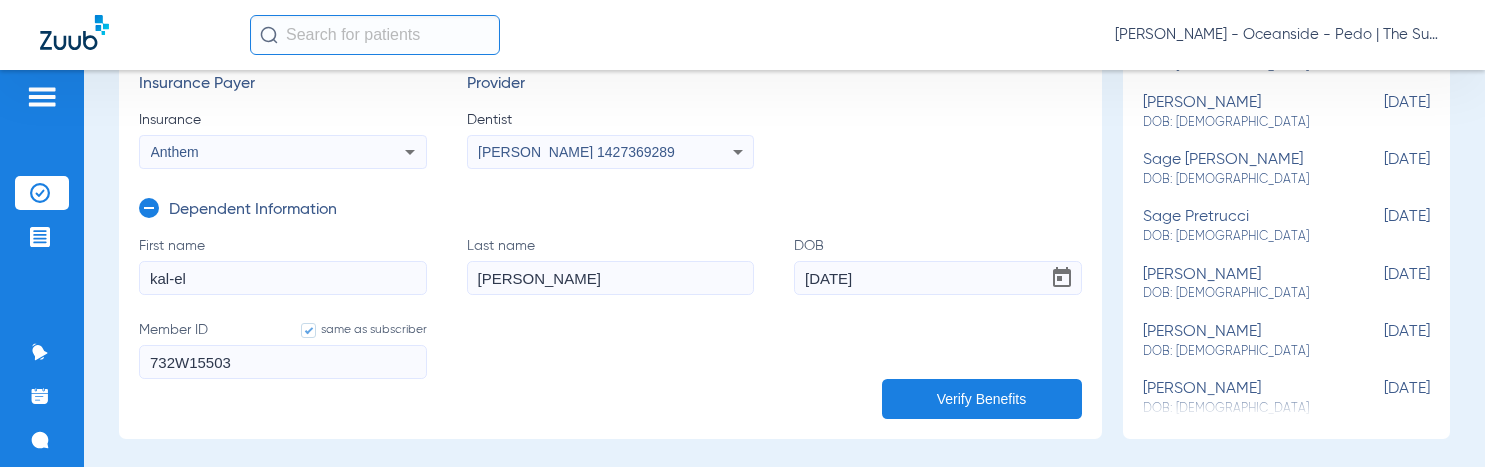 click on "puentes" 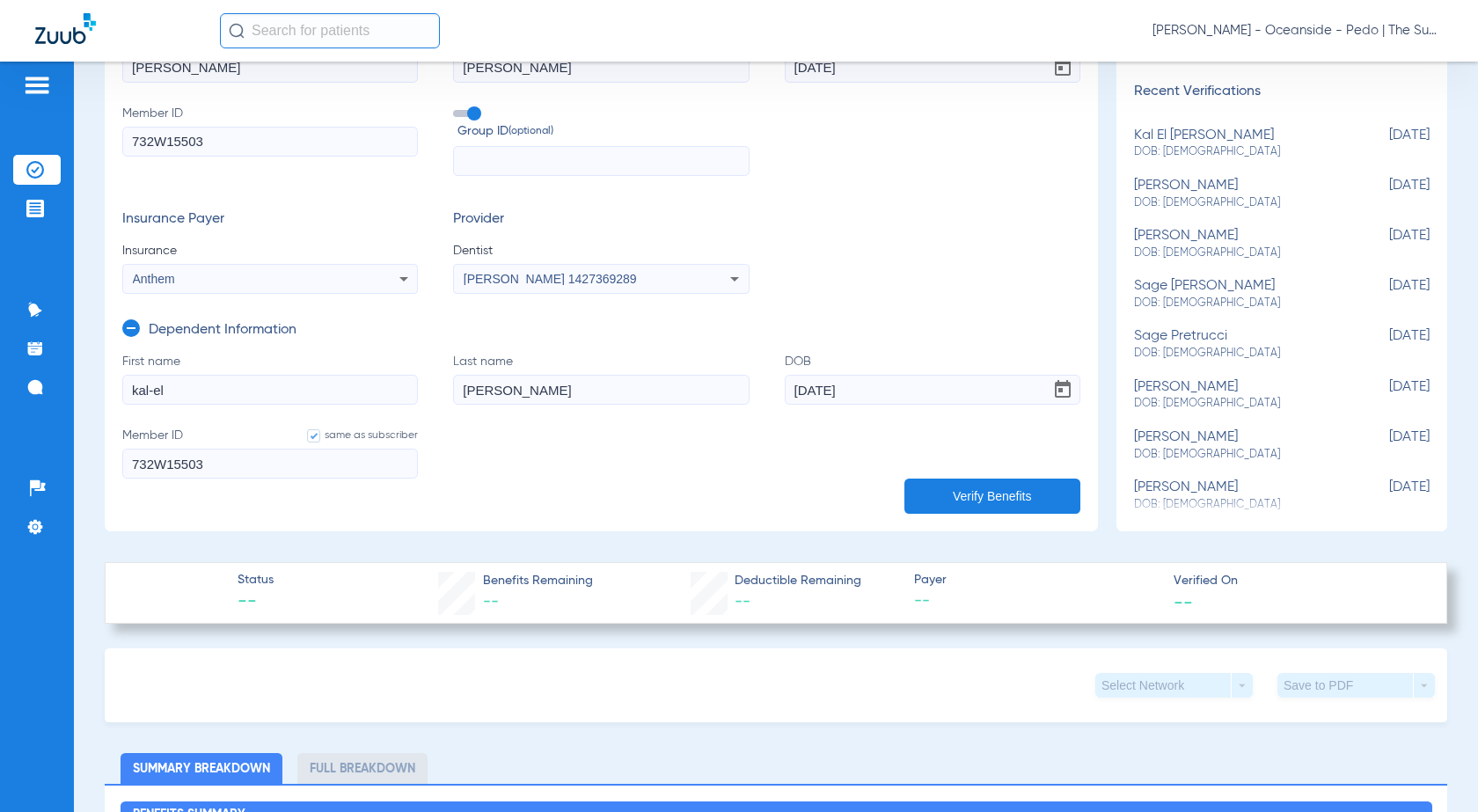 scroll, scrollTop: 176, scrollLeft: 0, axis: vertical 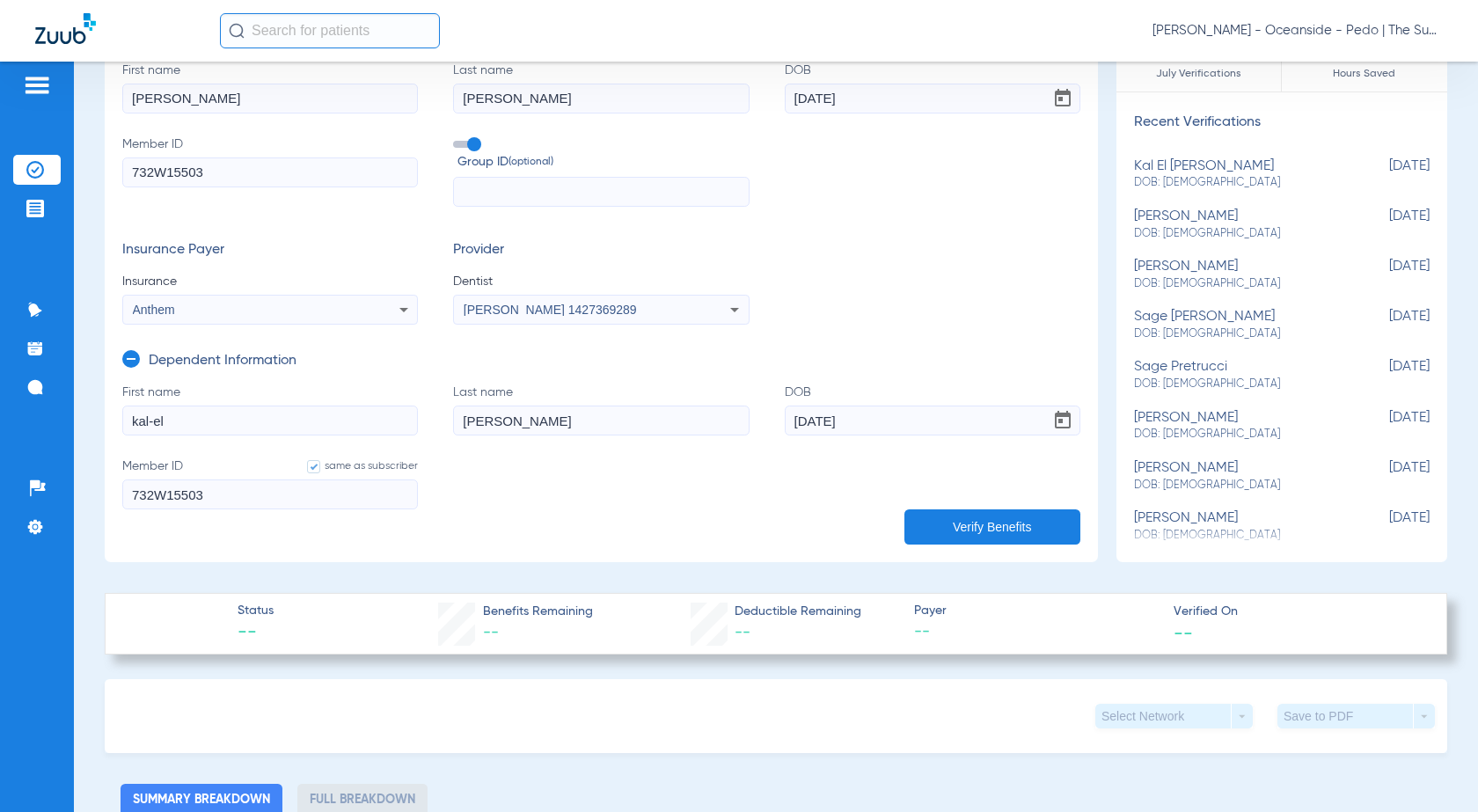 click on "Verify Benefits" 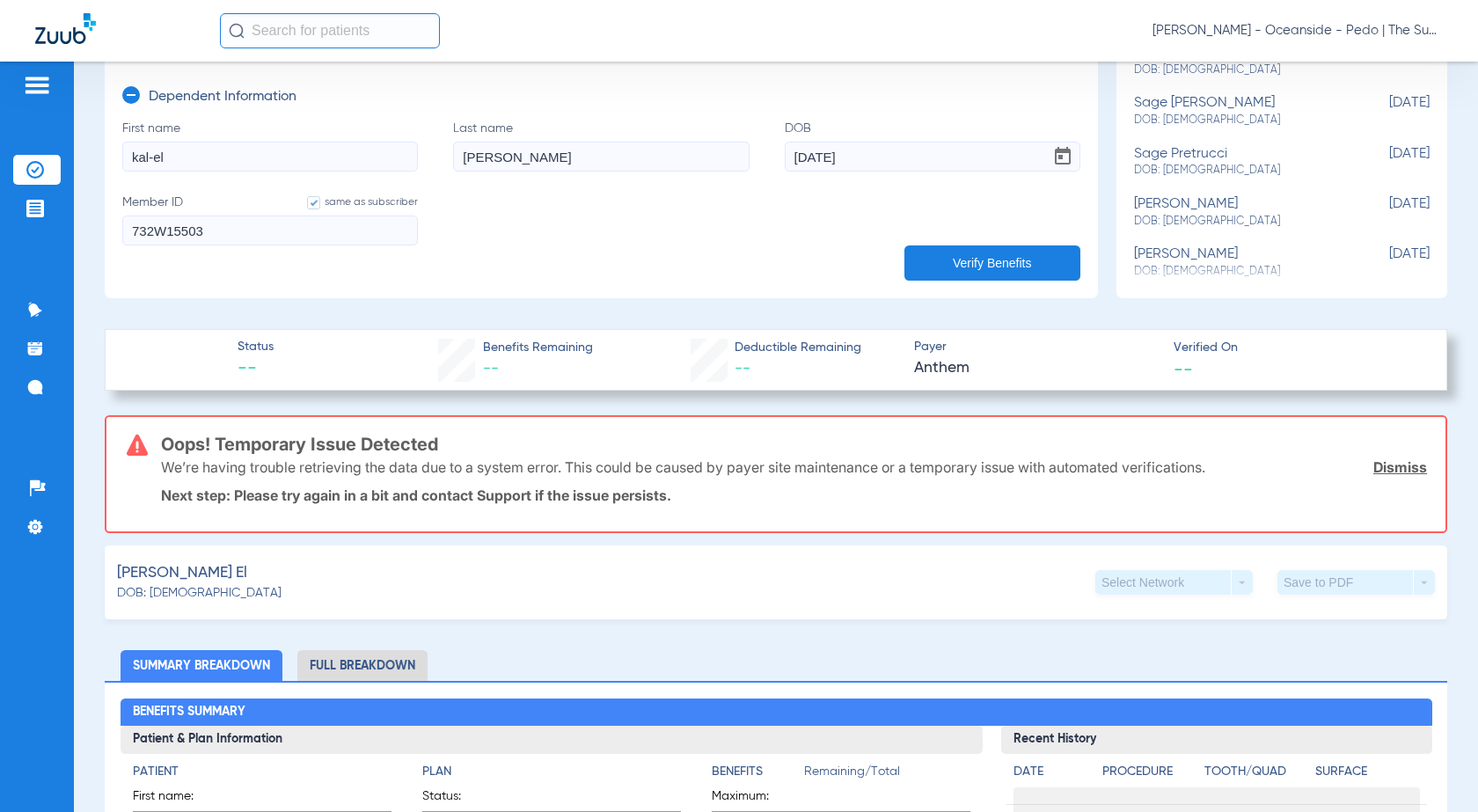 scroll, scrollTop: 88, scrollLeft: 0, axis: vertical 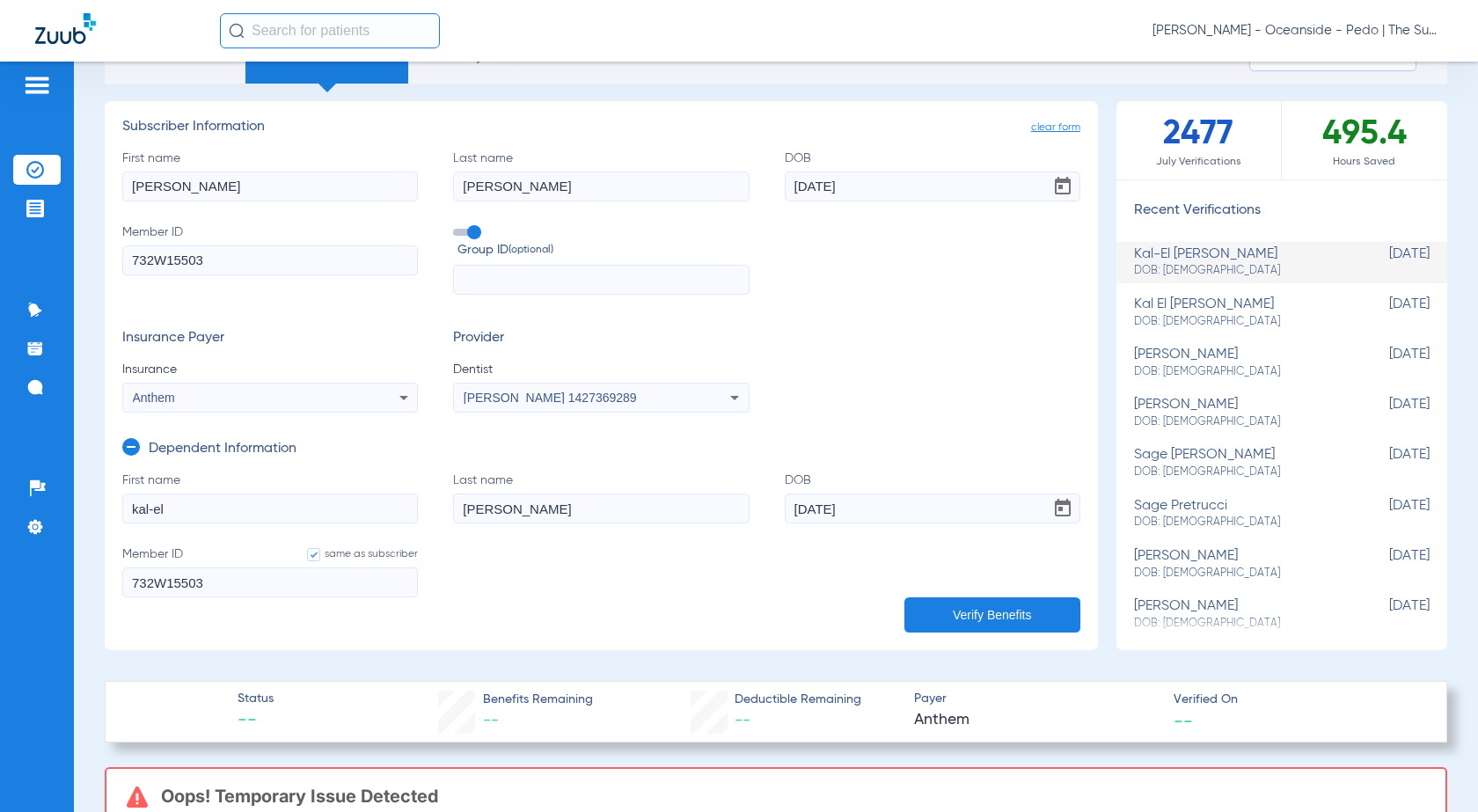 click on "Insurance Verification" 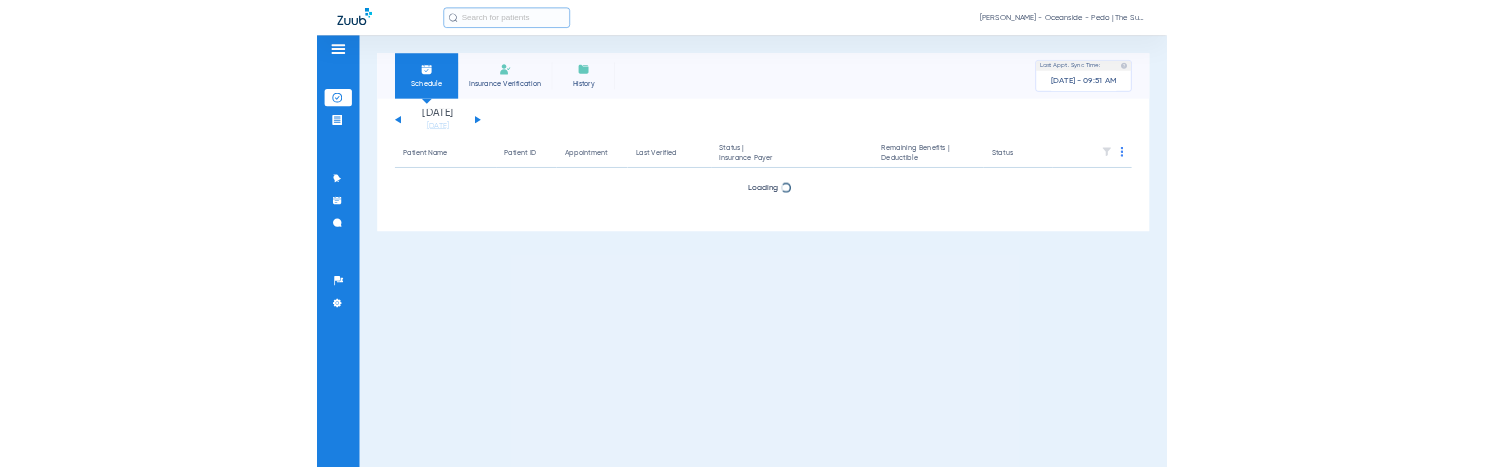scroll, scrollTop: 0, scrollLeft: 0, axis: both 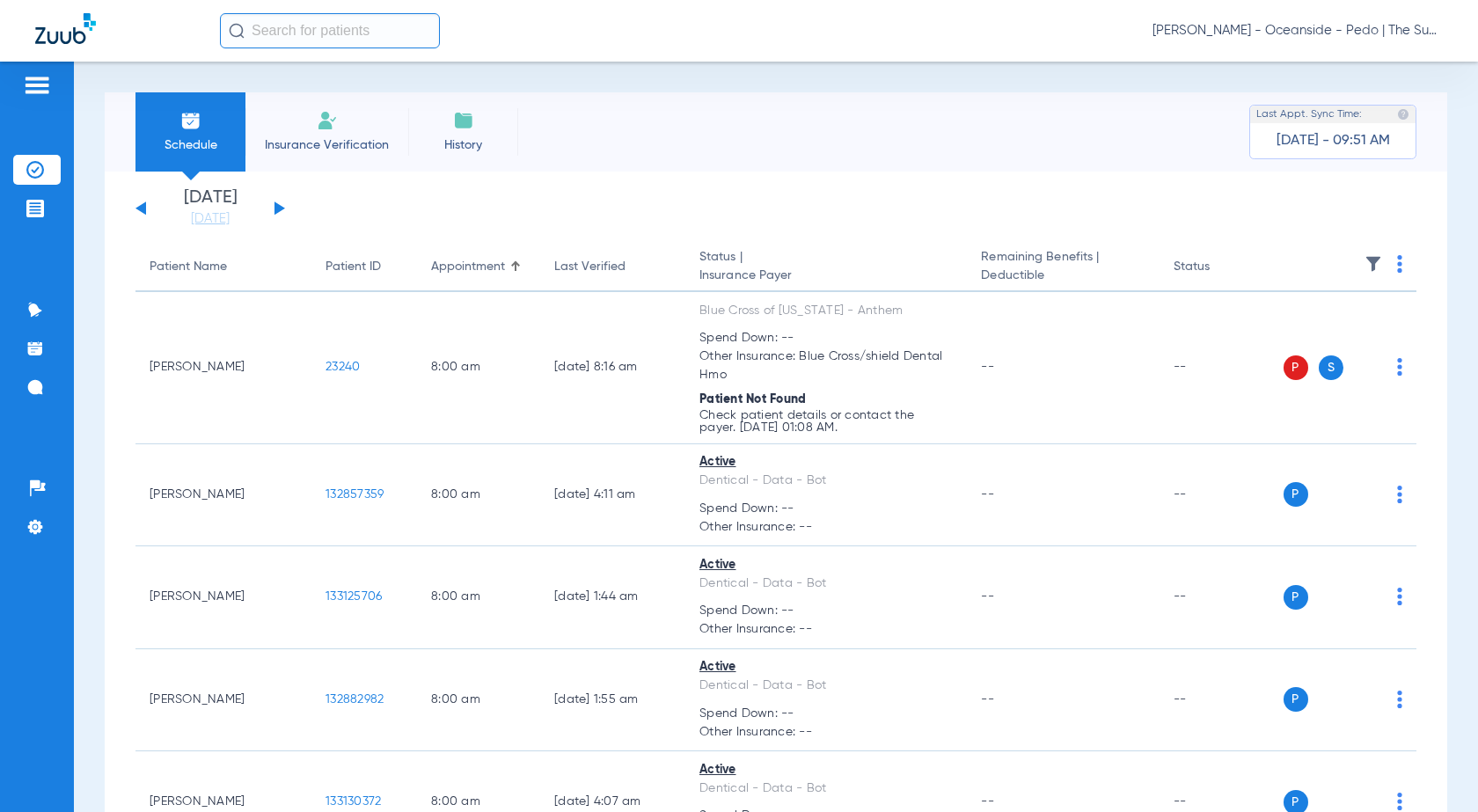click on "Insurance Verification" 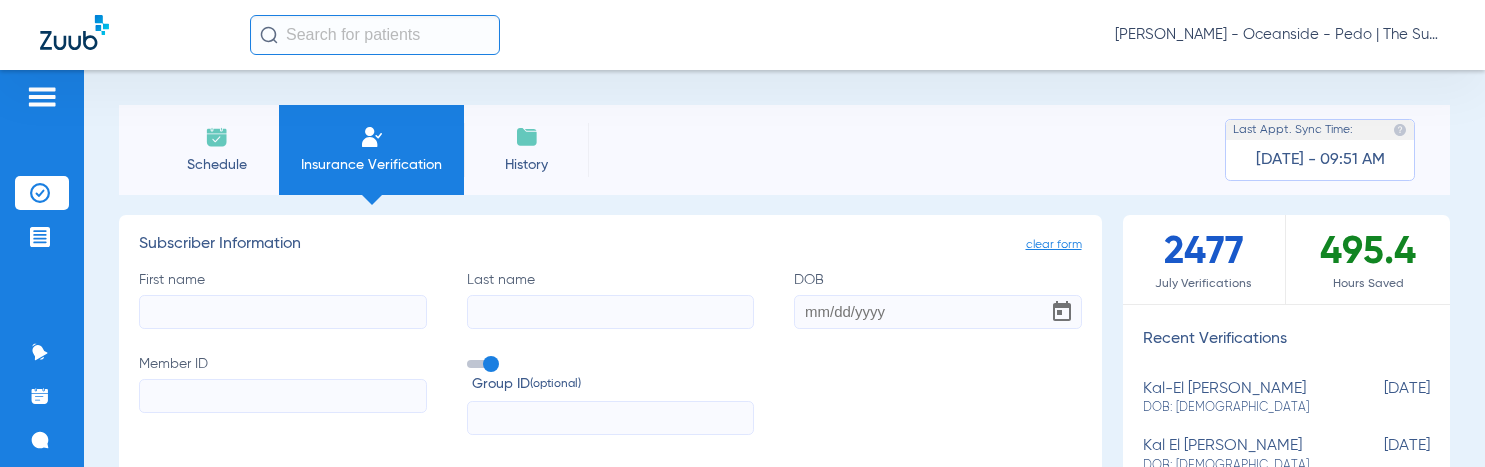 click on "First name" 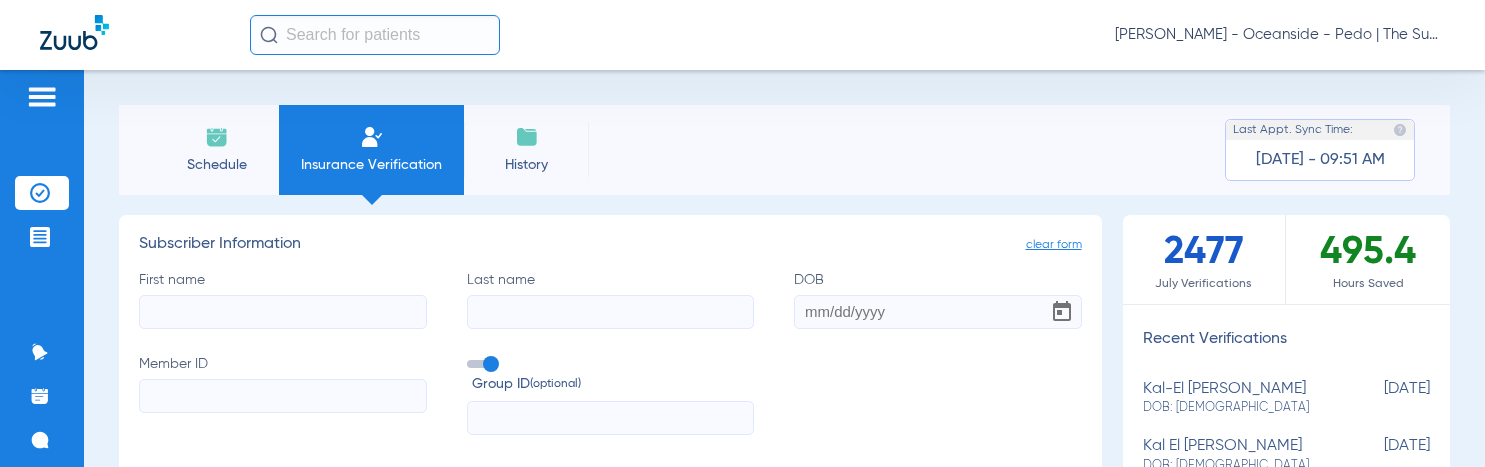 type on "j" 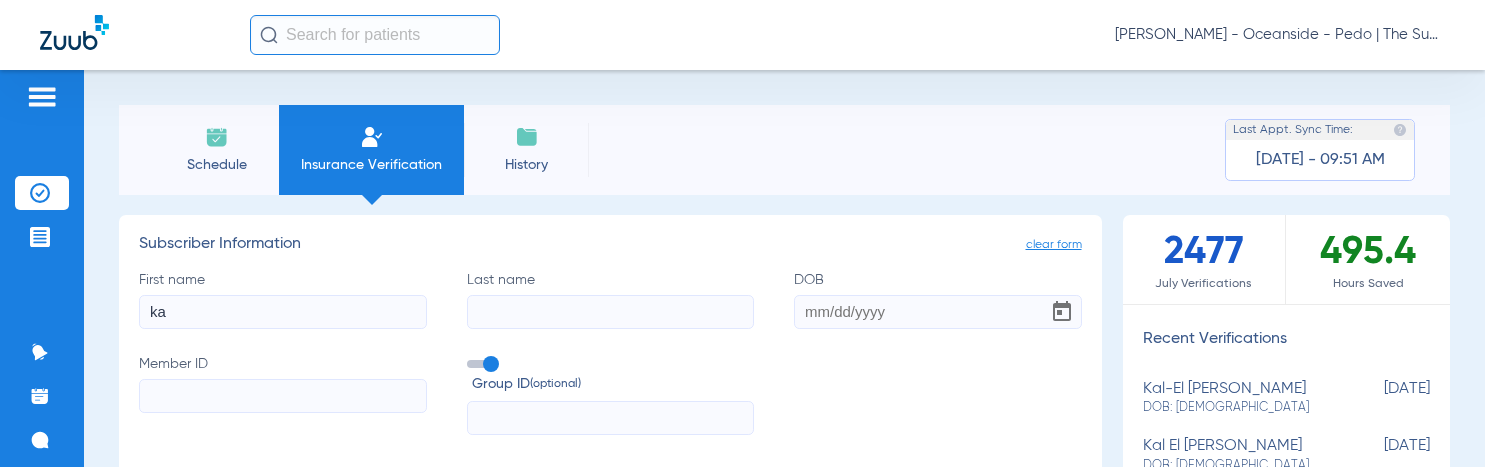 type on "k" 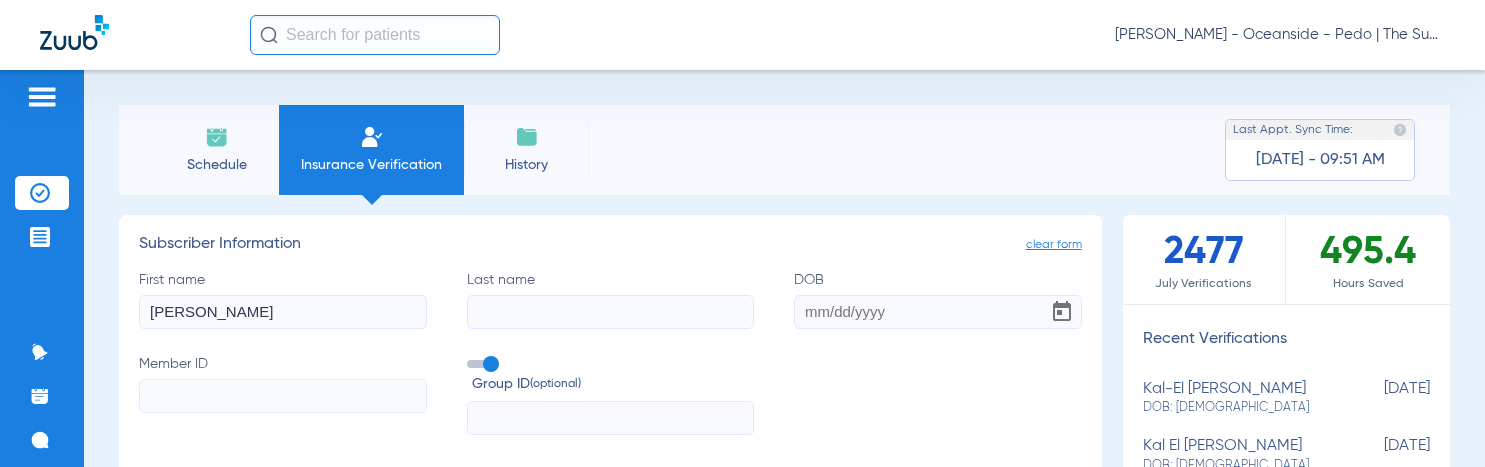 type on "victor" 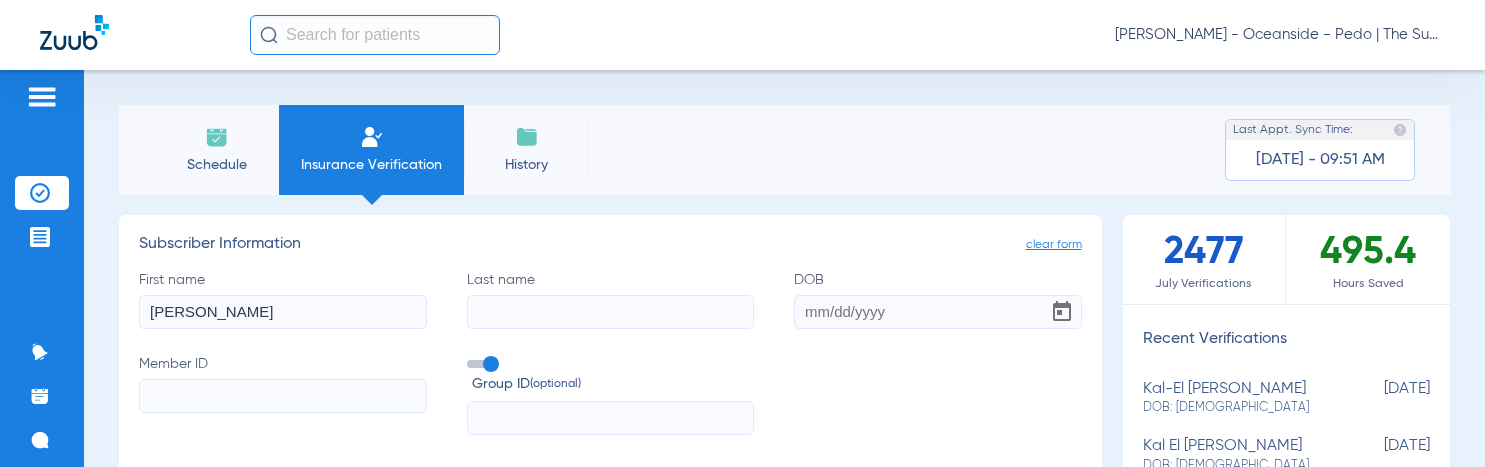 click on "Last name" 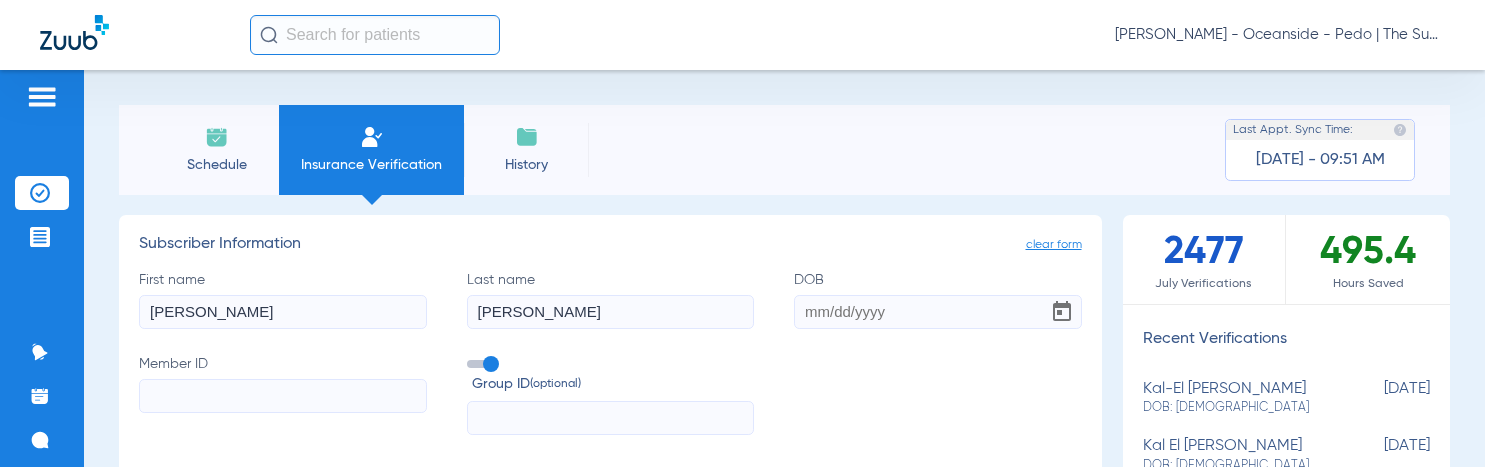 type on "puentes" 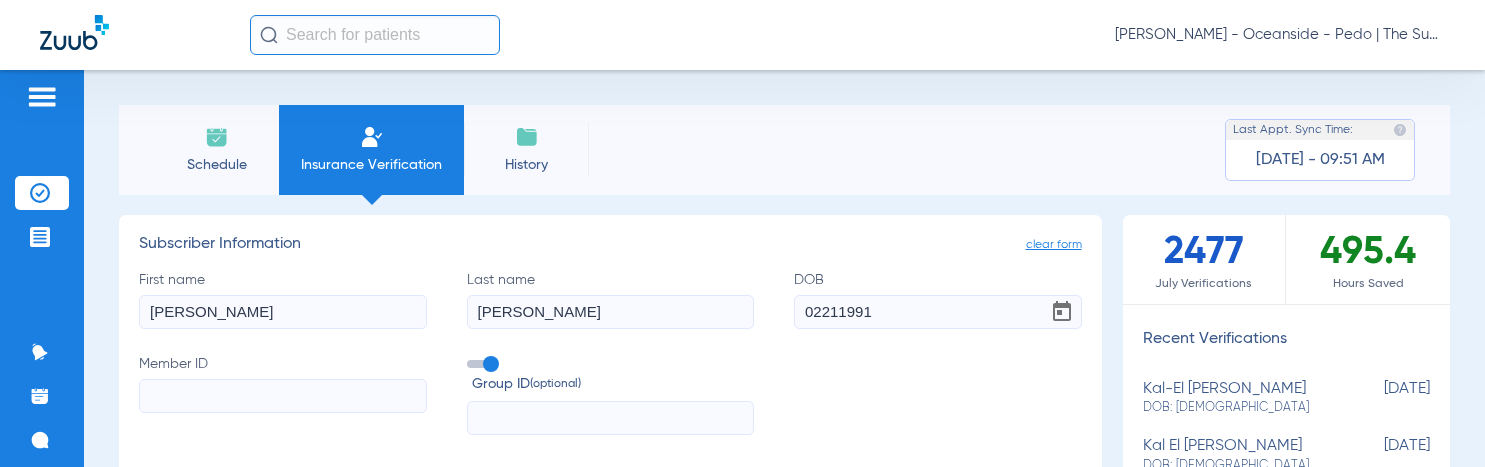 type on "02/21/1991" 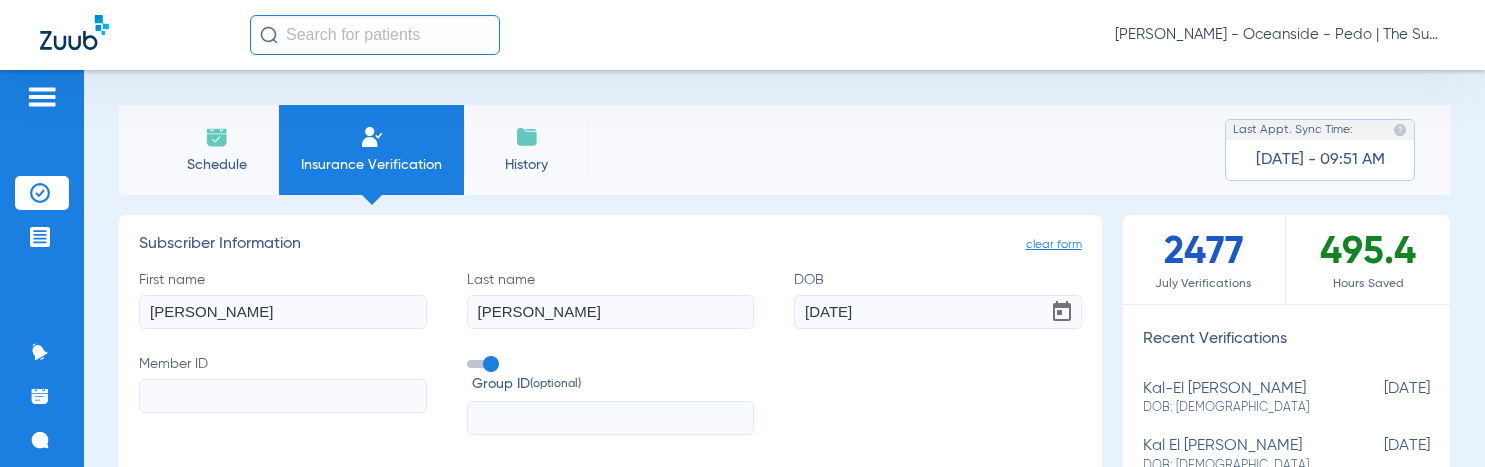 click on "Member ID" 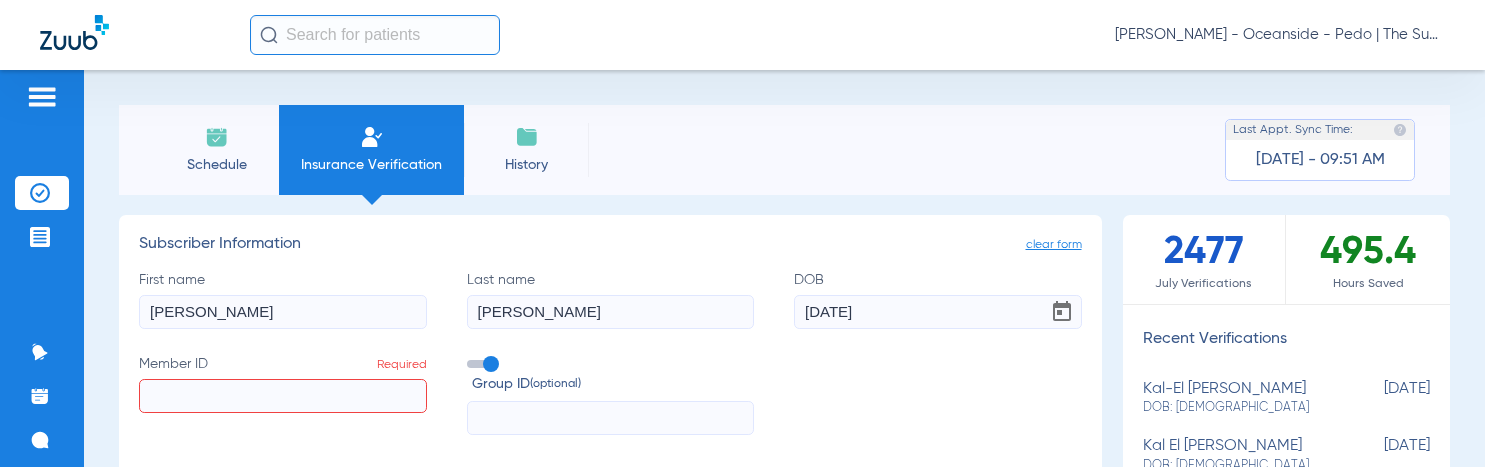 paste on "732W15503" 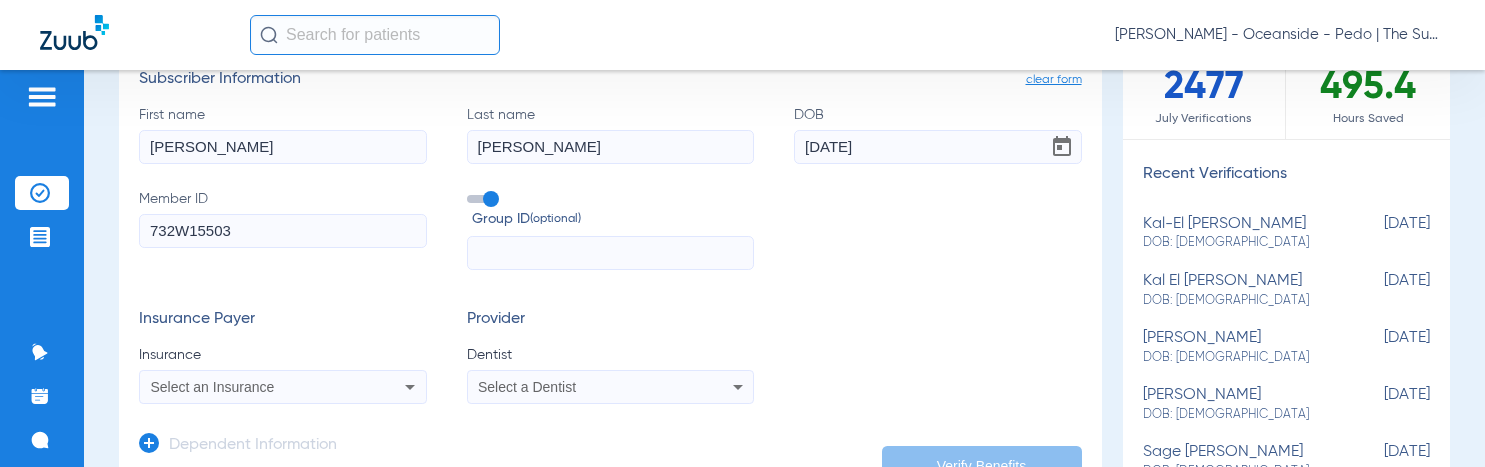 scroll, scrollTop: 200, scrollLeft: 0, axis: vertical 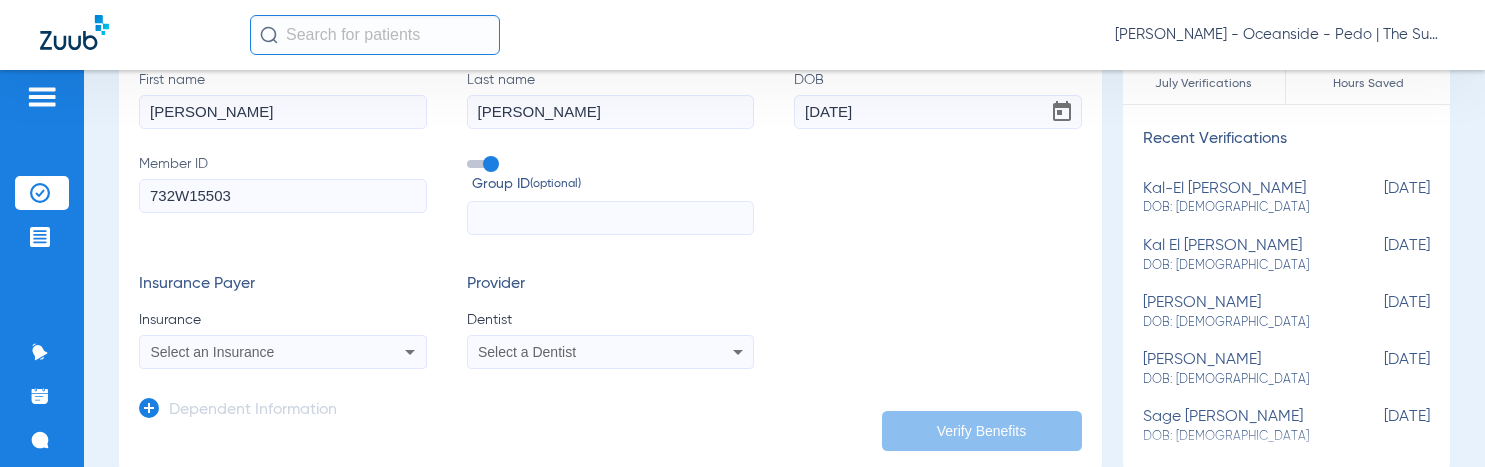 type on "732W15503" 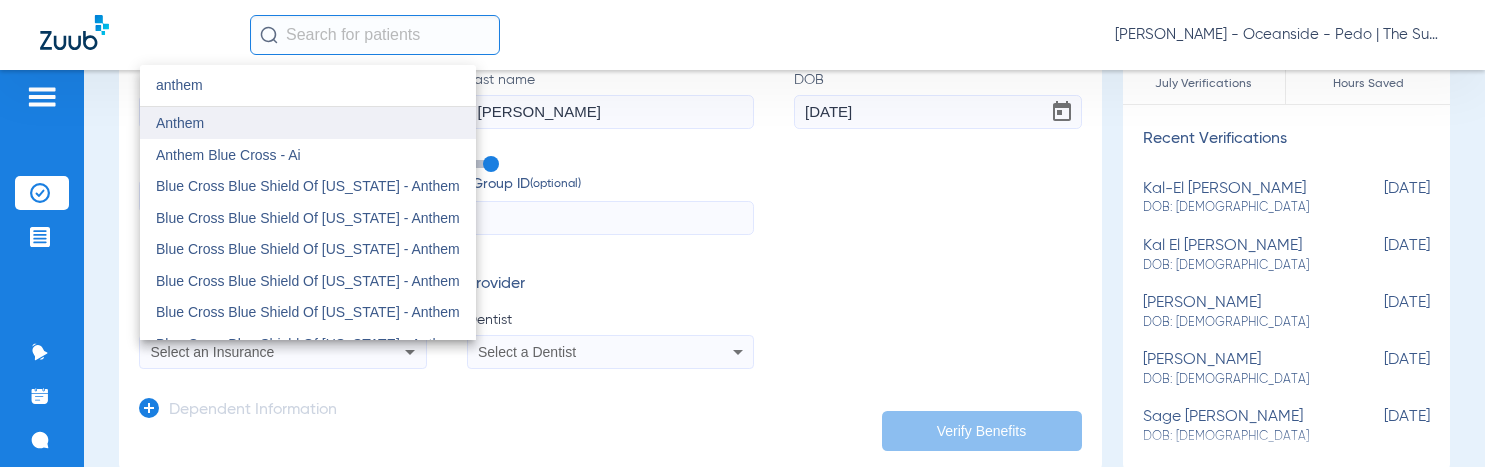 type on "anthem" 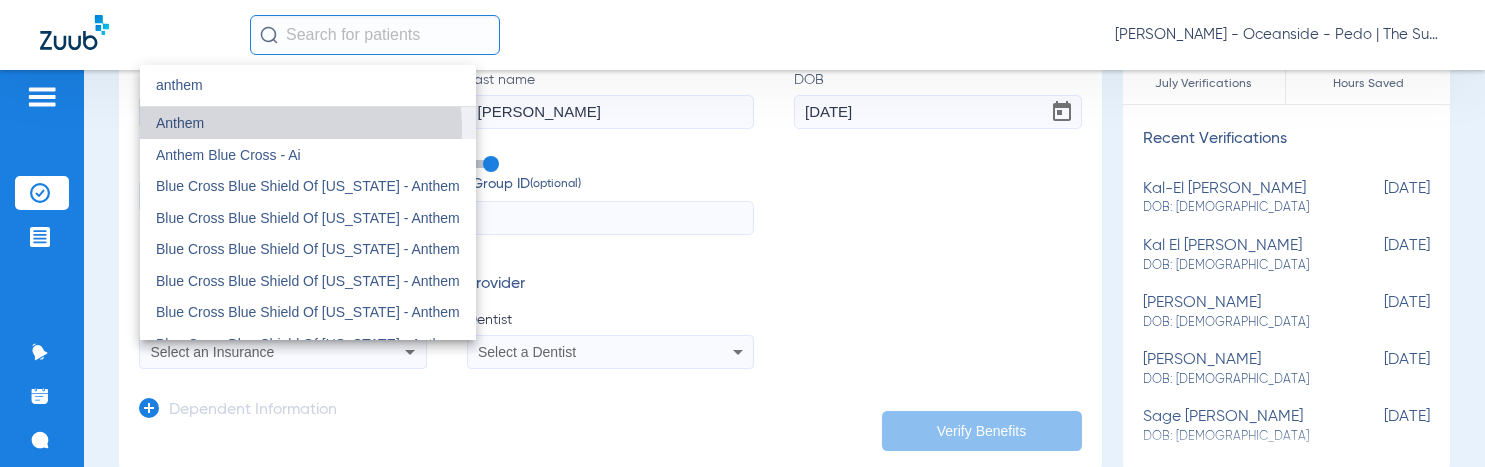 click on "Anthem" at bounding box center (180, 123) 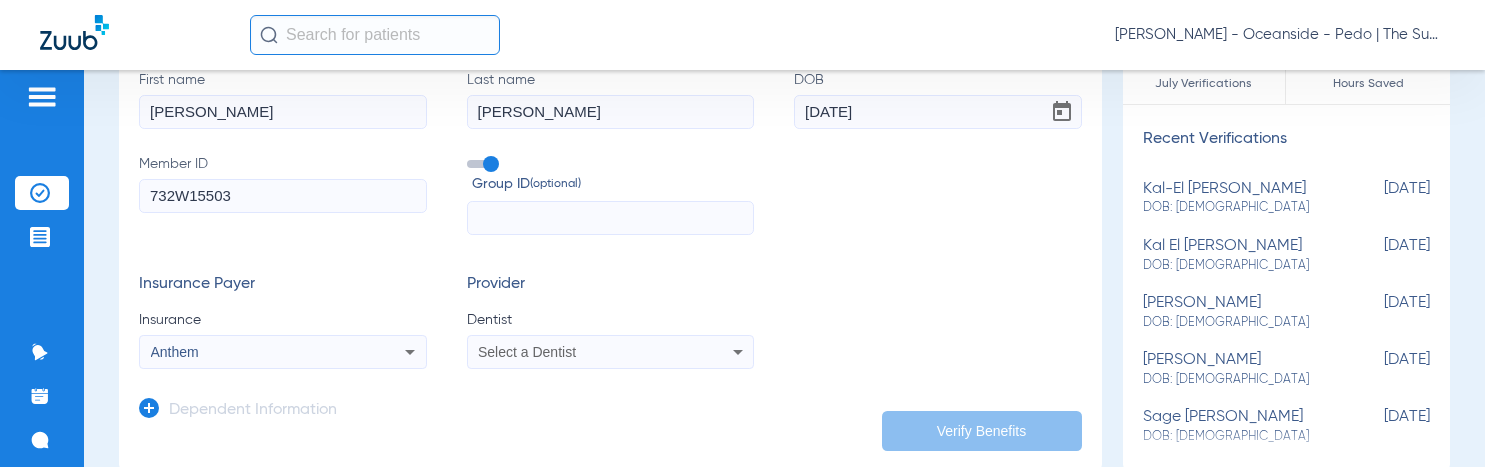 drag, startPoint x: 355, startPoint y: 367, endPoint x: 372, endPoint y: 365, distance: 17.117243 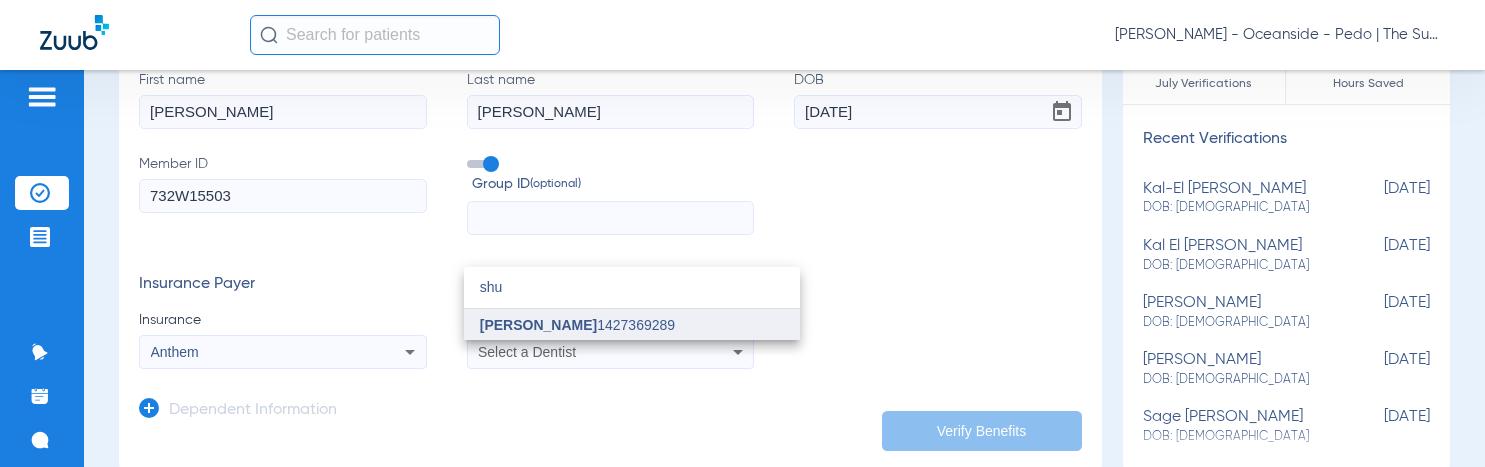 type on "shu" 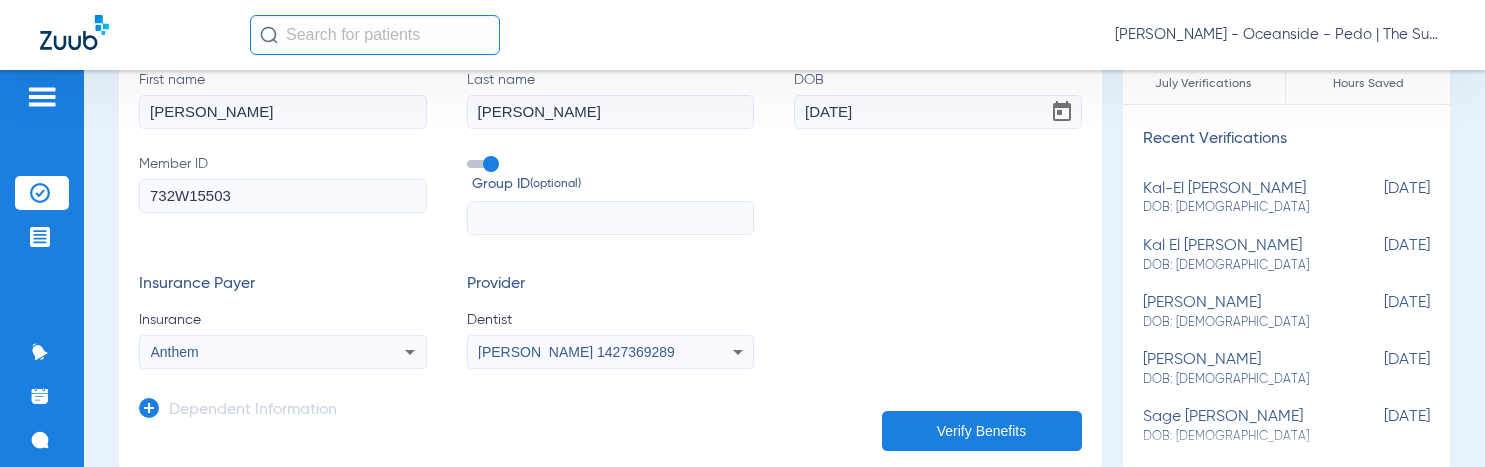 click 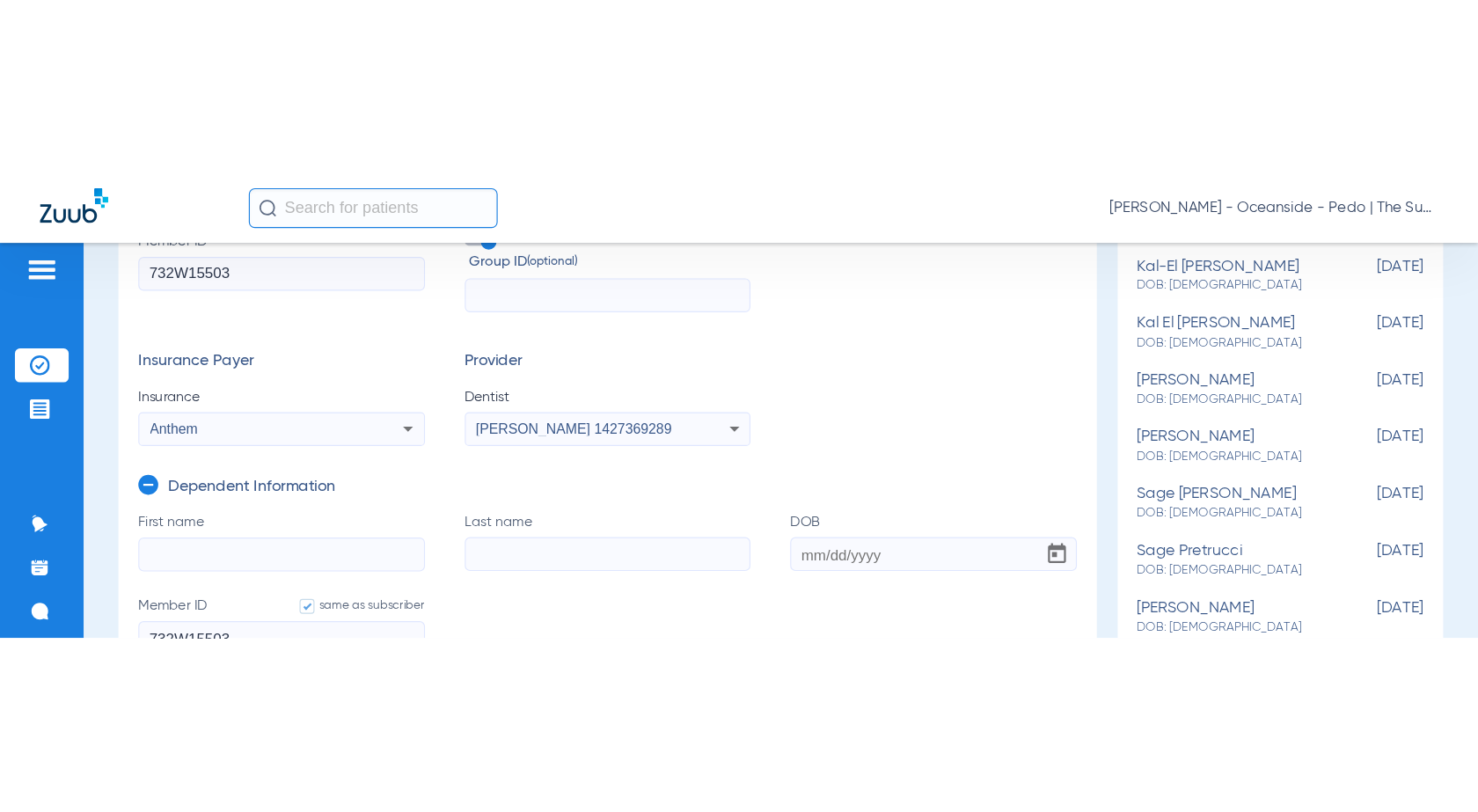 scroll, scrollTop: 352, scrollLeft: 0, axis: vertical 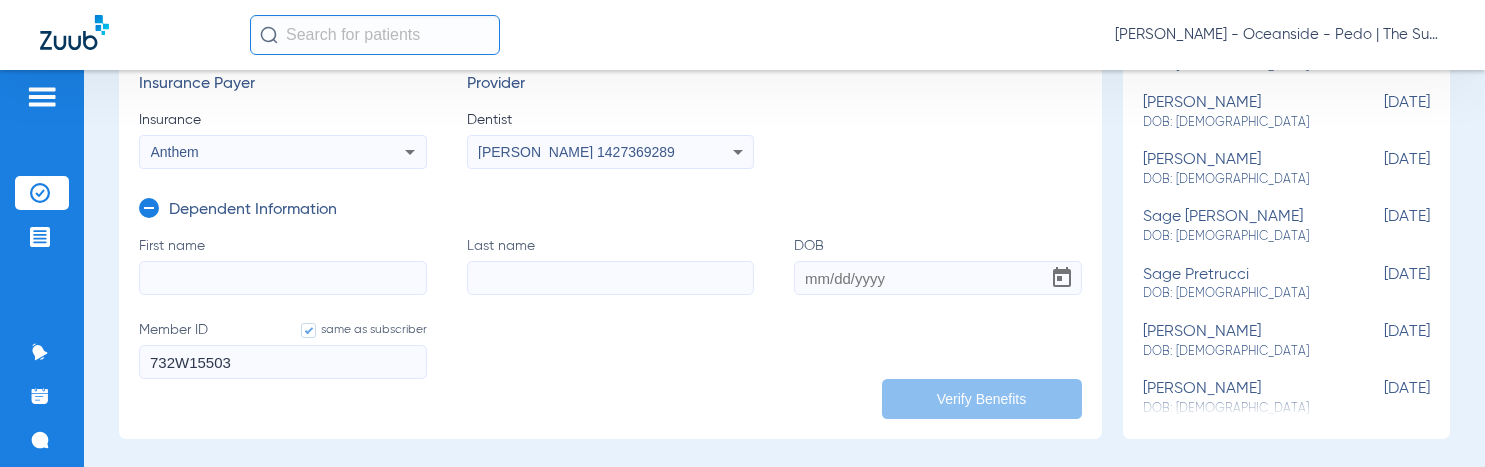 click on "First name" 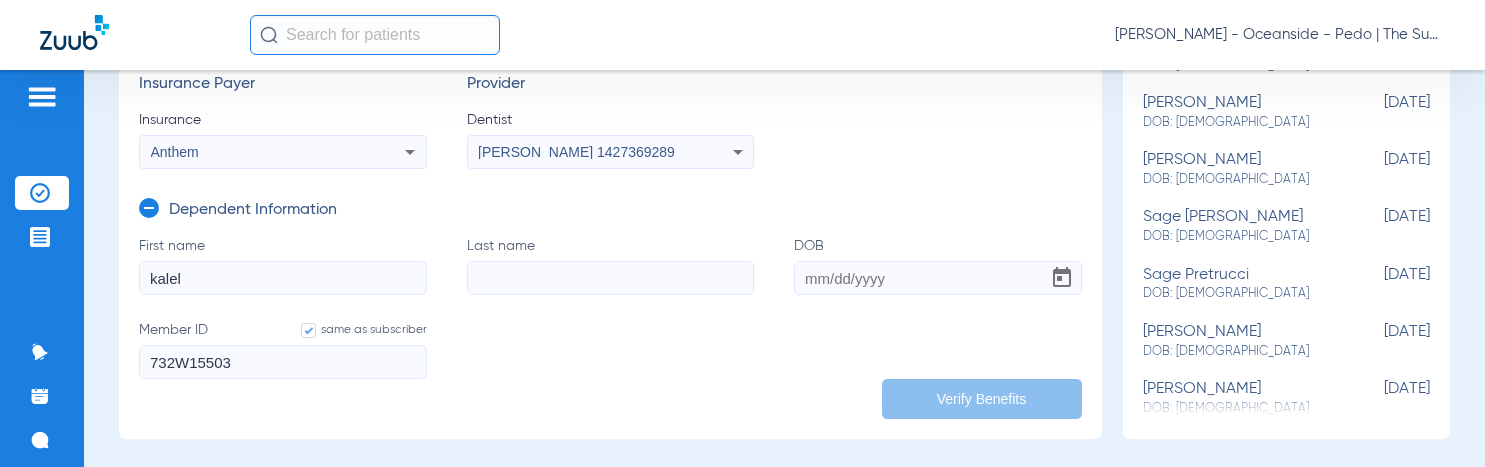 type on "kalel" 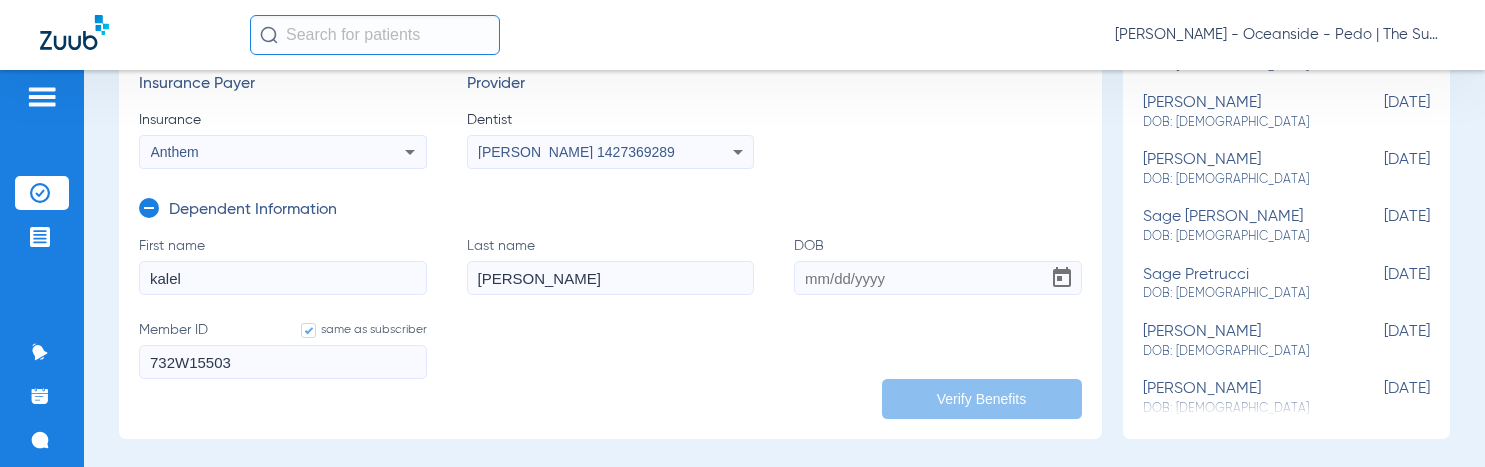 type on "puentes" 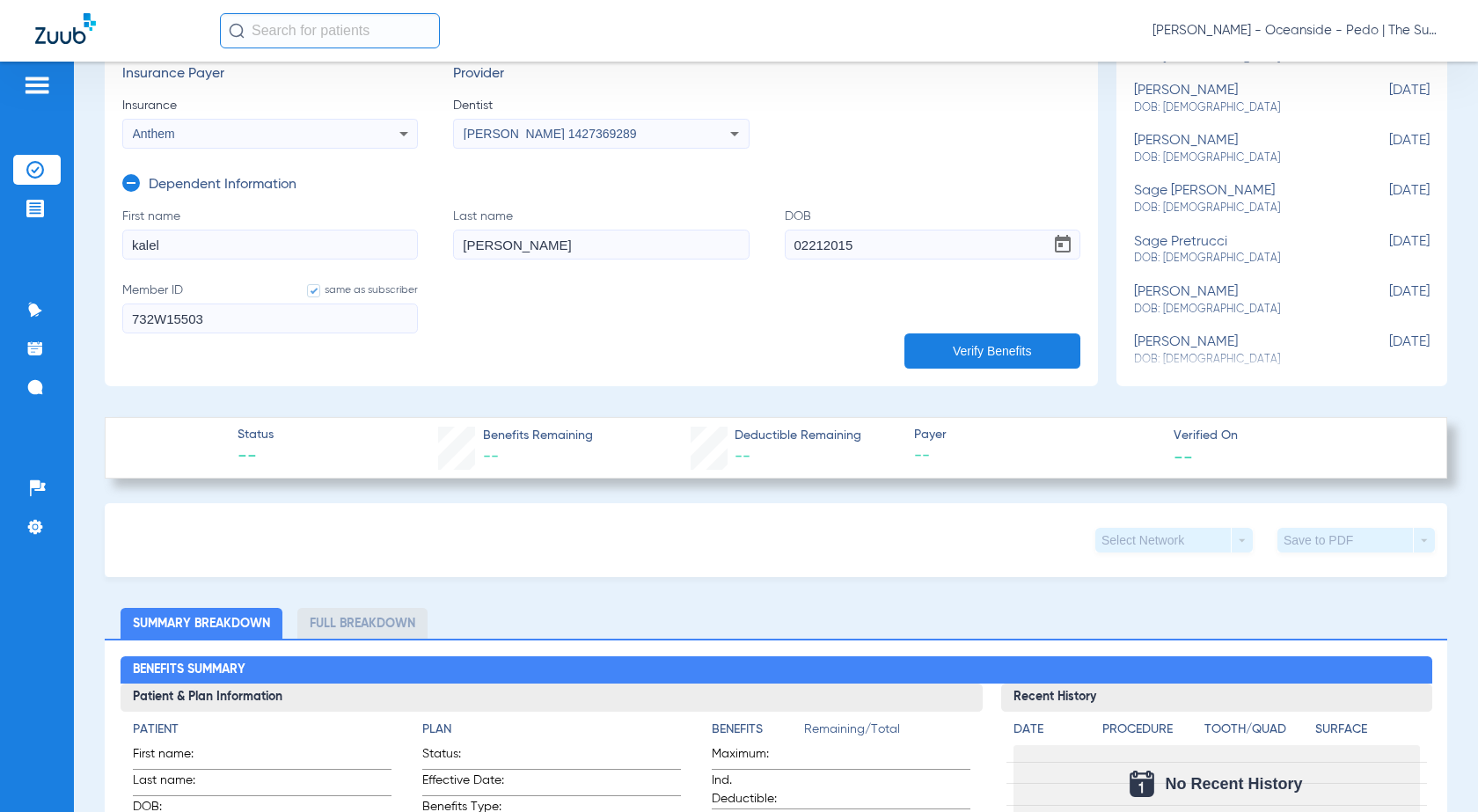 type on "02/21/2015" 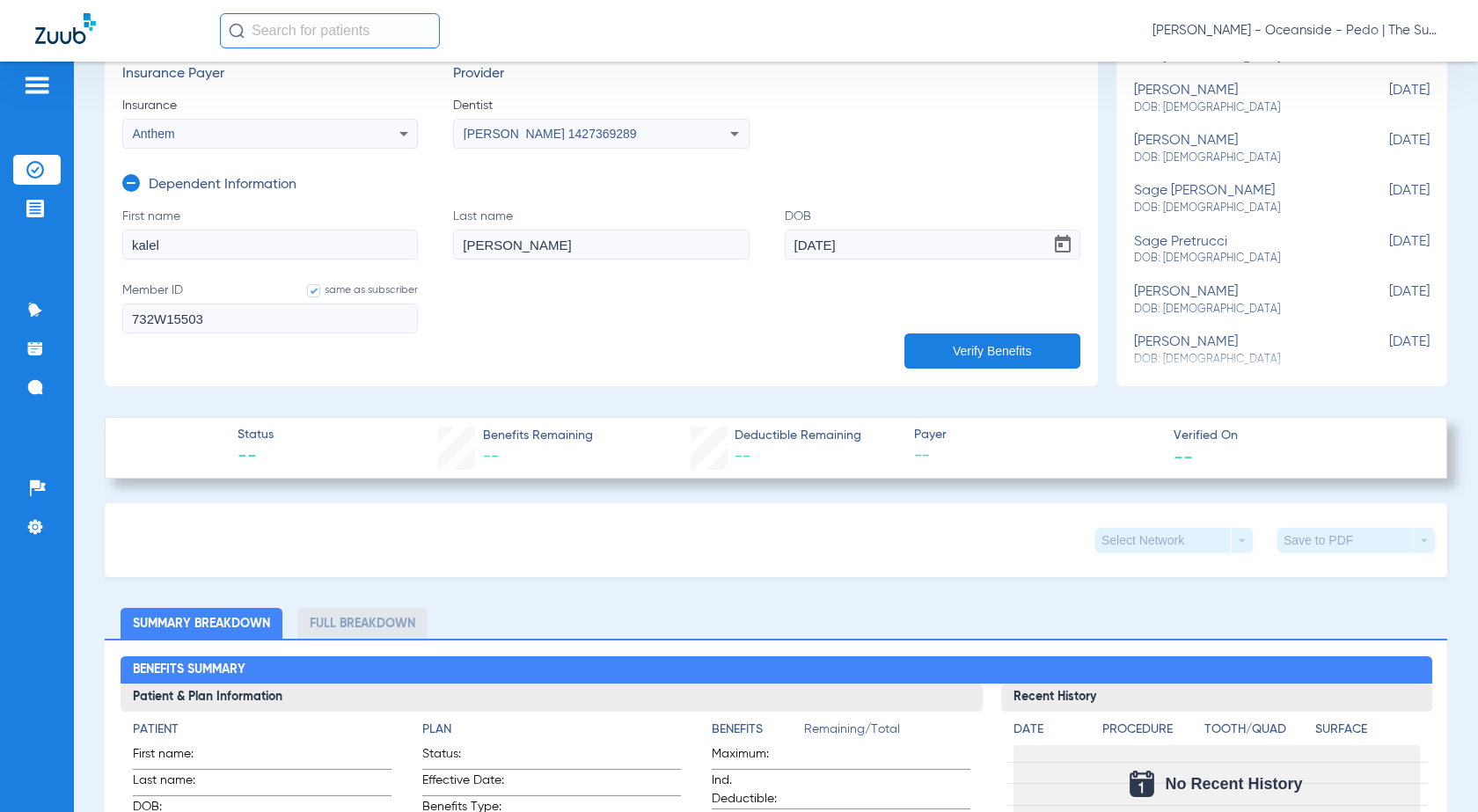 click on "Verify Benefits" 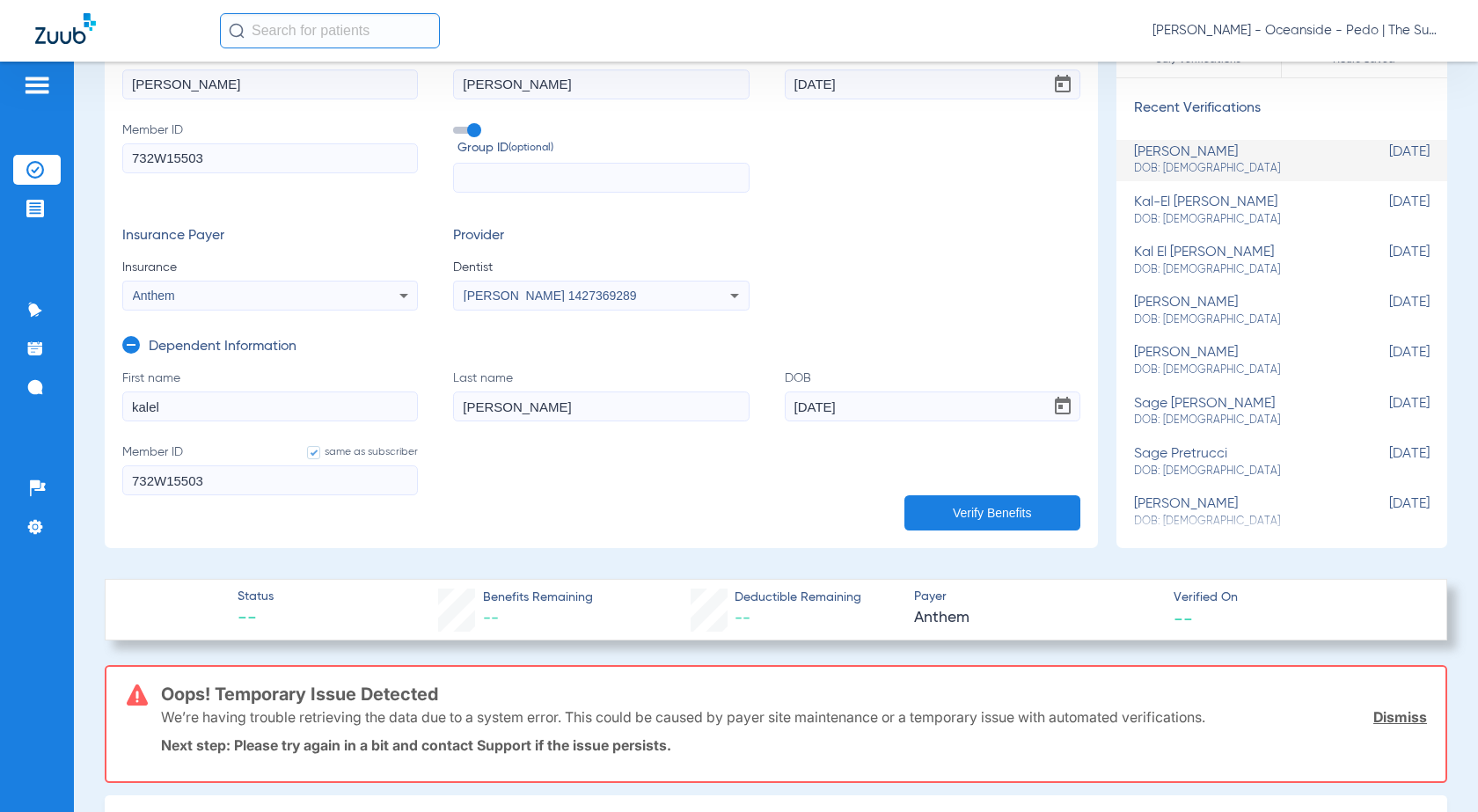 scroll, scrollTop: 0, scrollLeft: 0, axis: both 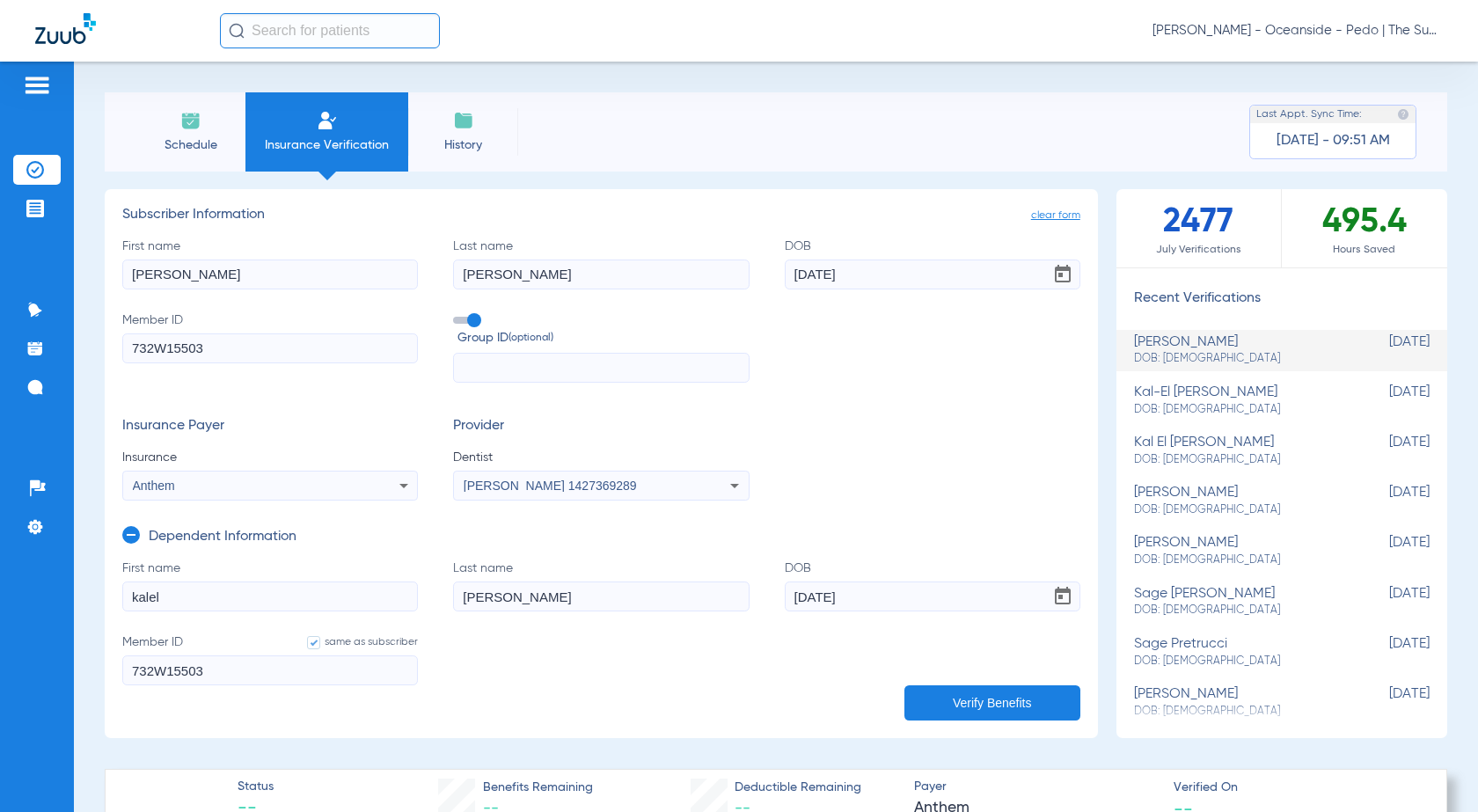 click 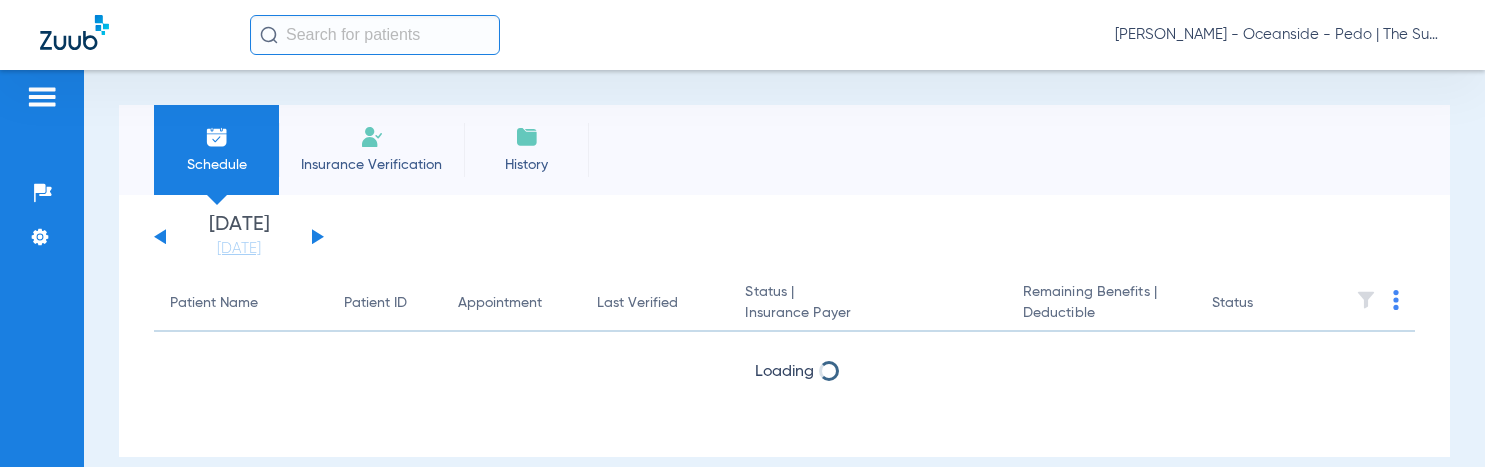 scroll, scrollTop: 0, scrollLeft: 0, axis: both 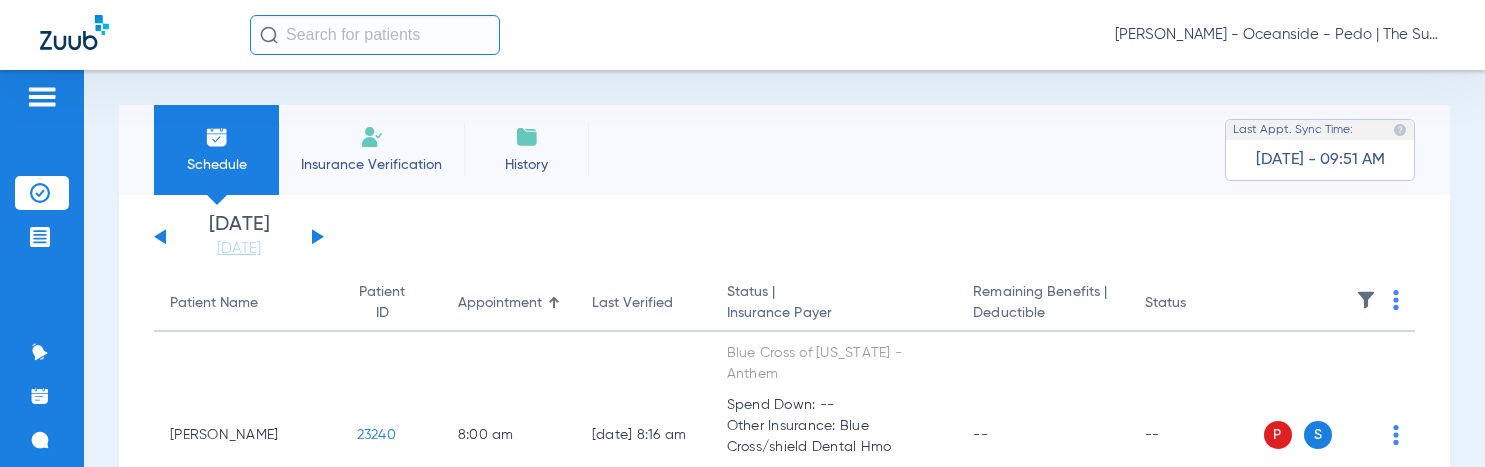 click on "133047546" 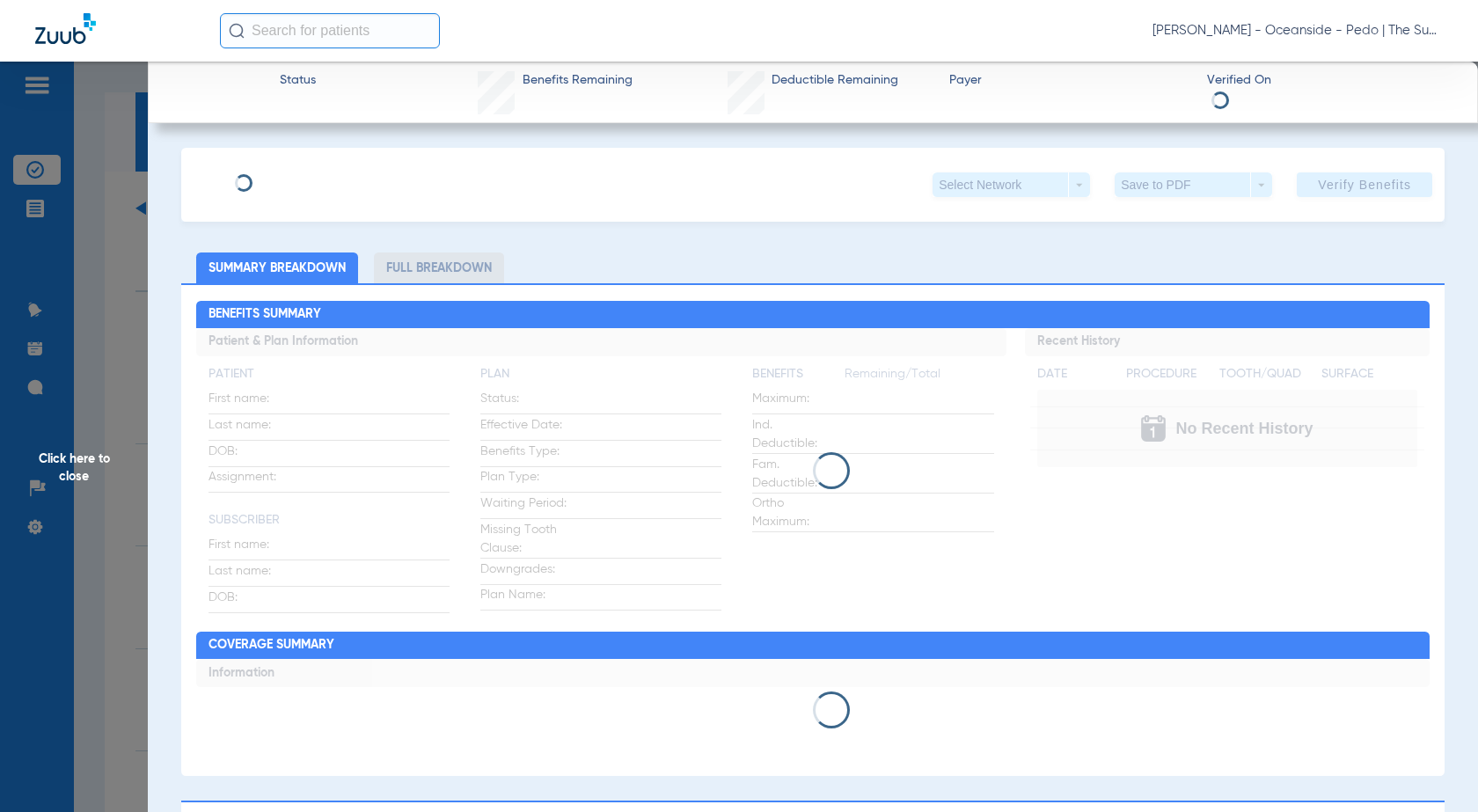 scroll, scrollTop: 968, scrollLeft: 0, axis: vertical 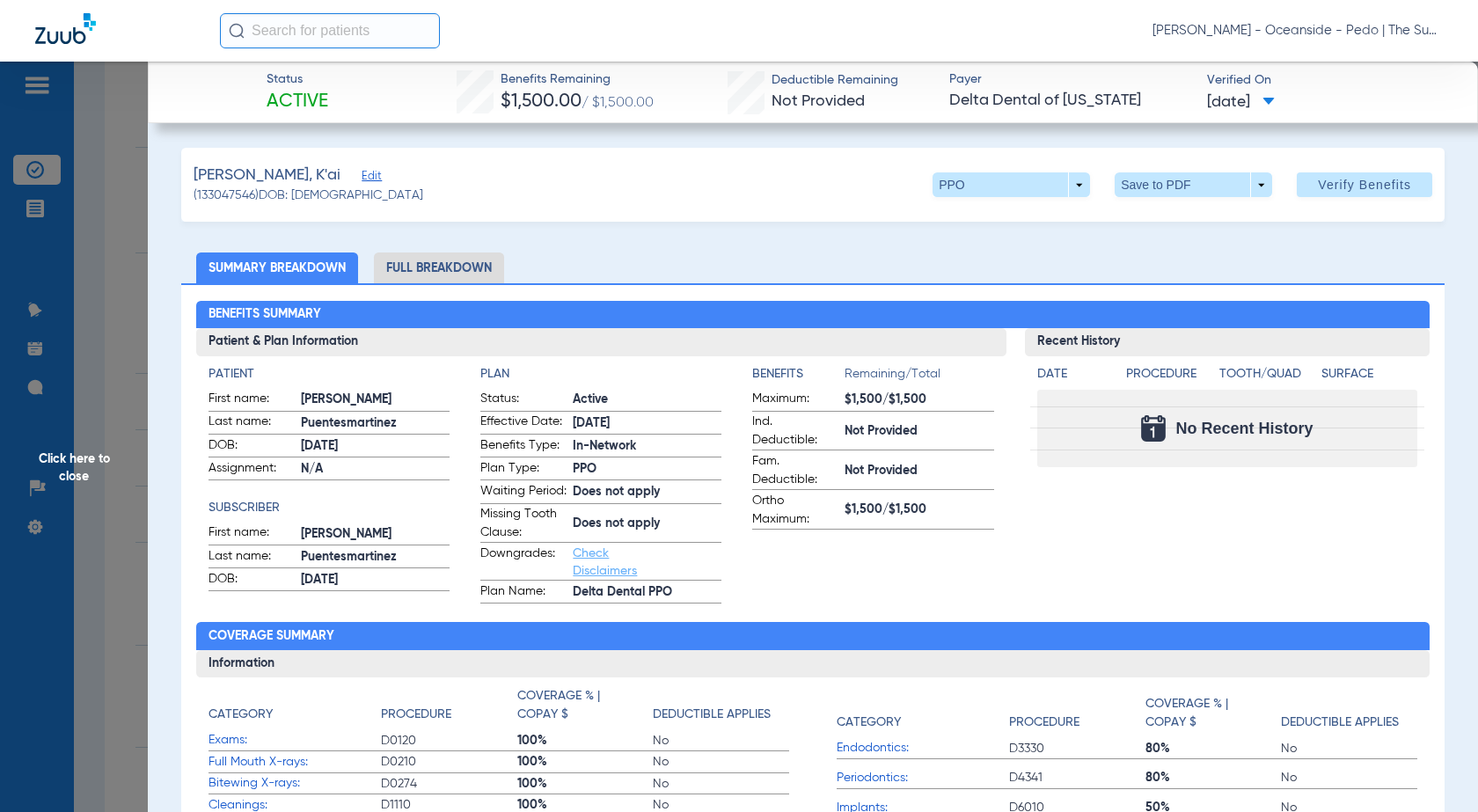 click on "Recent History" 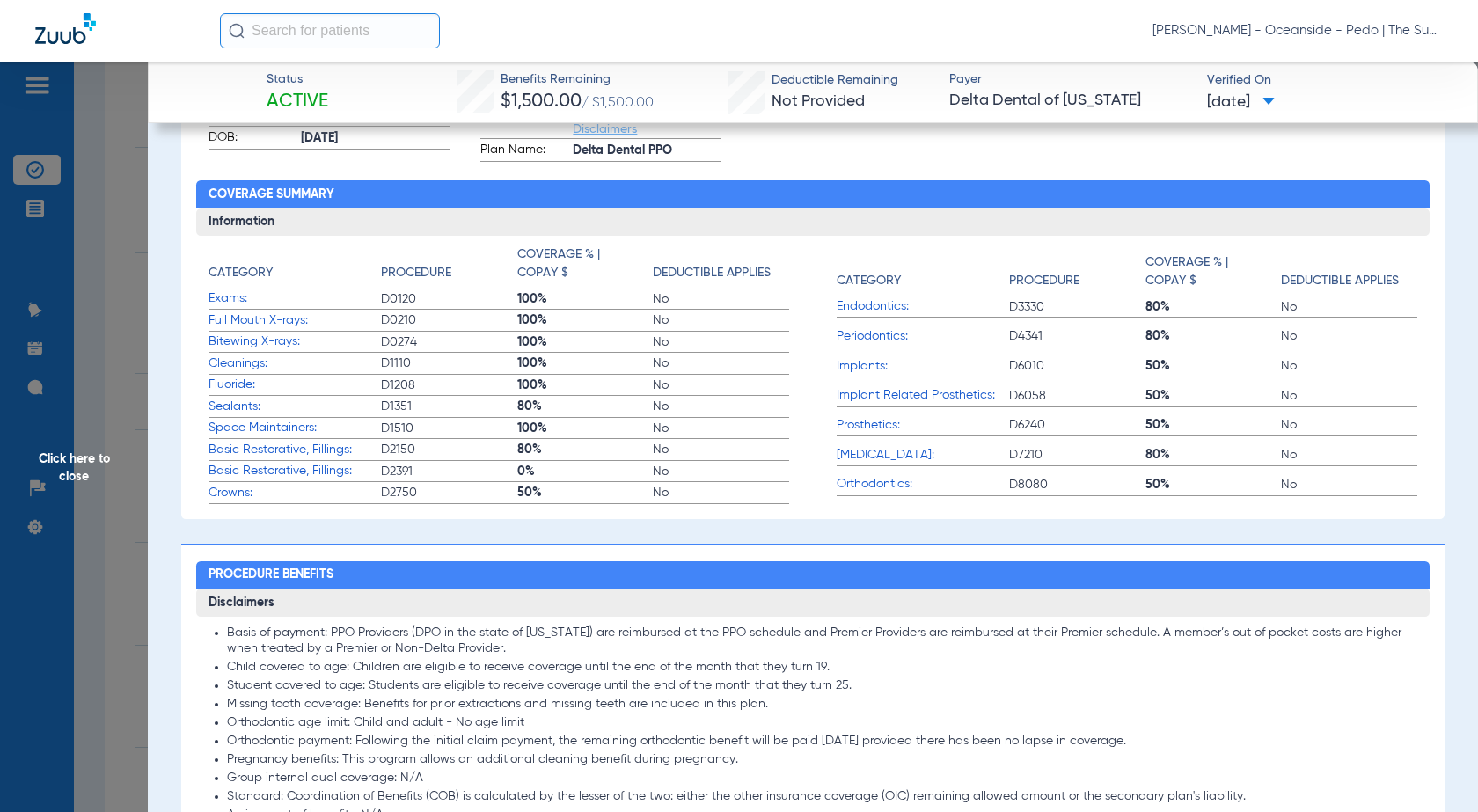 scroll, scrollTop: 0, scrollLeft: 0, axis: both 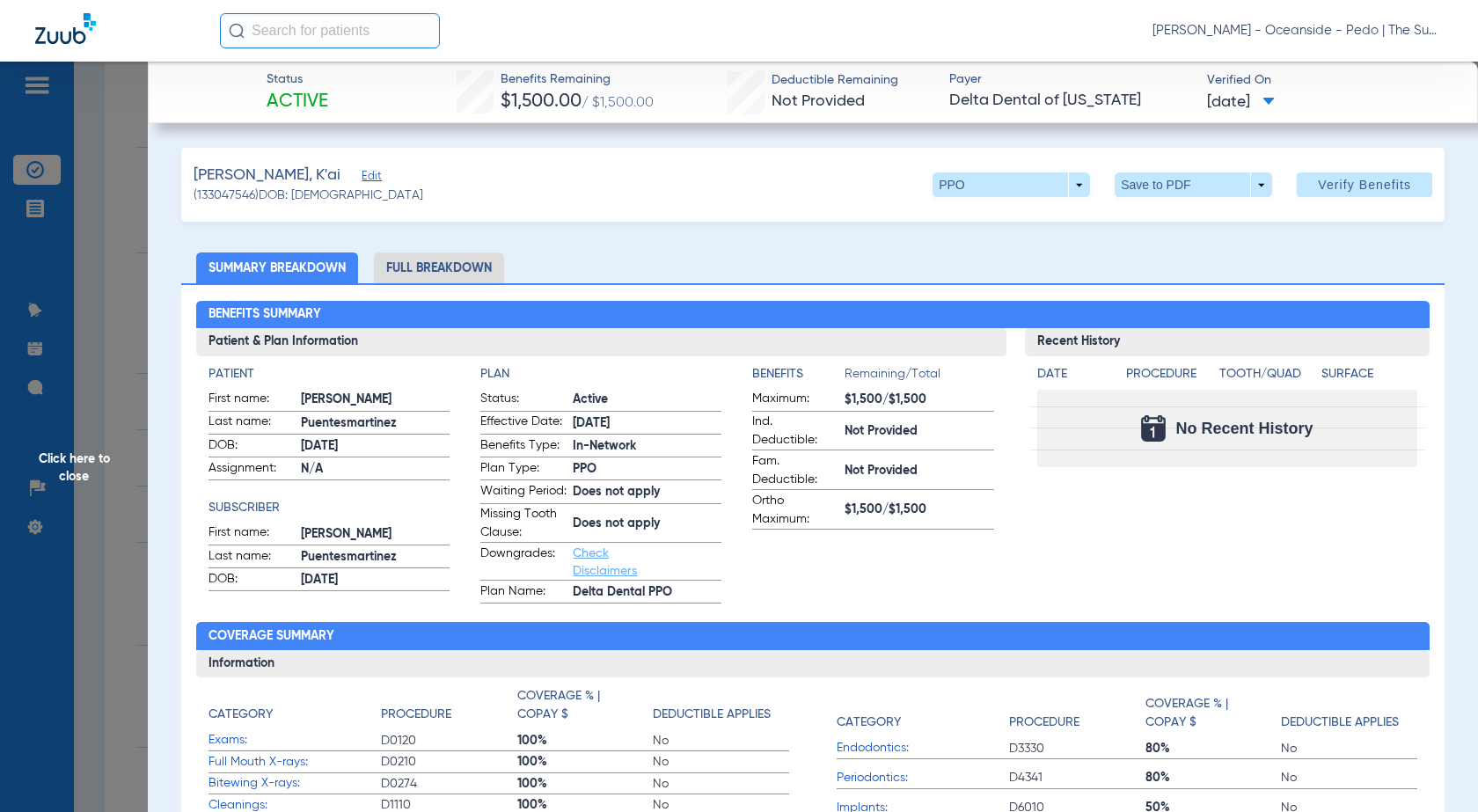 click on "Click here to close" 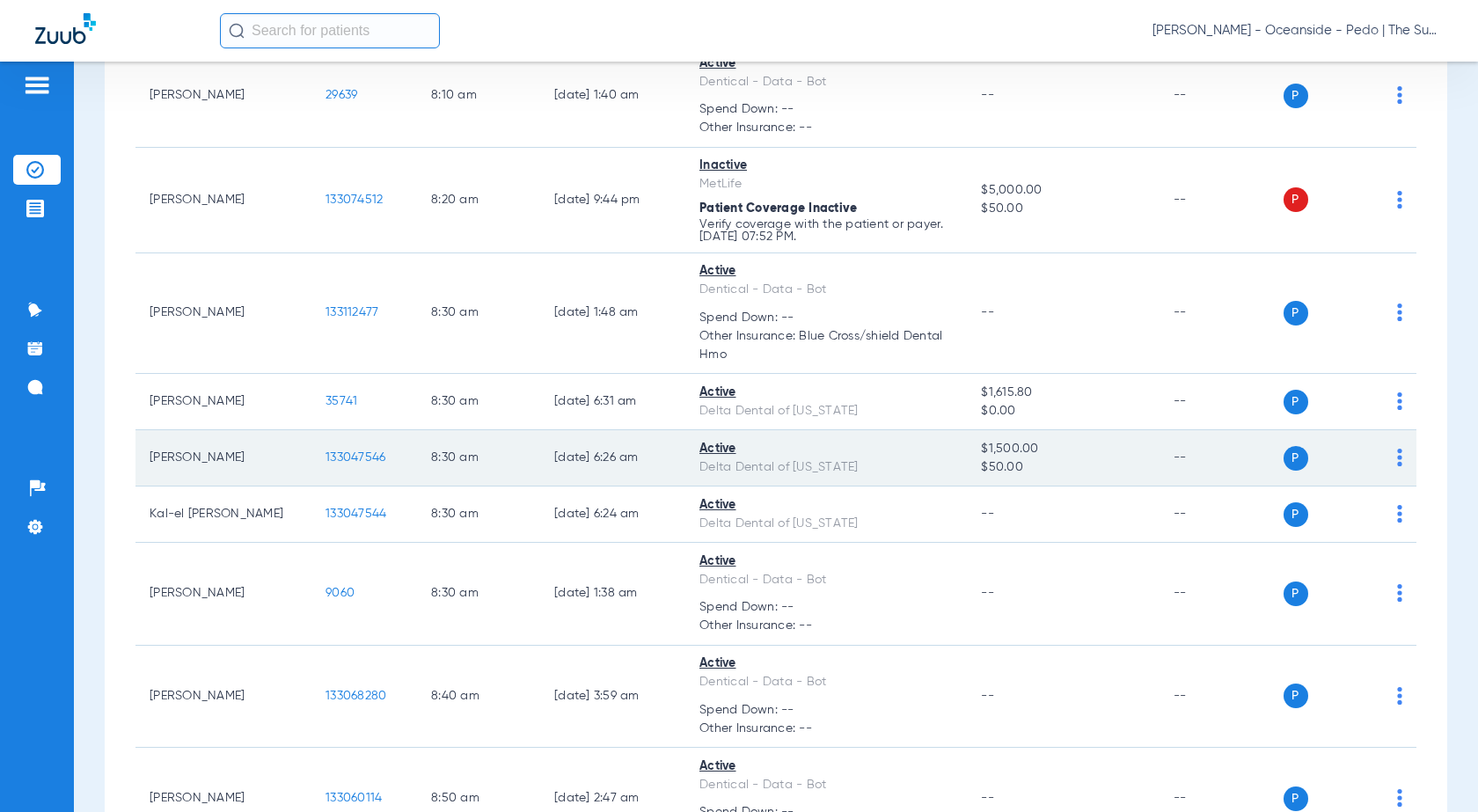 click on "133047546" 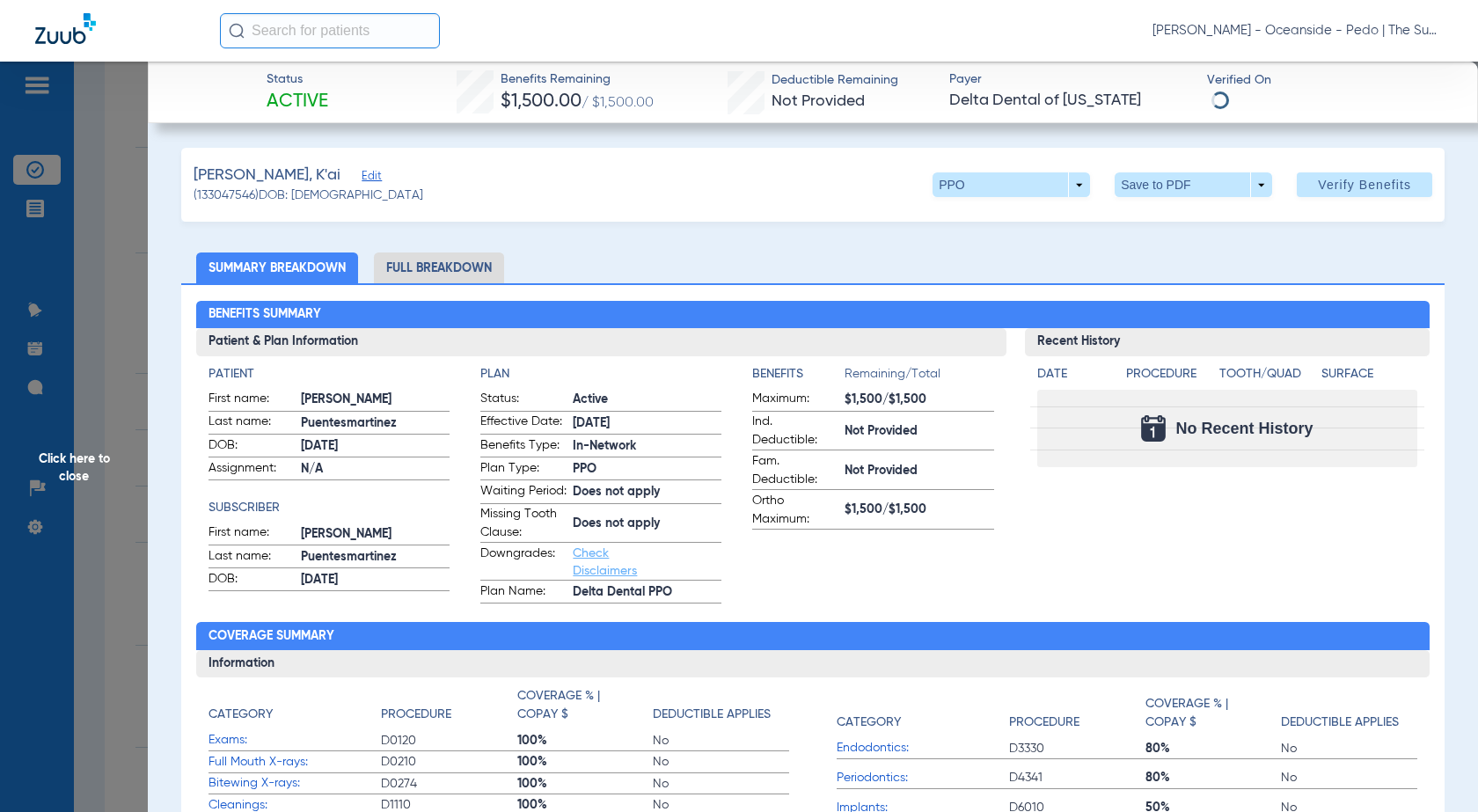 click on "Full Breakdown" 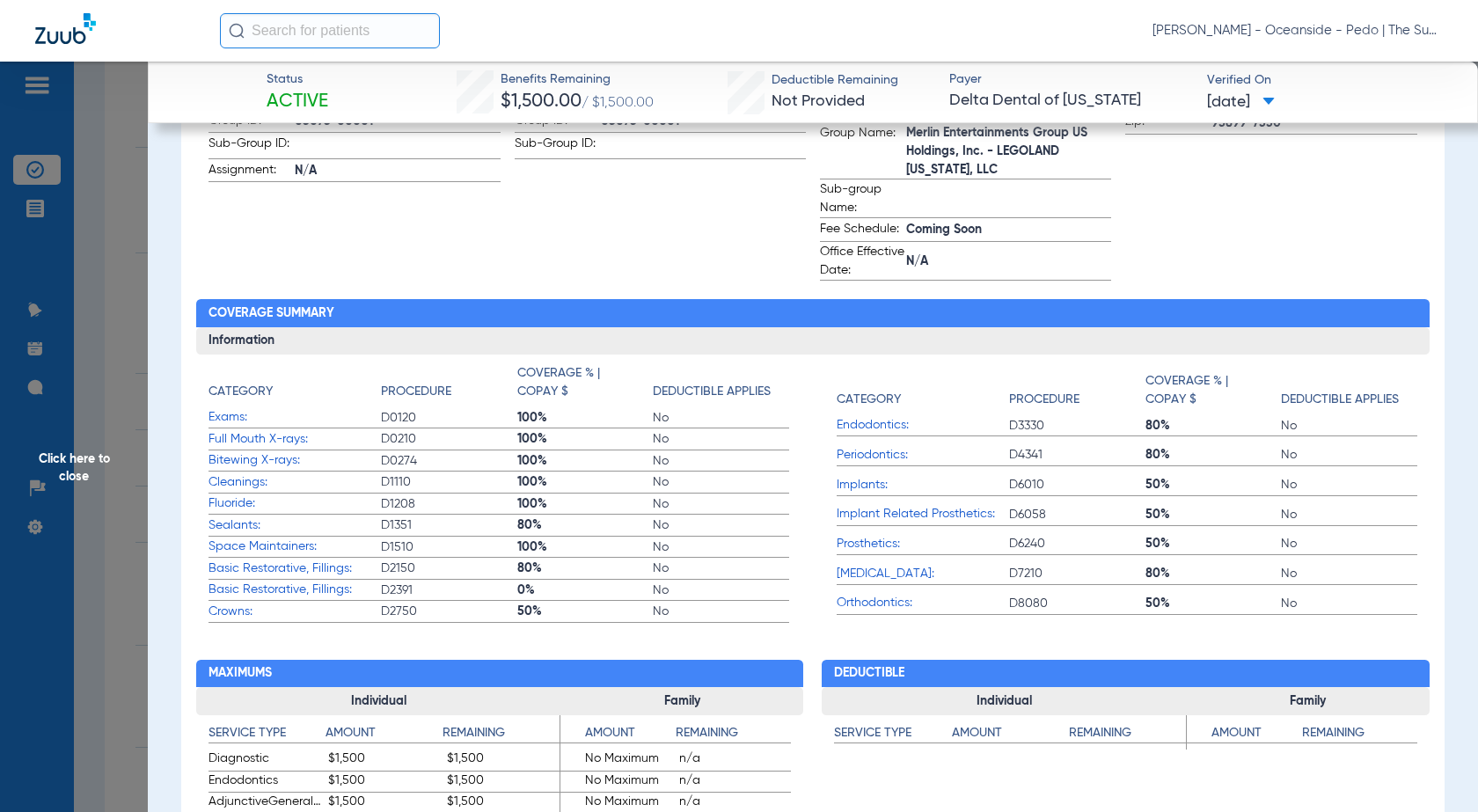 scroll, scrollTop: 704, scrollLeft: 0, axis: vertical 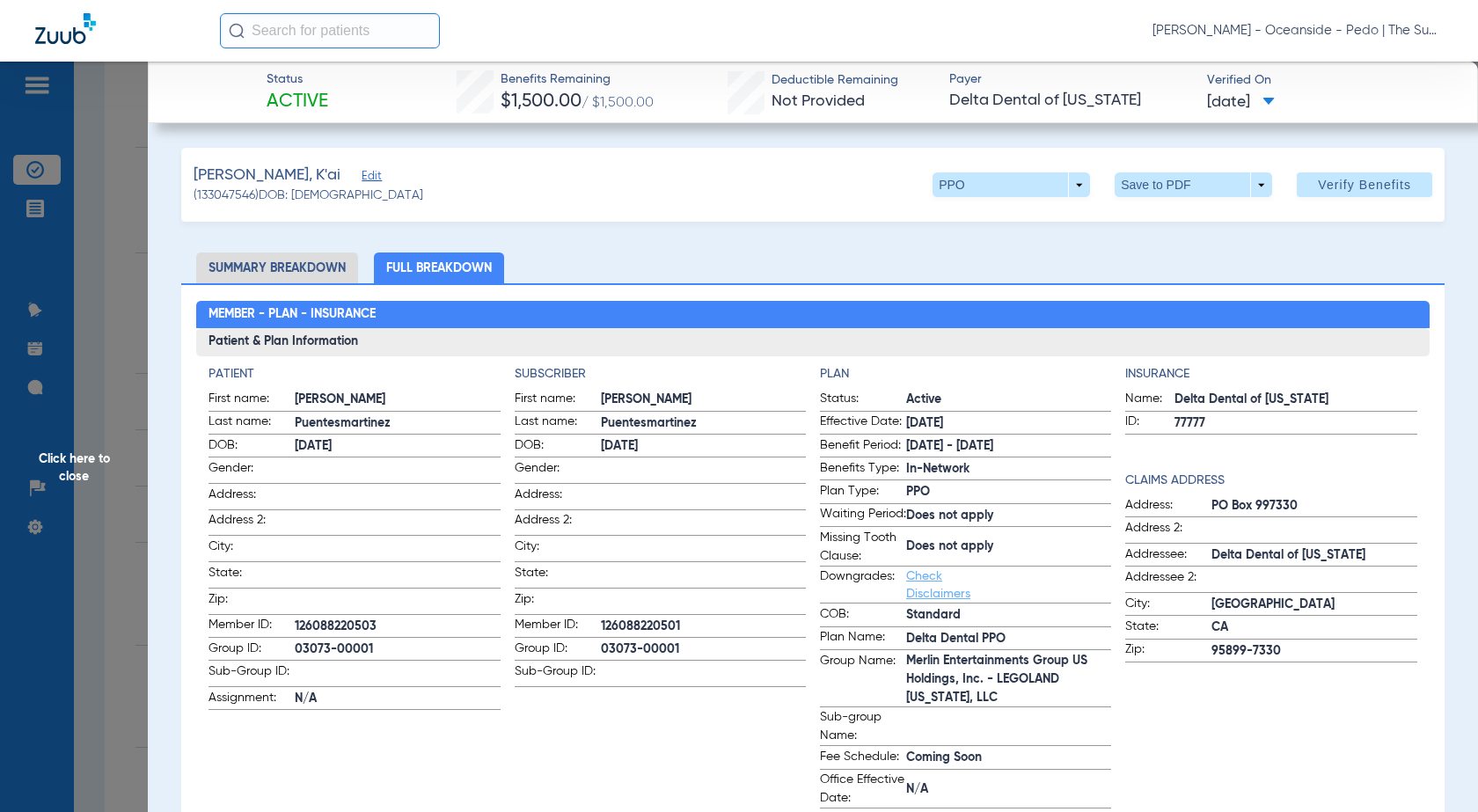 click on "Summary Breakdown" 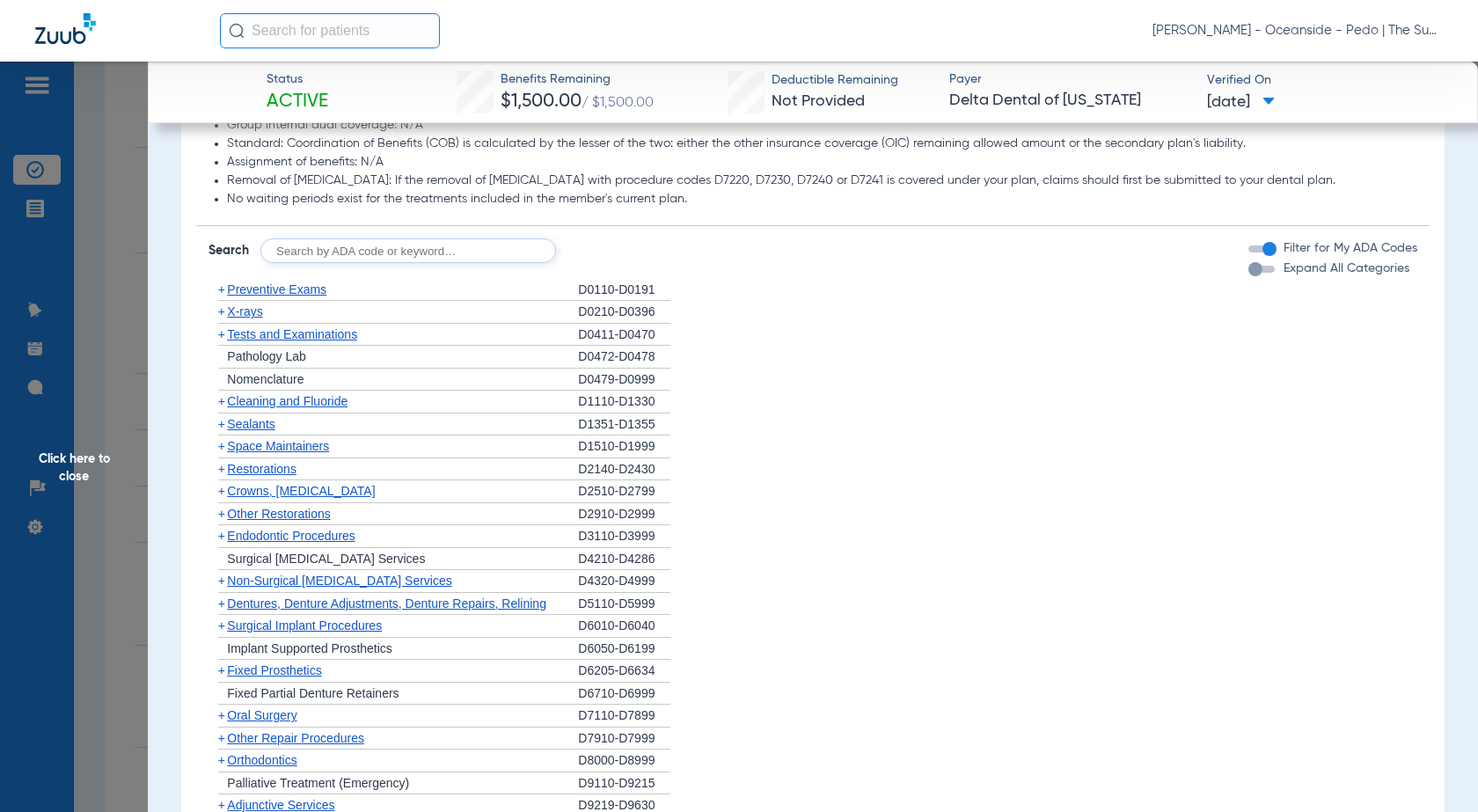 scroll, scrollTop: 1144, scrollLeft: 0, axis: vertical 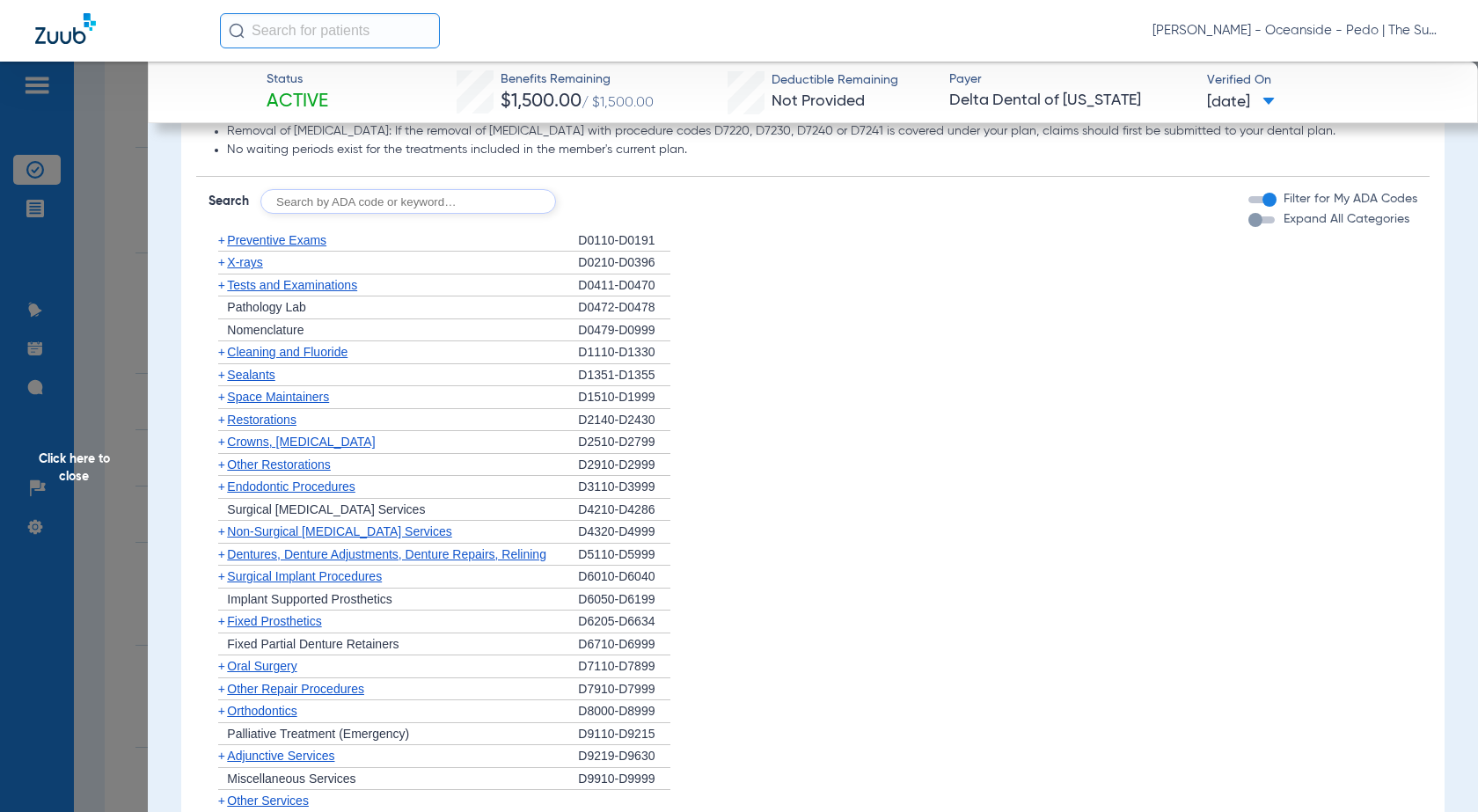 click on "Sealants" 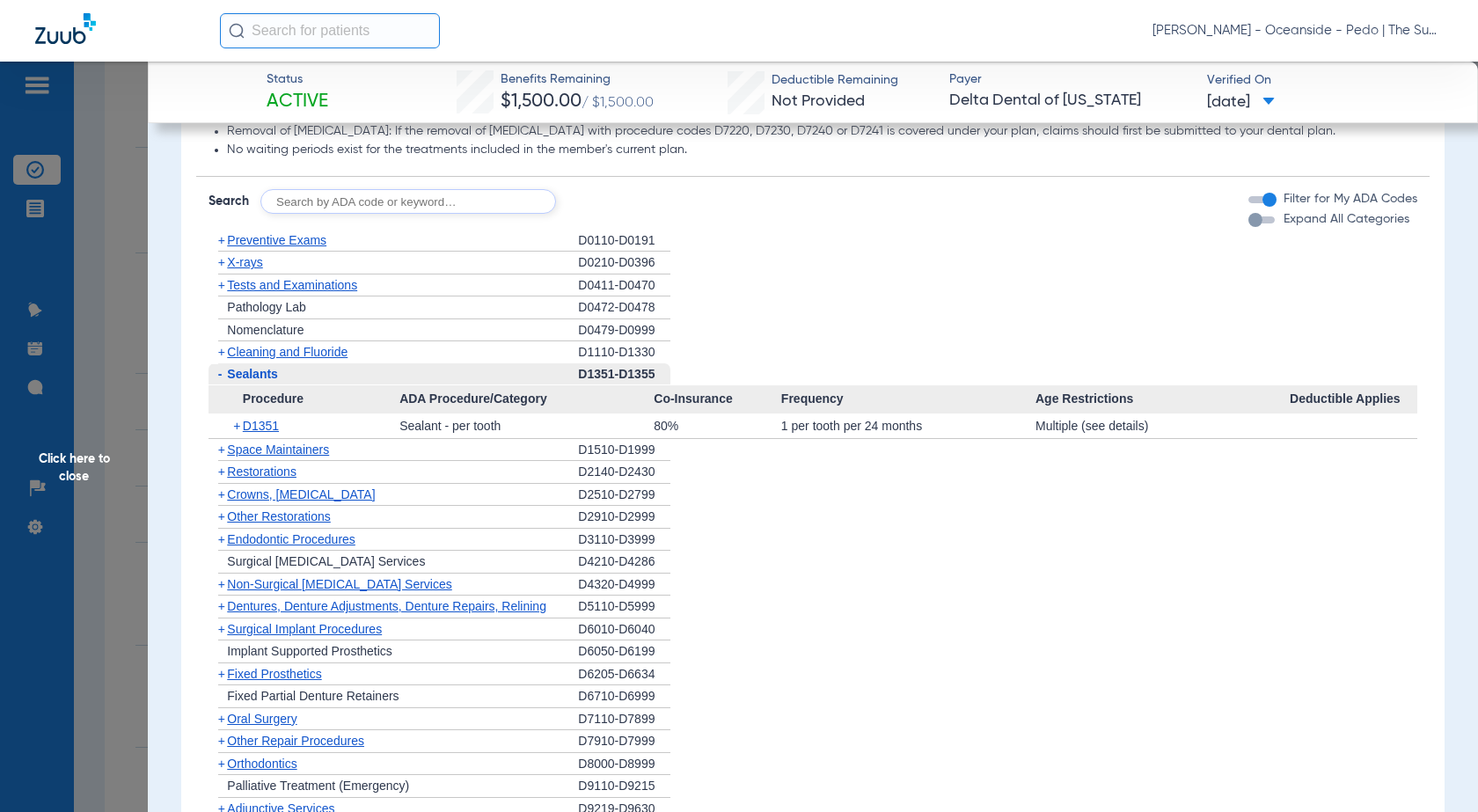 click on "+   Dentures, Denture Adjustments, Denture Repairs, Relining   D5110-D5999" 